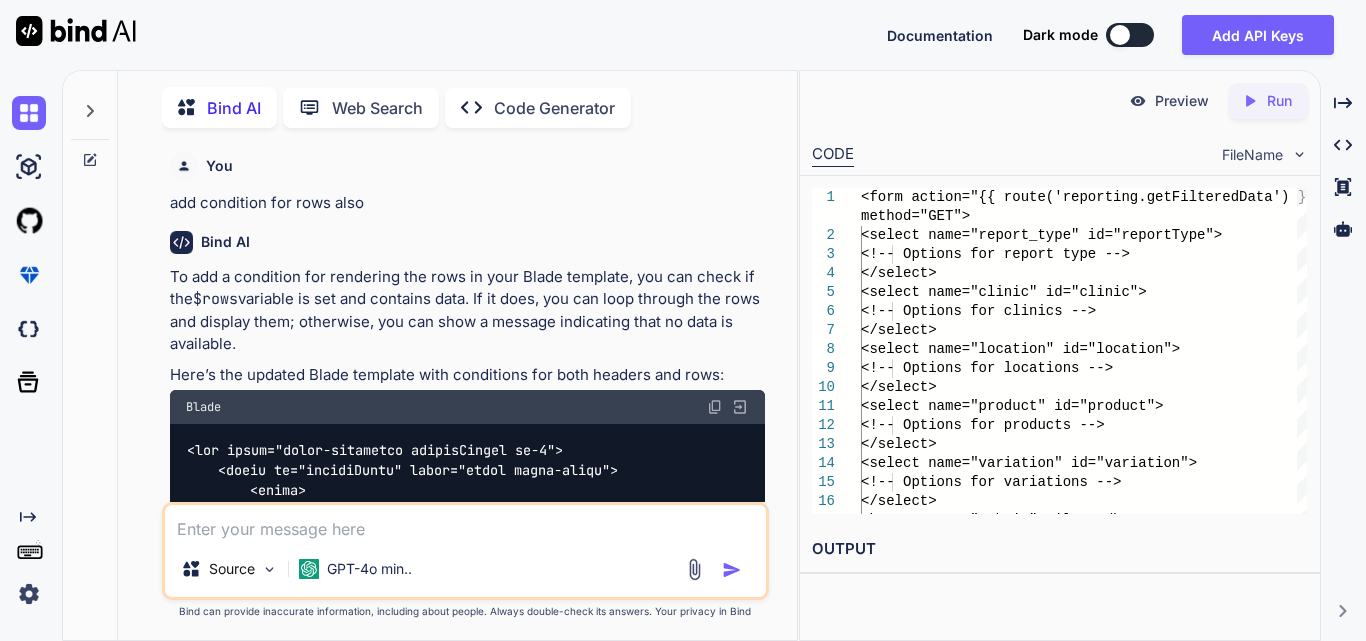 scroll, scrollTop: 0, scrollLeft: 0, axis: both 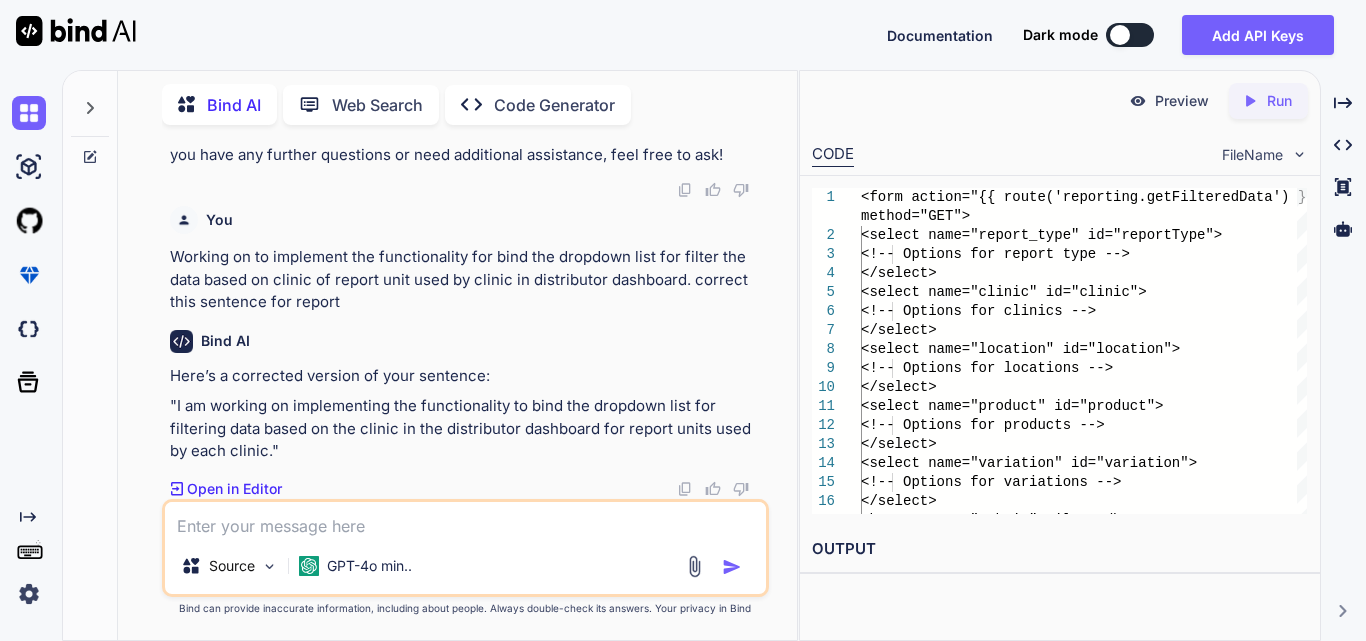 click at bounding box center [465, 520] 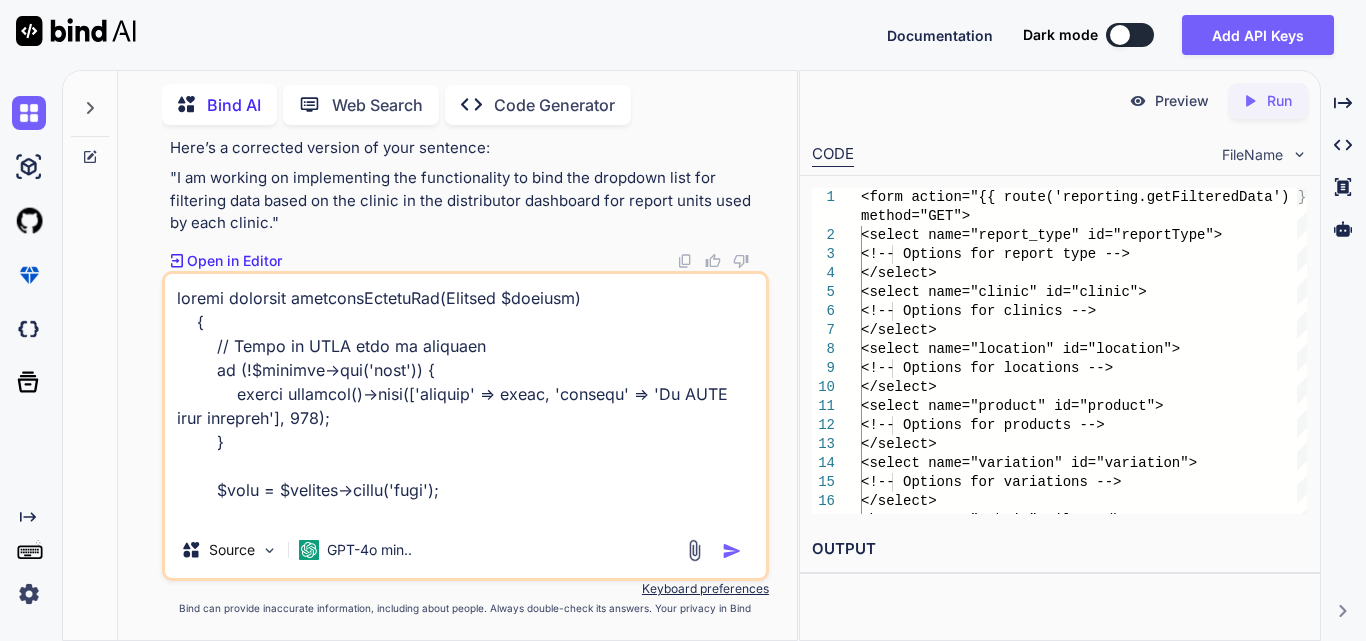 scroll, scrollTop: 914, scrollLeft: 0, axis: vertical 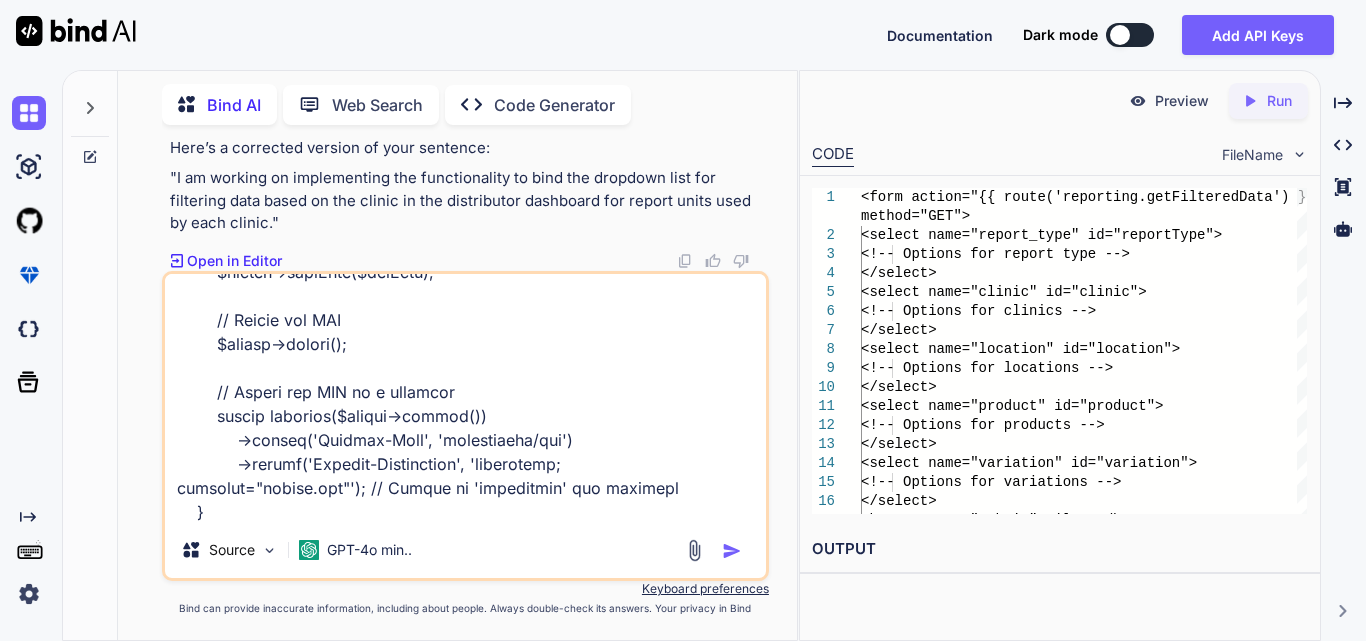 paste on "$('#generatePdfBtn').click(function () {
// Capture the HTML content of the report table
var html = '<html><body>' + $('#reportTable').prop('outerHTML') + '</body></html>';
// Send the HTML content to the server using AJAX
$.ajax({
url: 'reporting/generate-pdf',
type: 'GET',
data: { html: html },
xhrFields: {
responseType: 'blob' // Set the response type to blob for binary data
},
success: function (data) {
// Create a URL for the PDF blob
var url = window.URL.createObjectURL(data);
// Create a link element to trigger the download
var a = document.createElement('a');
a.href = url;
a.download = 'report.pdf'; // Set the filename for download
document.body.appendChild(a);
a.click(); // Trigger the download
a.remove(); // Remove the link element
..." 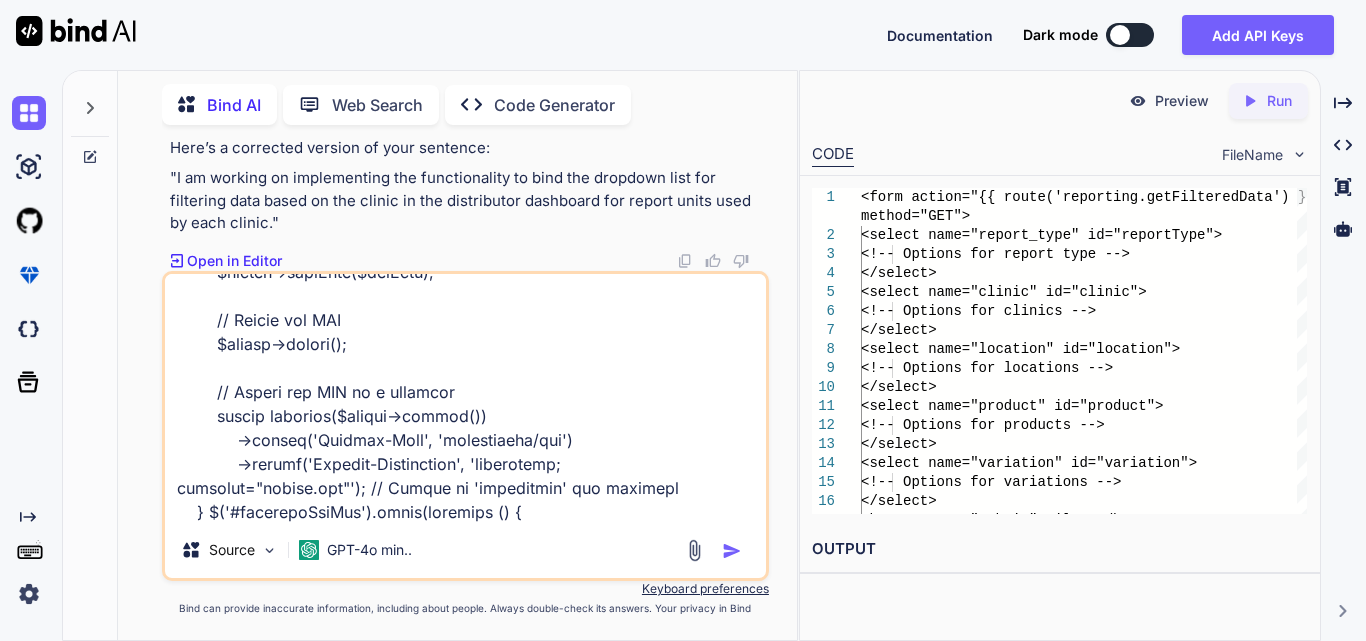 scroll, scrollTop: 1730, scrollLeft: 0, axis: vertical 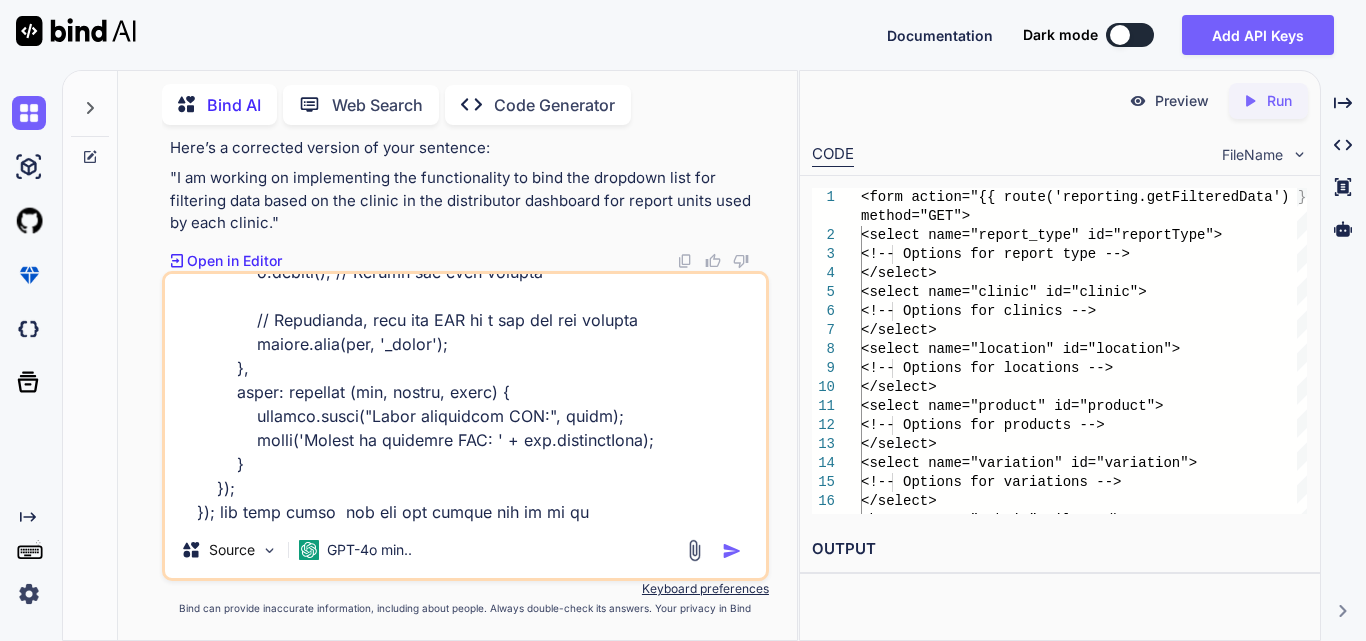 type on "public function generateReportPdf(Request $request)
{
// Check if HTML data is provided
if (!$request->has('html')) {
return response()->json(['success' => false, 'message' => 'No HTML data provided'], 400);
}
$html = $request->input('html');
// Include the logo image
$logoPath = public_path('assets/images/Logo.png');
if (!file_exists($logoPath)) {
return response()->json(['success' => false, 'message' => 'Logo image not found'], 404);
}
$imageData = base64_encode(file_get_contents($logoPath));
$imageSrc = 'data:image/png;base64,' . $imageData;
// Wrap the table in a div with the logo above it
$pdfHtml = '
<html>
<body>
<img src="' . $imageSrc . '" style="width: 200px; margin-bottom: 20px;">
' . $html . '
</body>
</html>
';
// Set up DOMPDF
$options = new Options();
$options->set('isRemoteEnabled', true)..." 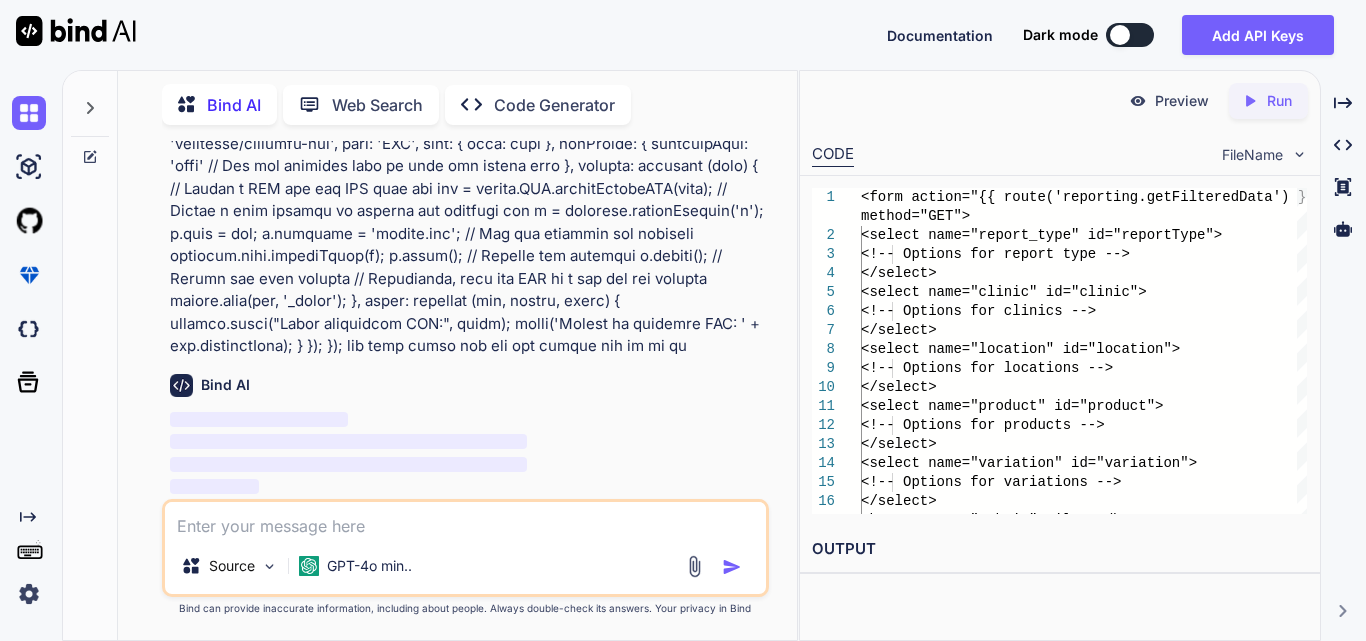 scroll, scrollTop: 0, scrollLeft: 0, axis: both 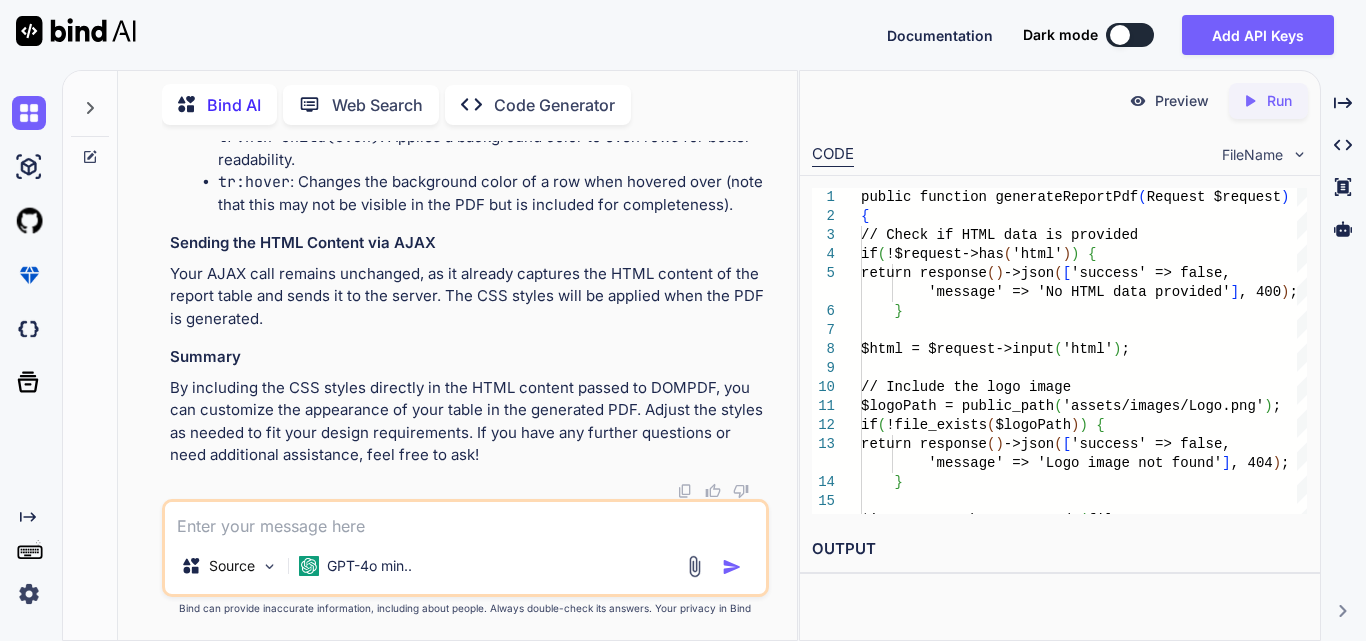drag, startPoint x: 212, startPoint y: 228, endPoint x: 367, endPoint y: 297, distance: 169.66437 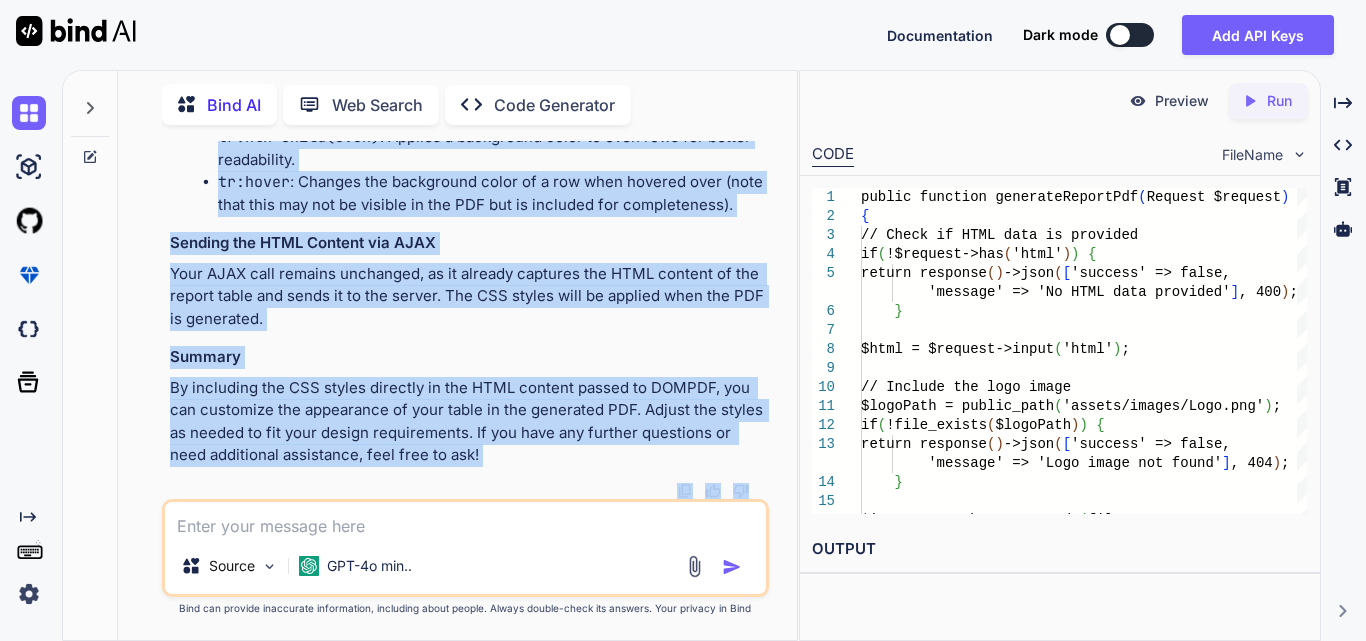 scroll, scrollTop: 31121, scrollLeft: 0, axis: vertical 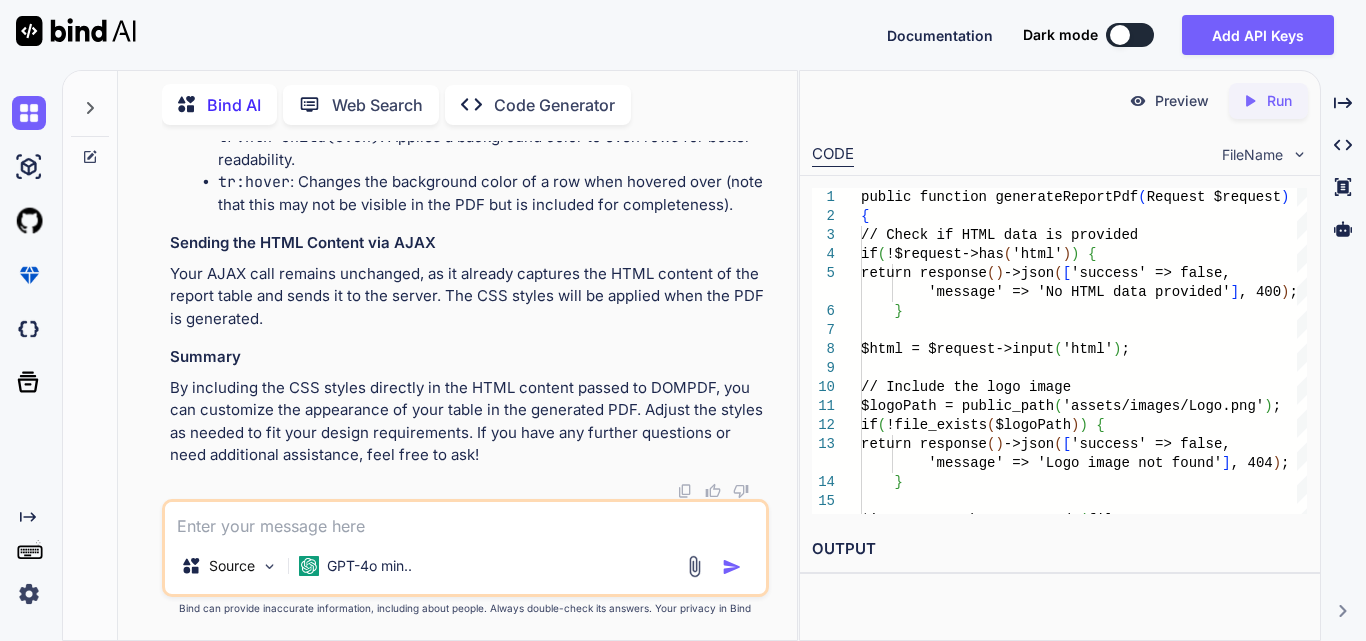 drag, startPoint x: 218, startPoint y: 255, endPoint x: 301, endPoint y: 451, distance: 212.84972 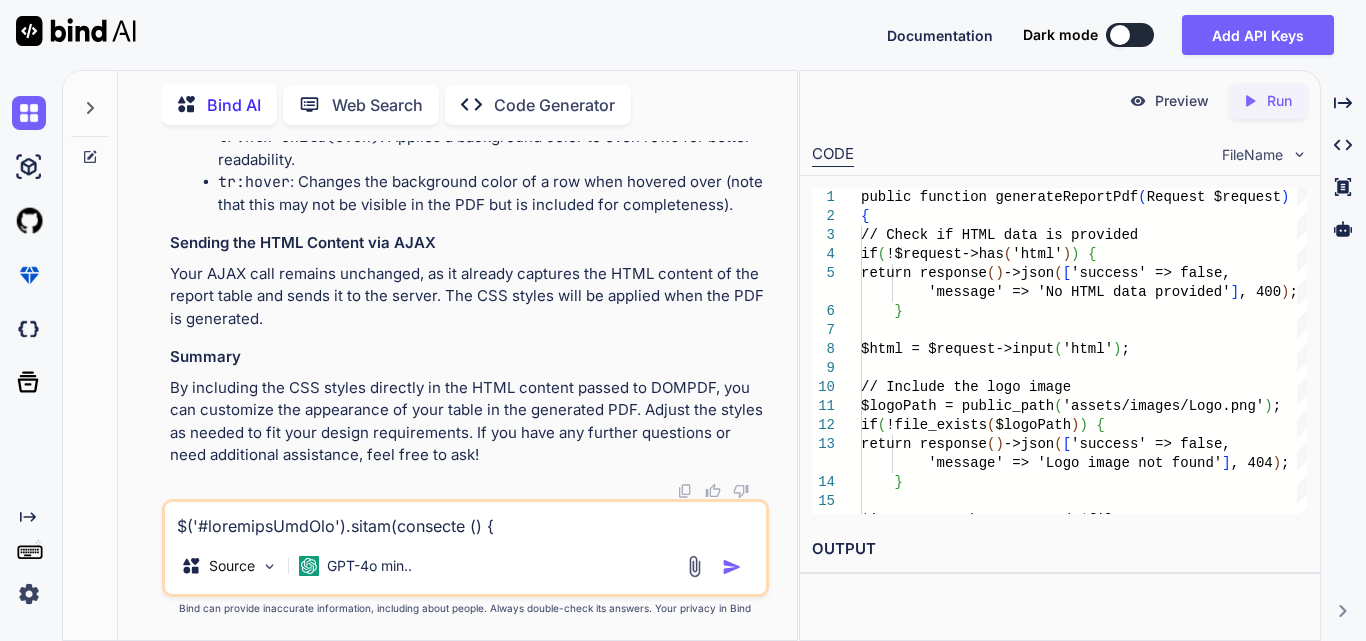 scroll, scrollTop: 602, scrollLeft: 0, axis: vertical 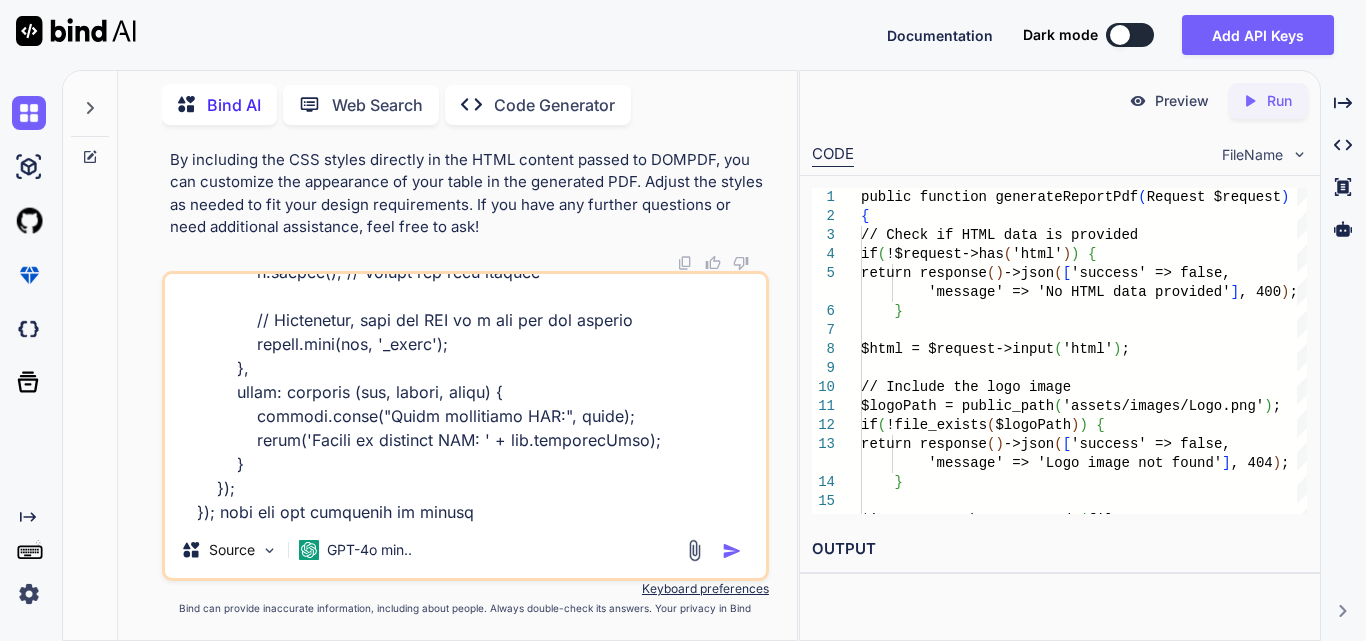 type on "$('#generatePdfBtn').click(function () {
// Capture the HTML content of the report table
var html = '<html><body>' + $('#reportTable').prop('outerHTML') + '</body></html>';
// Send the HTML content to the server using AJAX
$.ajax({
url: 'reporting/generate-pdf',
type: 'GET',
data: { html: html },
// xhrFields: {
//     responseType: 'blob' // Set the response type to blob for binary data
// },
success: function (data) {
// Create a URL for the PDF blob
var url = window.URL.createObjectURL(data);
// Create a link element to trigger the download
var a = document.createElement('a');
a.href = url;
a.download = 'report.pdf'; // Set the filename for download
document.body.appendChild(a);
a.click(); // Trigger the download
a.remove(); // Remove the link el..." 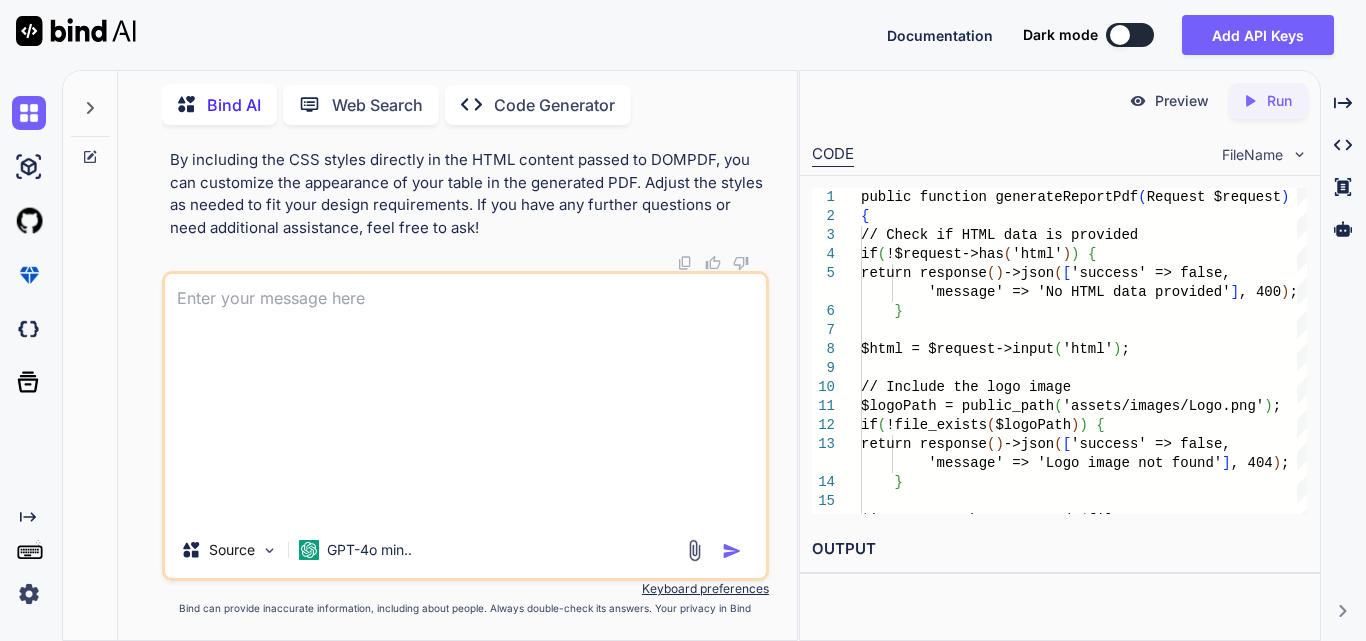 scroll, scrollTop: 0, scrollLeft: 0, axis: both 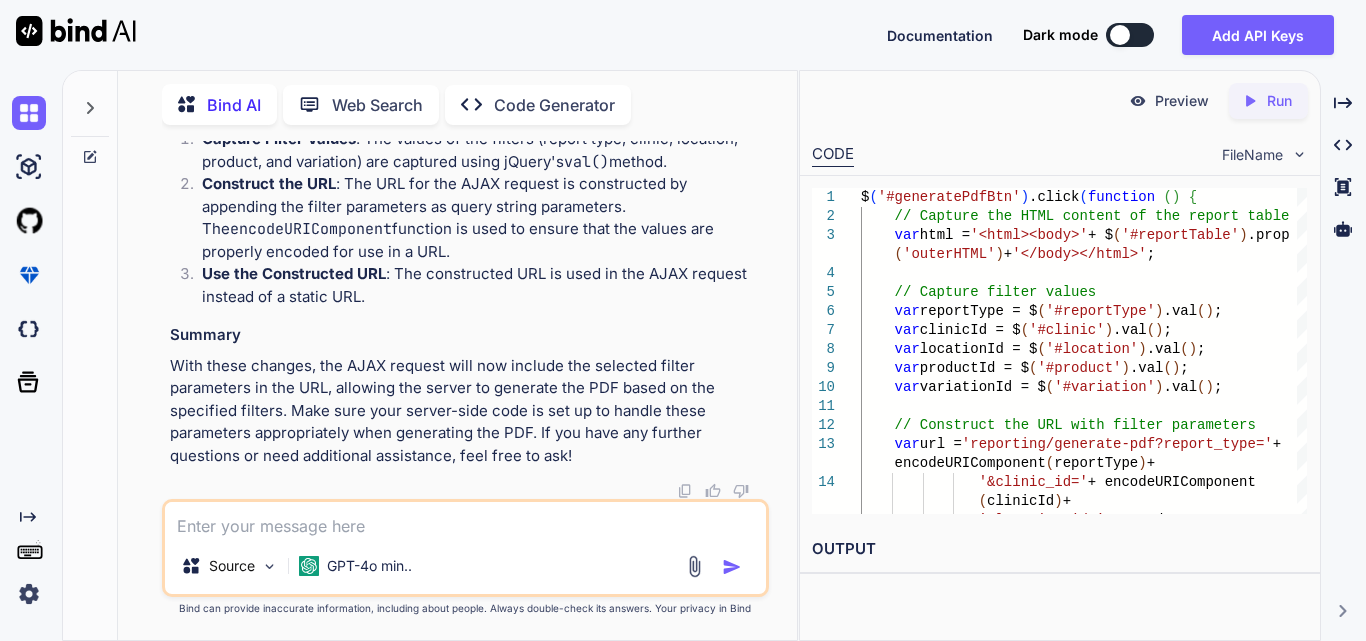 click at bounding box center [465, 520] 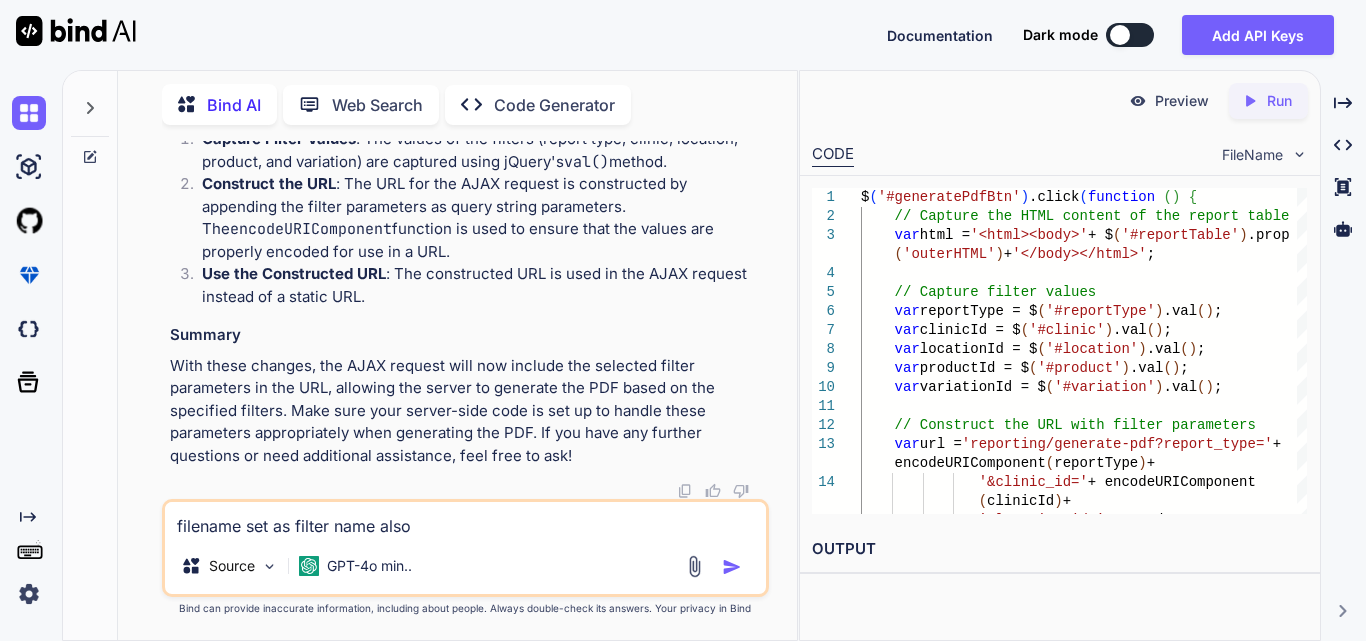 type on "filename set as filter name also" 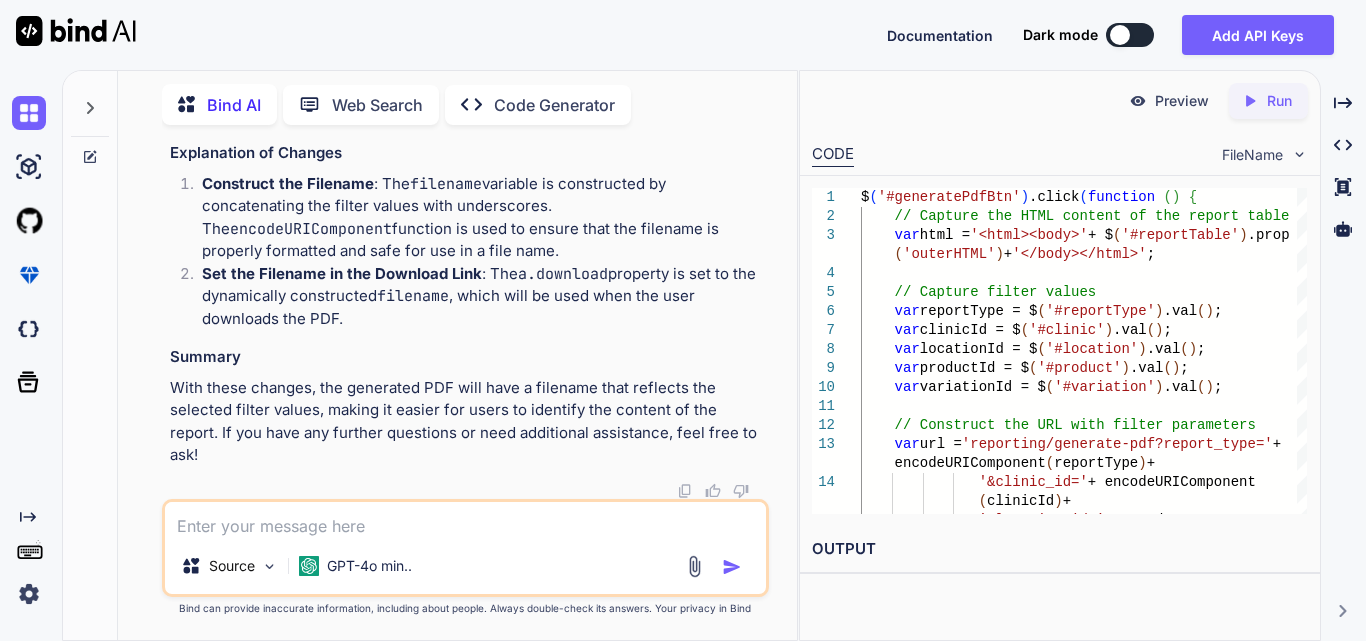 scroll, scrollTop: 34600, scrollLeft: 0, axis: vertical 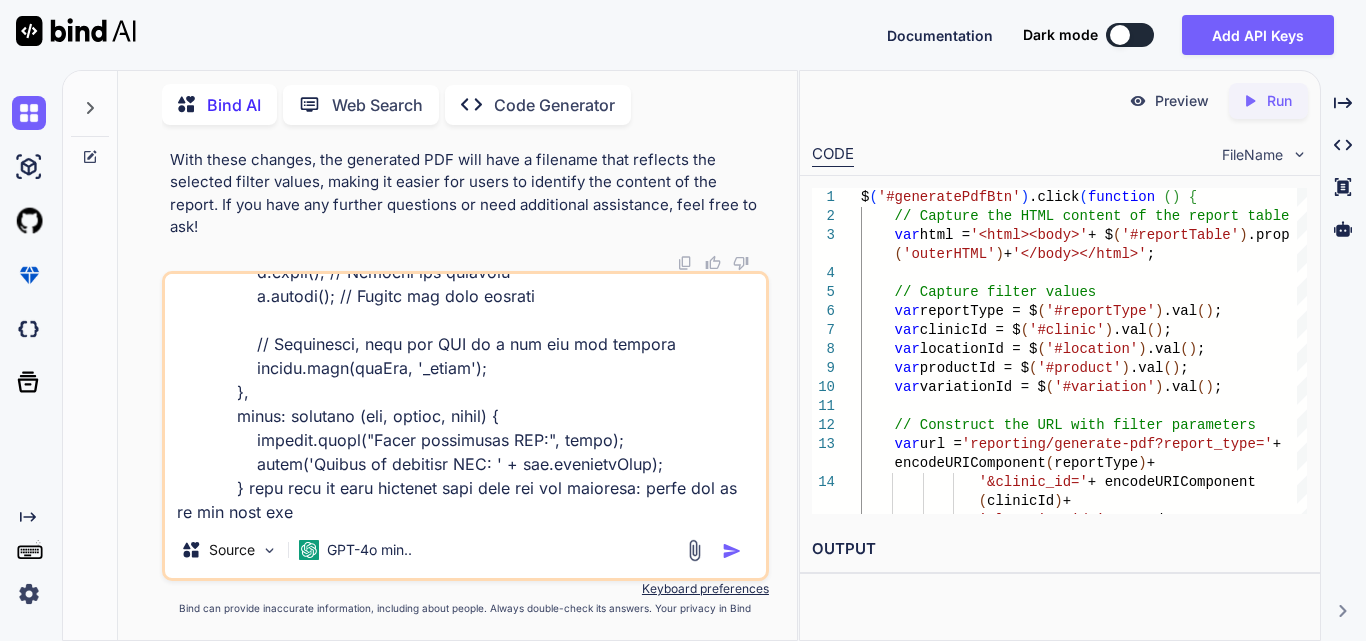 type on "url: url,
type: 'GET',
data: { html: html },
xhrFields: {
responseType: 'blob' // Set the response type to blob for binary data
},
success: function (data) {
// Create a URL for the PDF blob
var pdfUrl = window.URL.createObjectURL(data);
// Create a link element to trigger the download
var a = document.createElement('a');
a.href = pdfUrl;
a.download = filename; // Set the filename for download
document.body.appendChild(a);
a.click(); // Trigger the download
a.remove(); // Remove the link element
// Optionally, open the PDF in a new tab for preview
window.open(pdfUrl, '_blank');
},
error: function (xhr, status, error) {
console.error("Error generating PDF:", error);
alert('Failed to generate PDF: ' + ..." 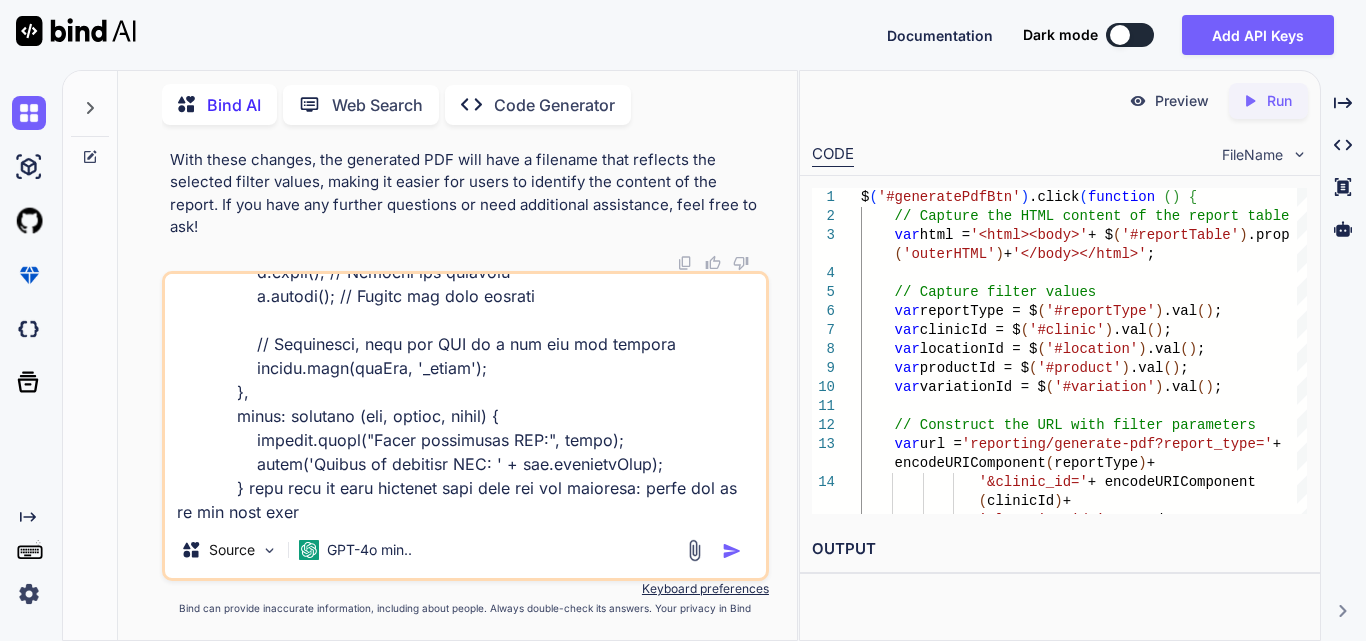 scroll, scrollTop: 0, scrollLeft: 0, axis: both 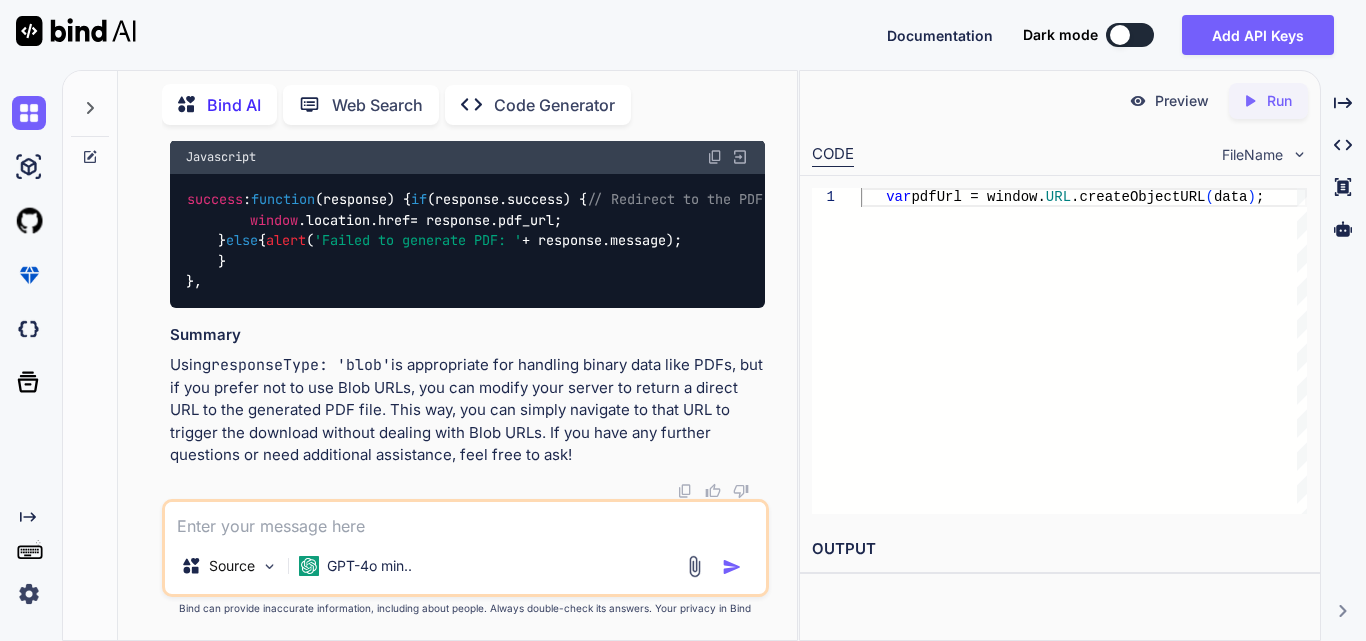 drag, startPoint x: 227, startPoint y: 309, endPoint x: 621, endPoint y: 307, distance: 394.00507 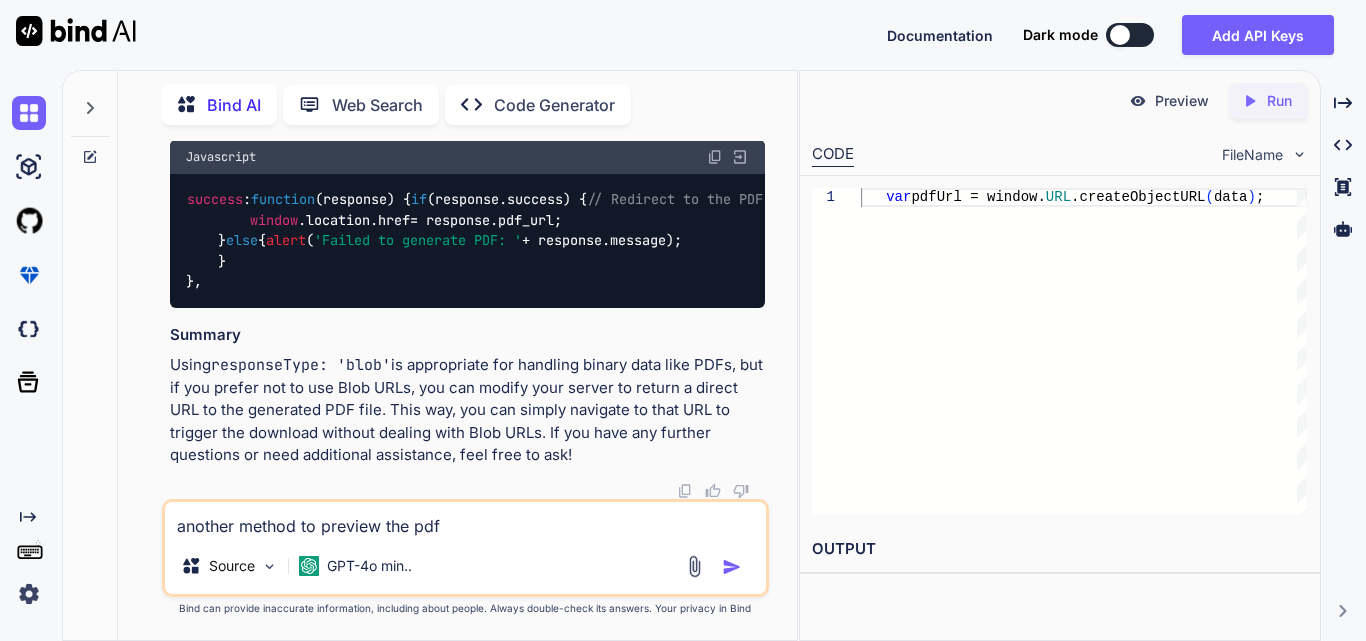 type on "another method to preview the pdf" 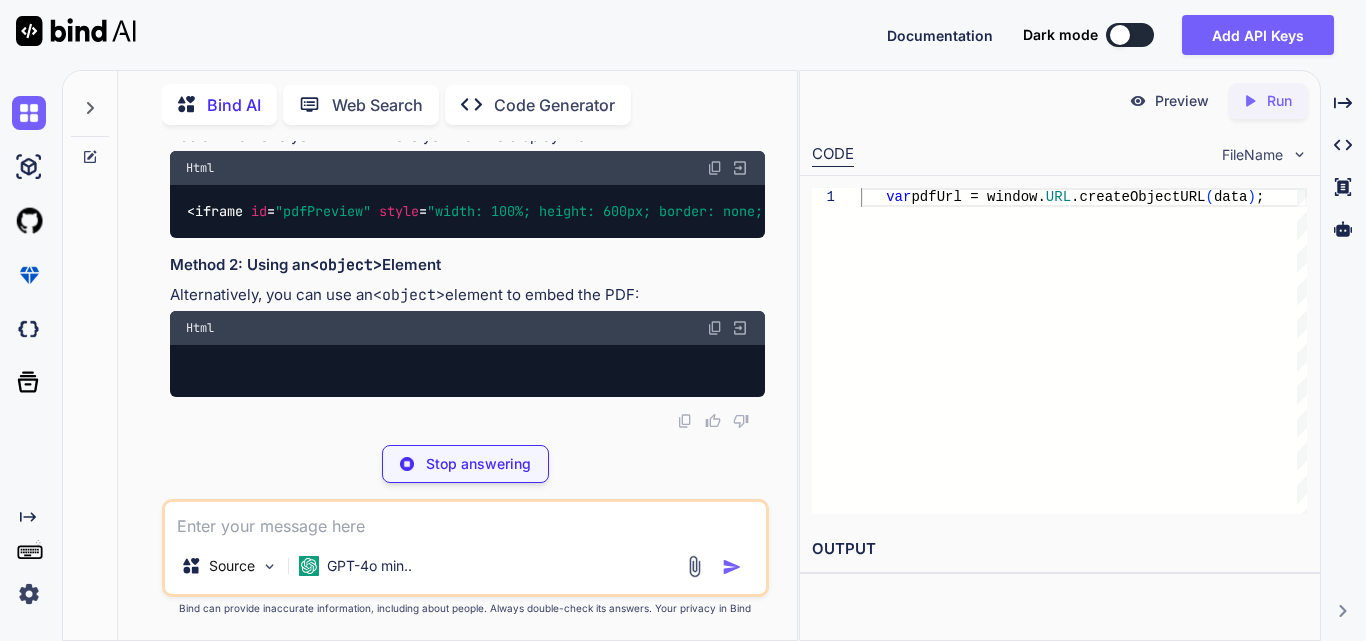 scroll, scrollTop: 39074, scrollLeft: 0, axis: vertical 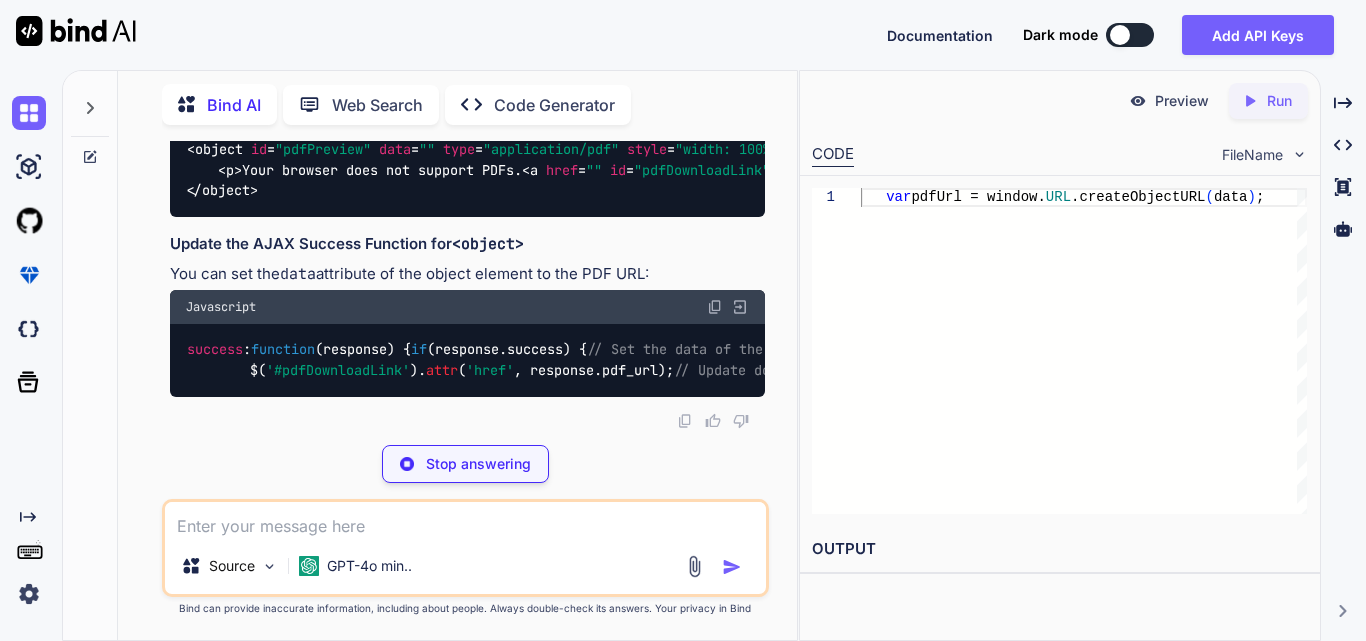 drag, startPoint x: 297, startPoint y: 318, endPoint x: 701, endPoint y: 312, distance: 404.04456 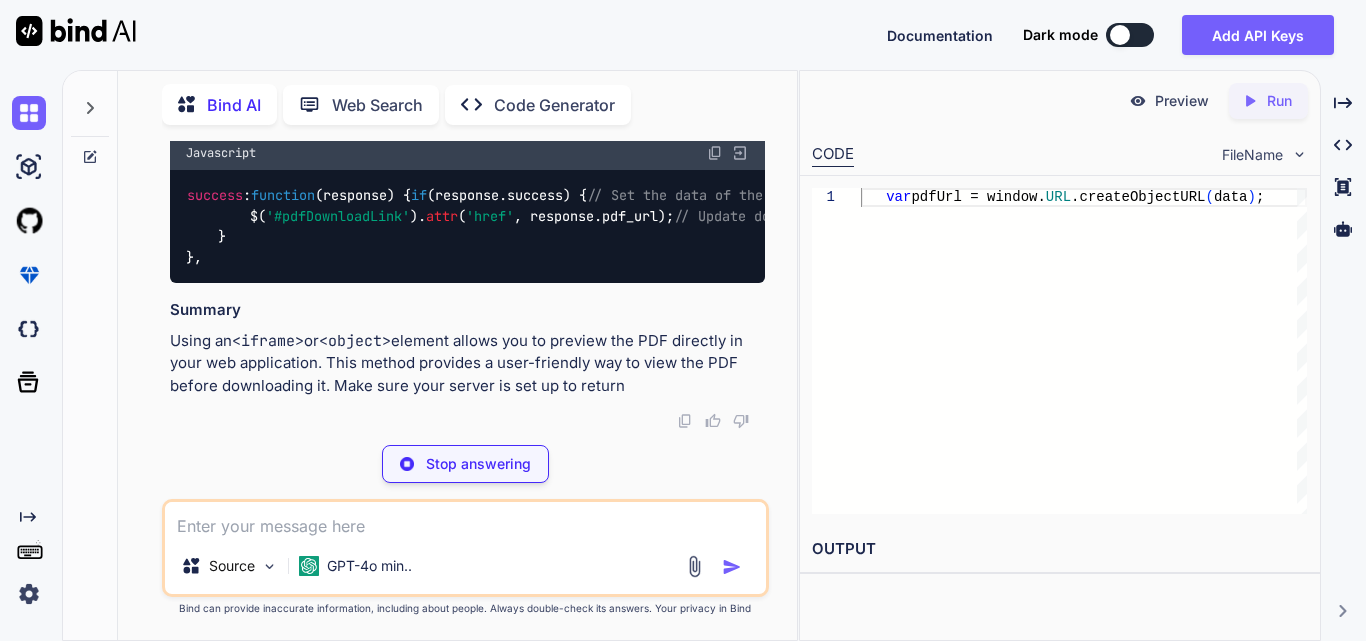 scroll, scrollTop: 39374, scrollLeft: 0, axis: vertical 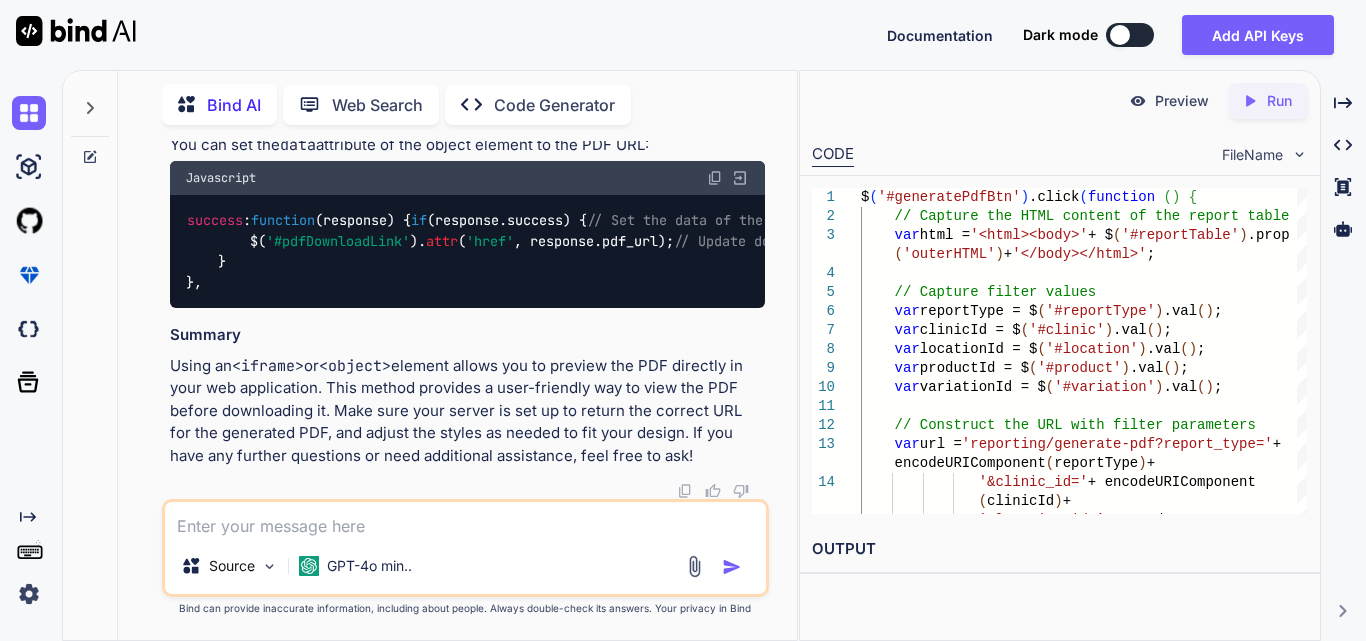 drag, startPoint x: 251, startPoint y: 310, endPoint x: 742, endPoint y: 332, distance: 491.4926 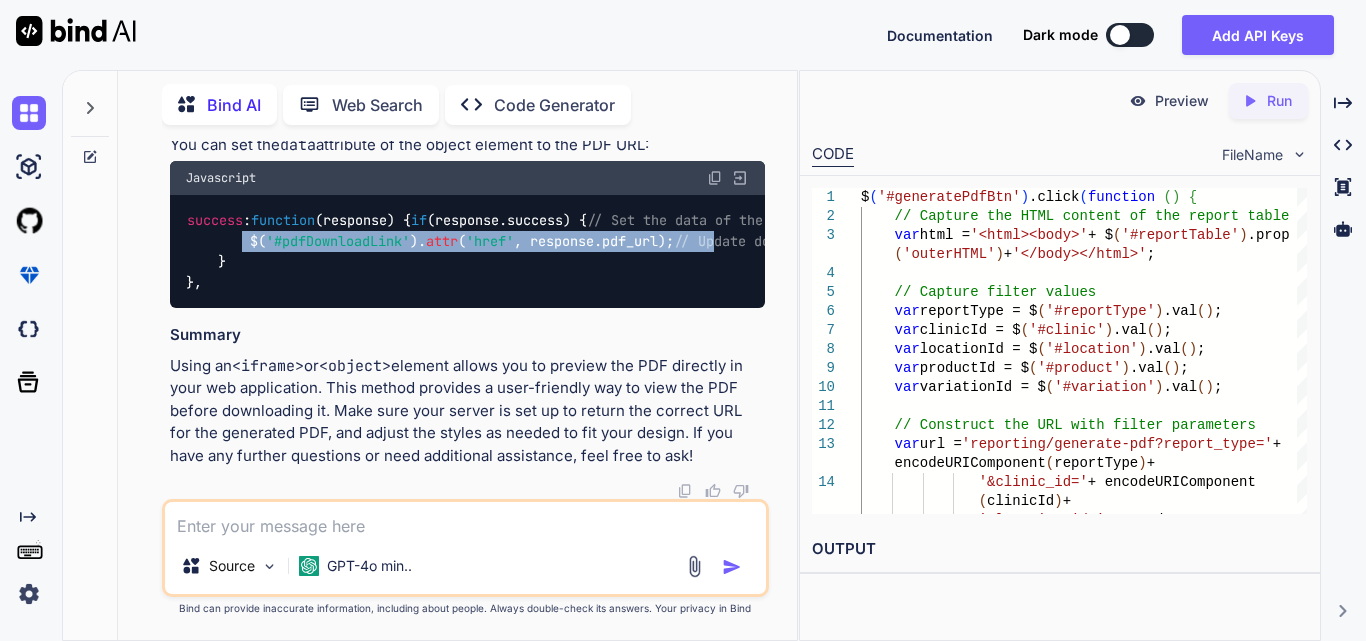drag, startPoint x: 246, startPoint y: 335, endPoint x: 730, endPoint y: 339, distance: 484.01654 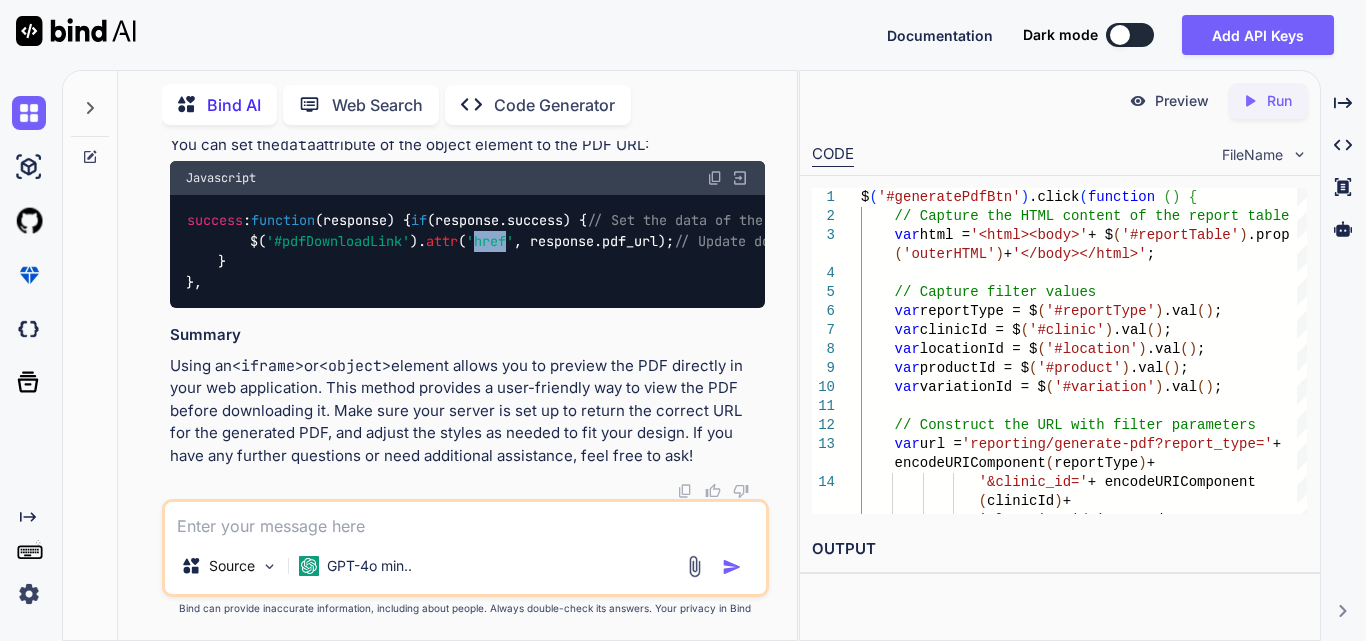 click on "'href'" at bounding box center [490, 241] 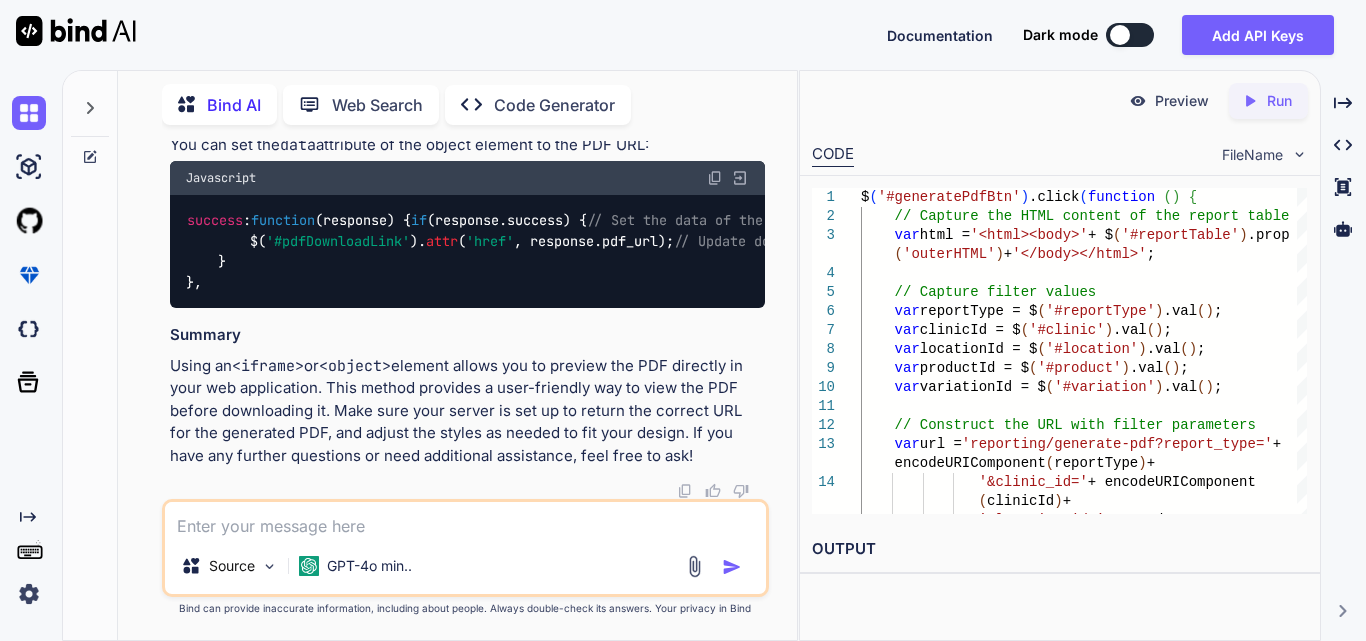 click on "pdf_url" at bounding box center [630, 241] 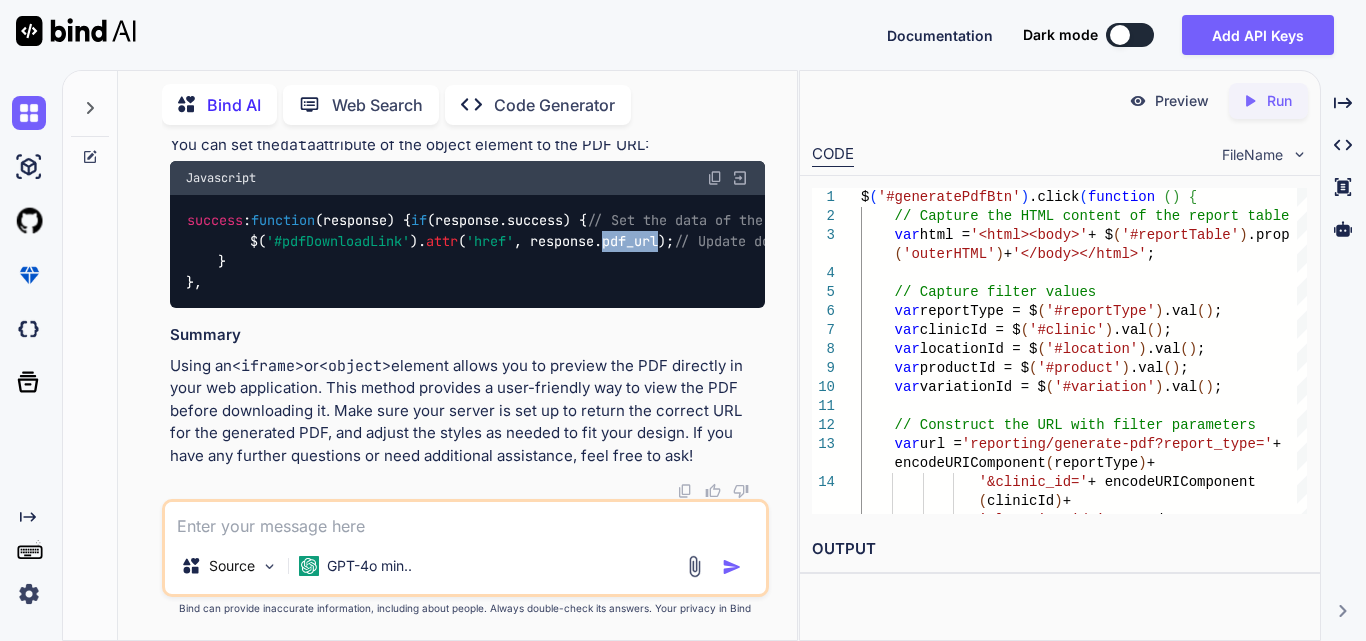 click on "pdf_url" at bounding box center [630, 241] 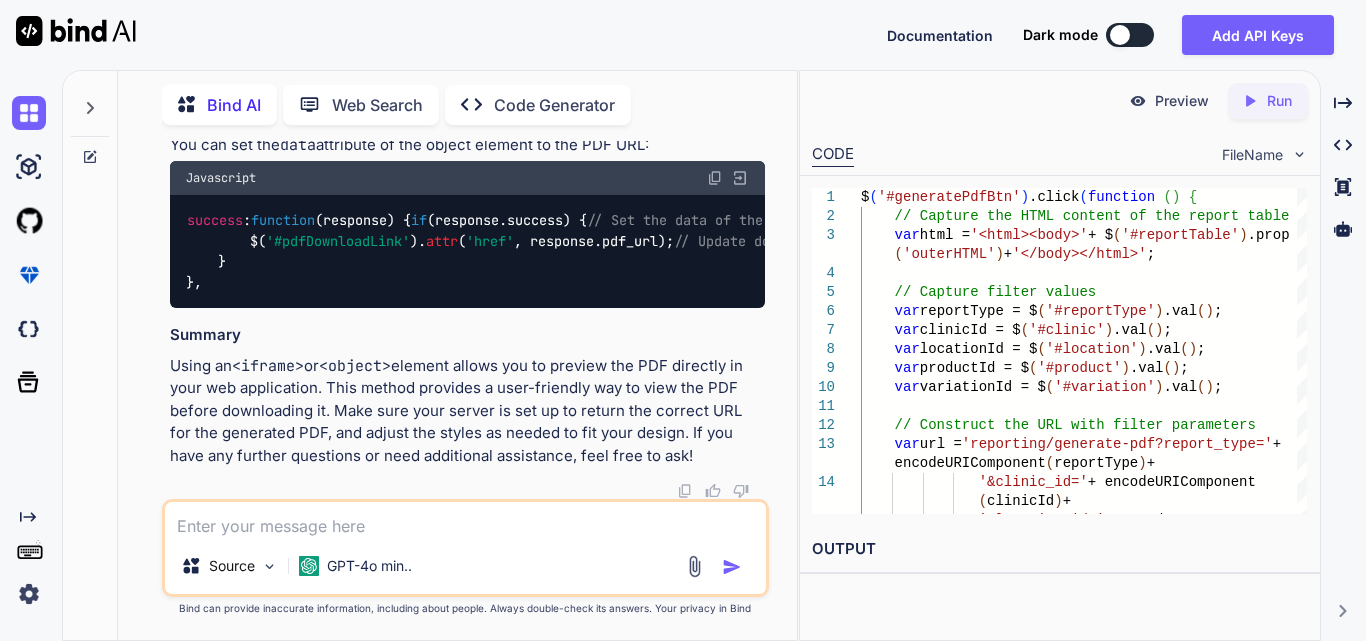 click on "success :  function  ( response ) {
if  (response. success ) {
// Set the data of the object to the PDF URL for preview
$( '#pdfPreview' ). attr ( 'data' , response. pdf_url );
$( '#pdfDownloadLink' ). attr ( 'href' , response. pdf_url );  // Update download link
}  else  {
alert ( 'Failed to generate PDF: '  + response. message );
}
}," at bounding box center (802, 251) 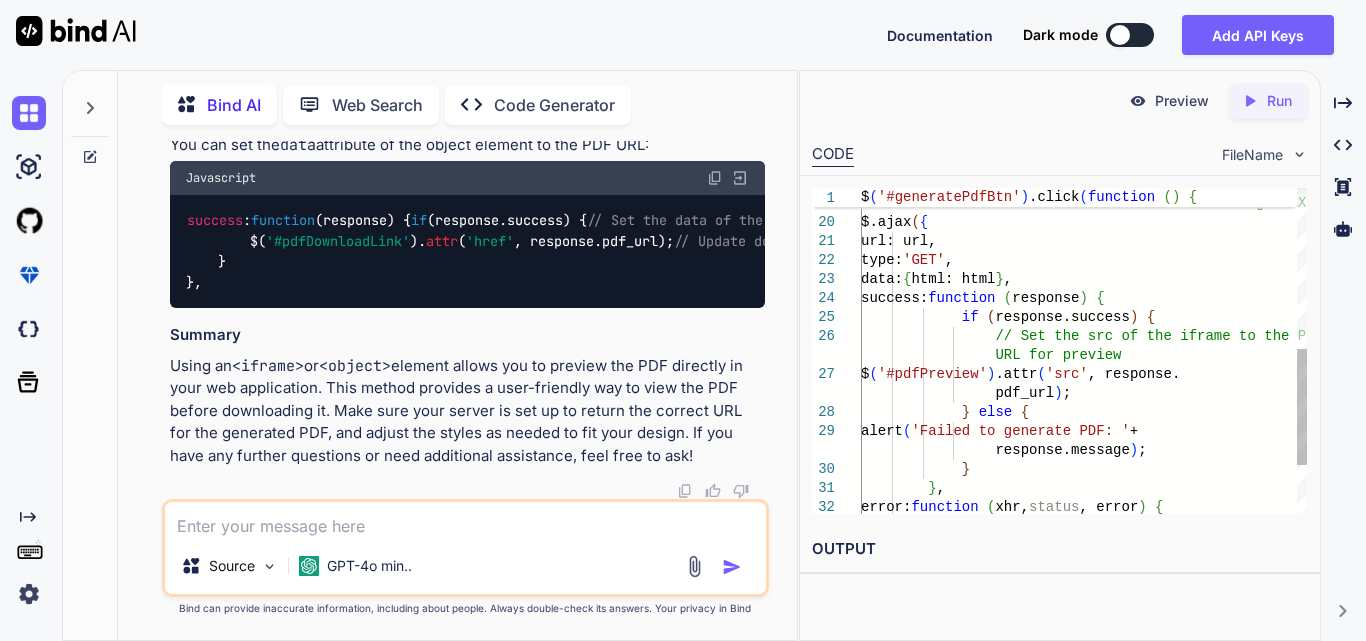scroll, scrollTop: 0, scrollLeft: 0, axis: both 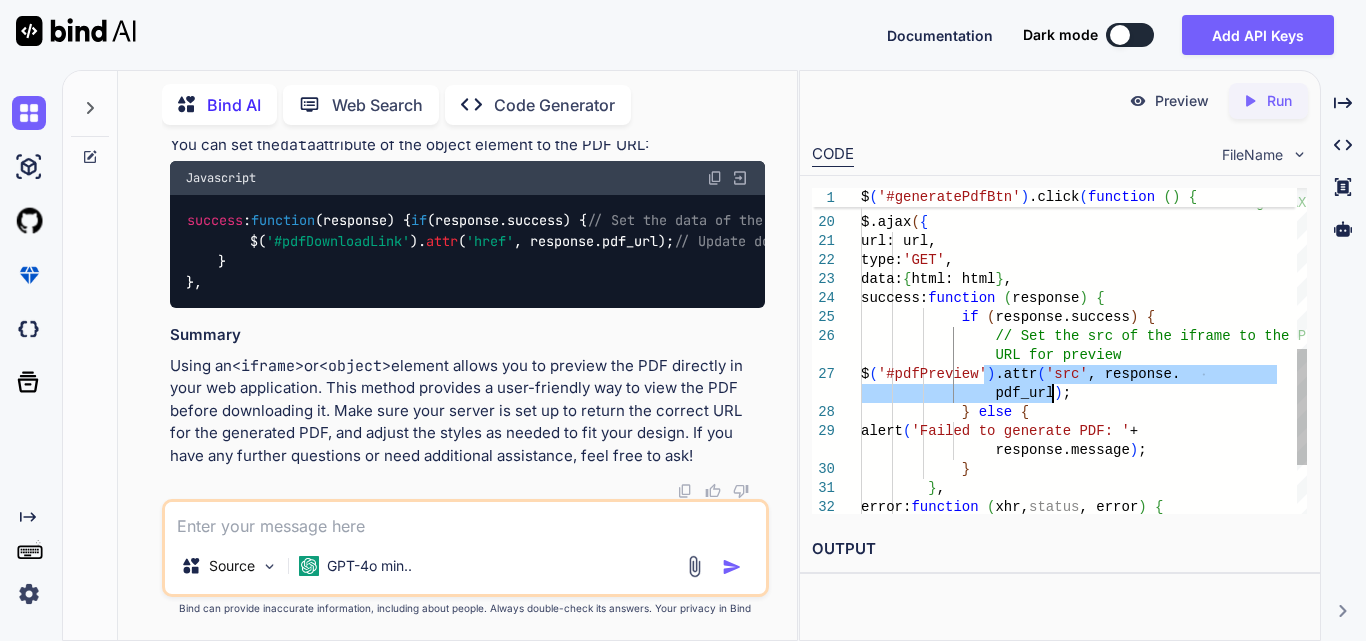 drag, startPoint x: 982, startPoint y: 377, endPoint x: 1065, endPoint y: 395, distance: 84.92938 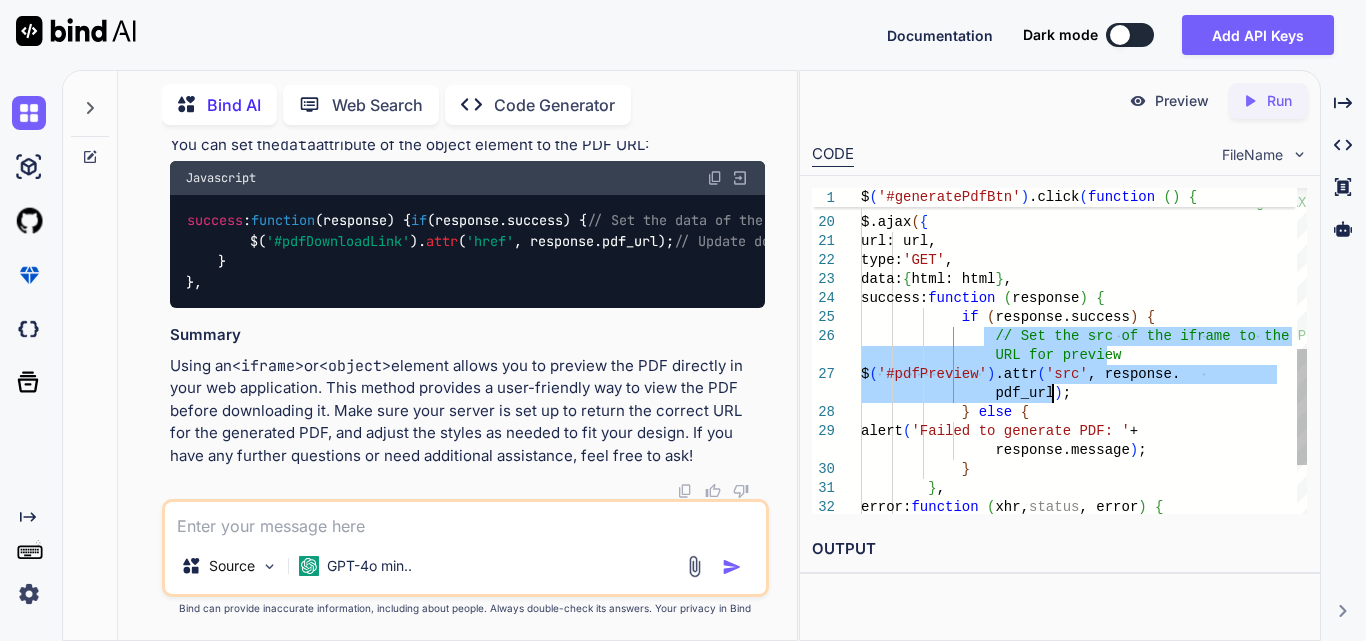 drag, startPoint x: 982, startPoint y: 327, endPoint x: 1068, endPoint y: 387, distance: 104.86182 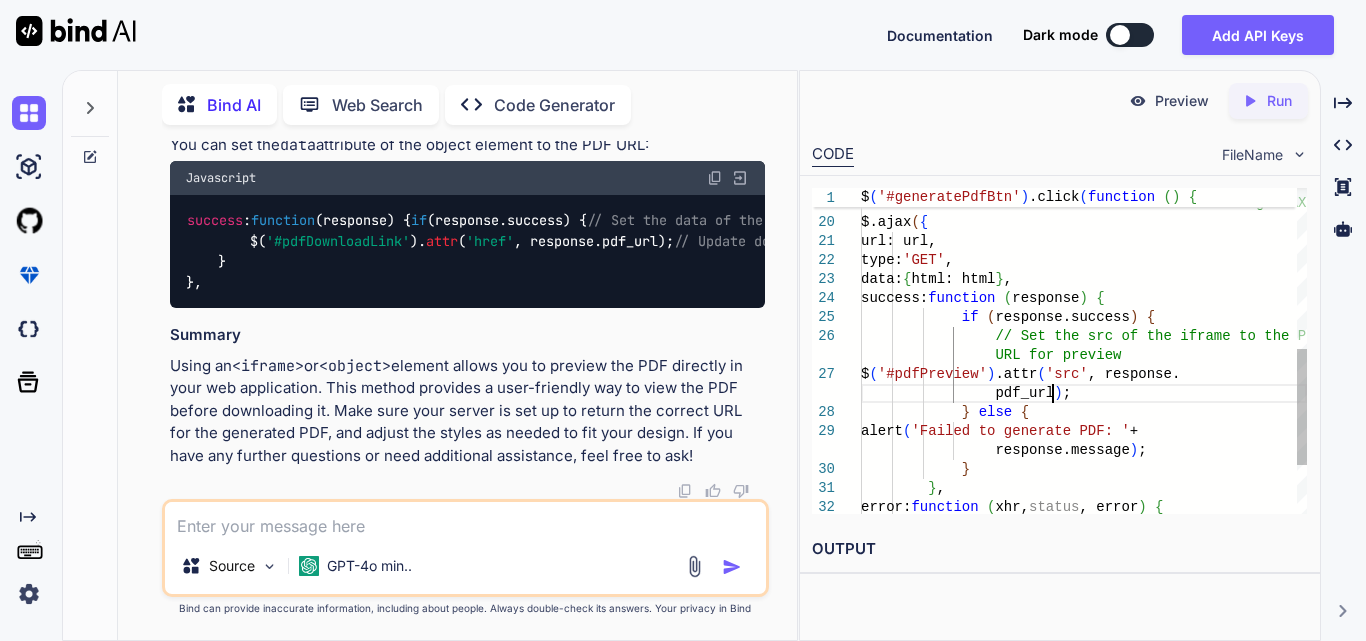 click on "data: { html: html } ,
success: function ( response ) {
if ( response.success ) {
// Set the src of the iframe to the PDF
// URL for preview
$ ( '#pdfPreview' ) .attr ( 'src' , response.pdf_url ) ;
} else {
alert ( 'Failed to generate PDF: ' + response.message ) ;
}
},
error: function (xhr, status, error) {
url: url,
type: 'GET',
// Send the HTML content to the server using AJAX
$.ajax (" at bounding box center [1084, 194] 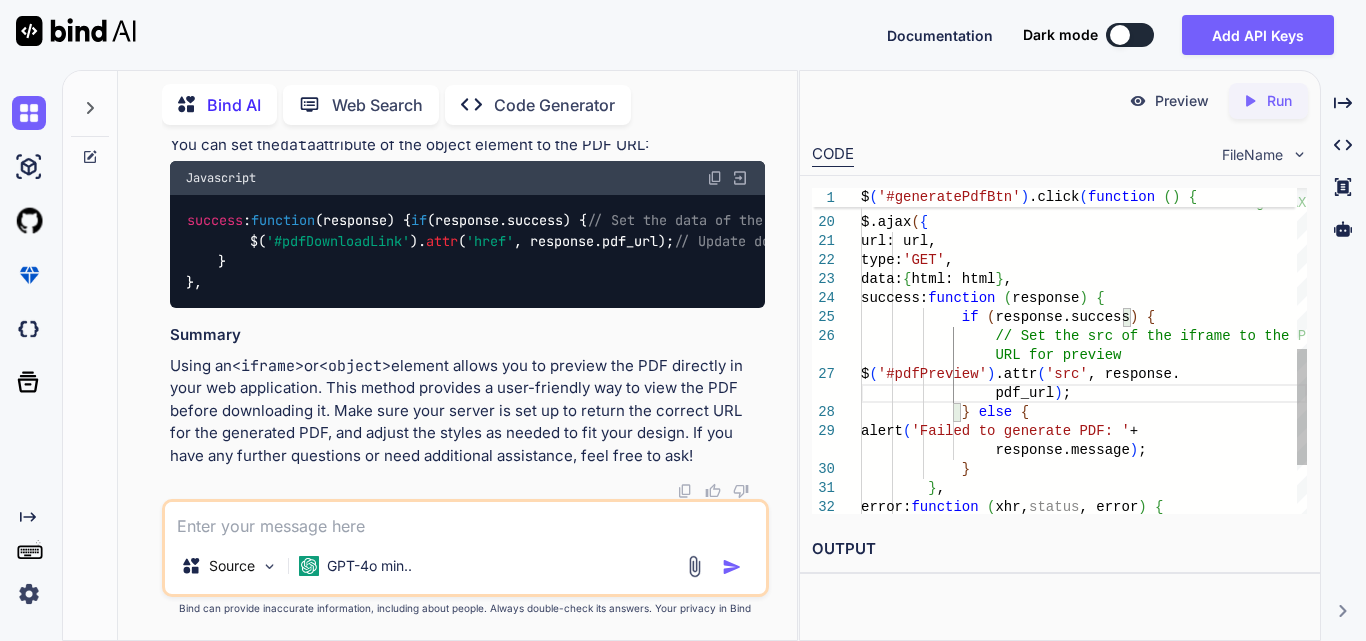 click on "data: { html: html } ,
success: function ( response ) {
if ( response.success ) {
// Set the src of the iframe to the PDF
// URL for preview
$ ( '#pdfPreview' ) .attr ( 'src' , response.pdf_url ) ;
} else {
alert ( 'Failed to generate PDF: ' + response.message ) ;
}
},
error: function (xhr, status, error) {
url: url,
type: 'GET',
// Send the HTML content to the server using AJAX
$.ajax (" at bounding box center [1084, 194] 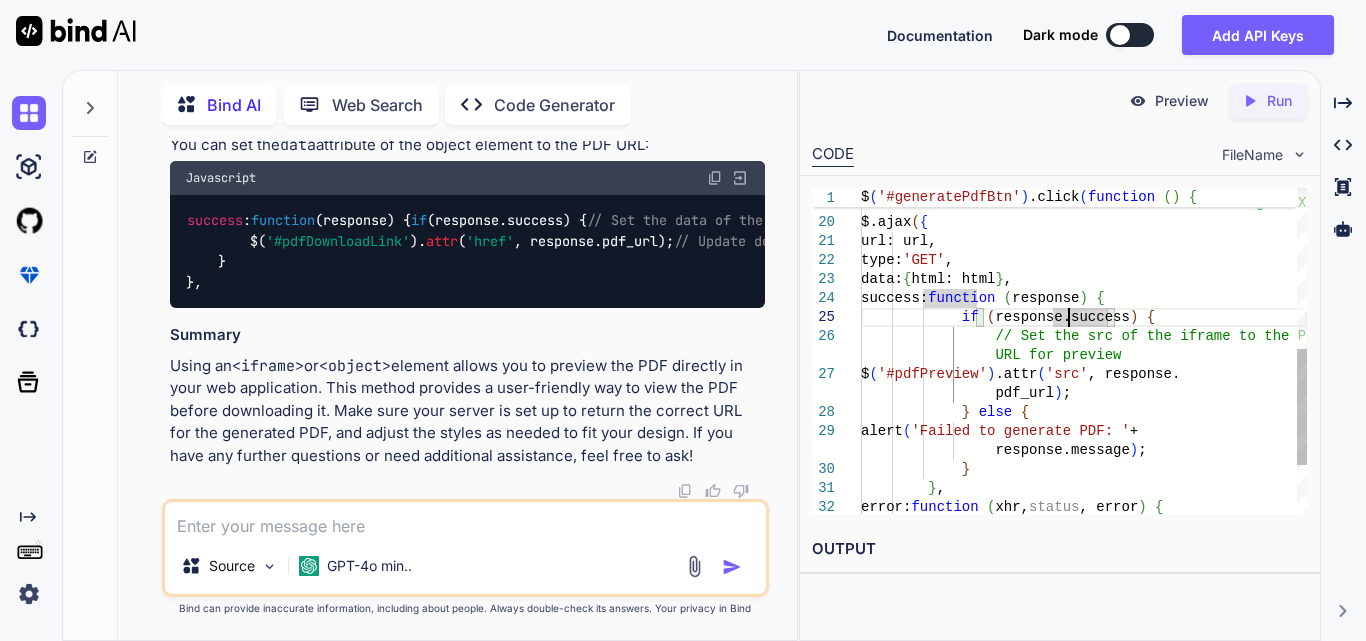 click on "data: { html: html } ,
success: function ( response ) {
if ( response.success ) {
// Set the src of the iframe to the PDF
// URL for preview
$ ( '#pdfPreview' ) .attr ( 'src' , response.pdf_url ) ;
} else {
alert ( 'Failed to generate PDF: ' + response.message ) ;
}
},
error: function (xhr, status, error) {
url: url,
type: 'GET',
// Send the HTML content to the server using AJAX
$.ajax (" at bounding box center [1084, 194] 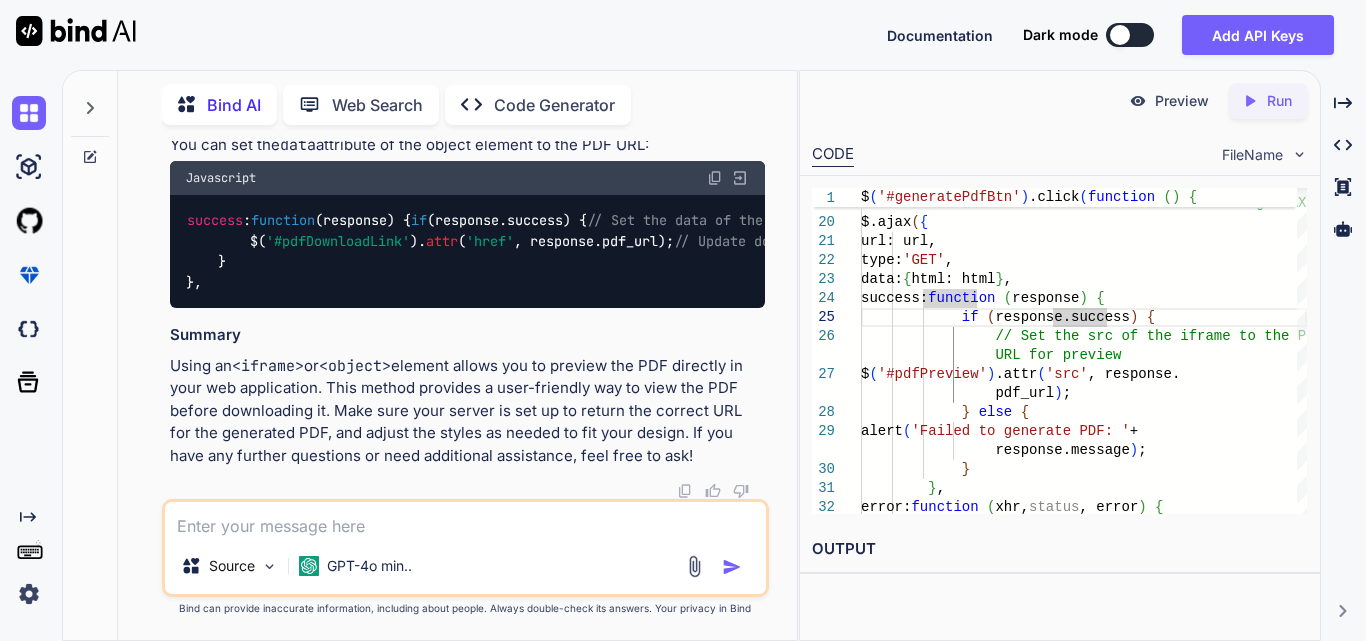 click at bounding box center [465, 520] 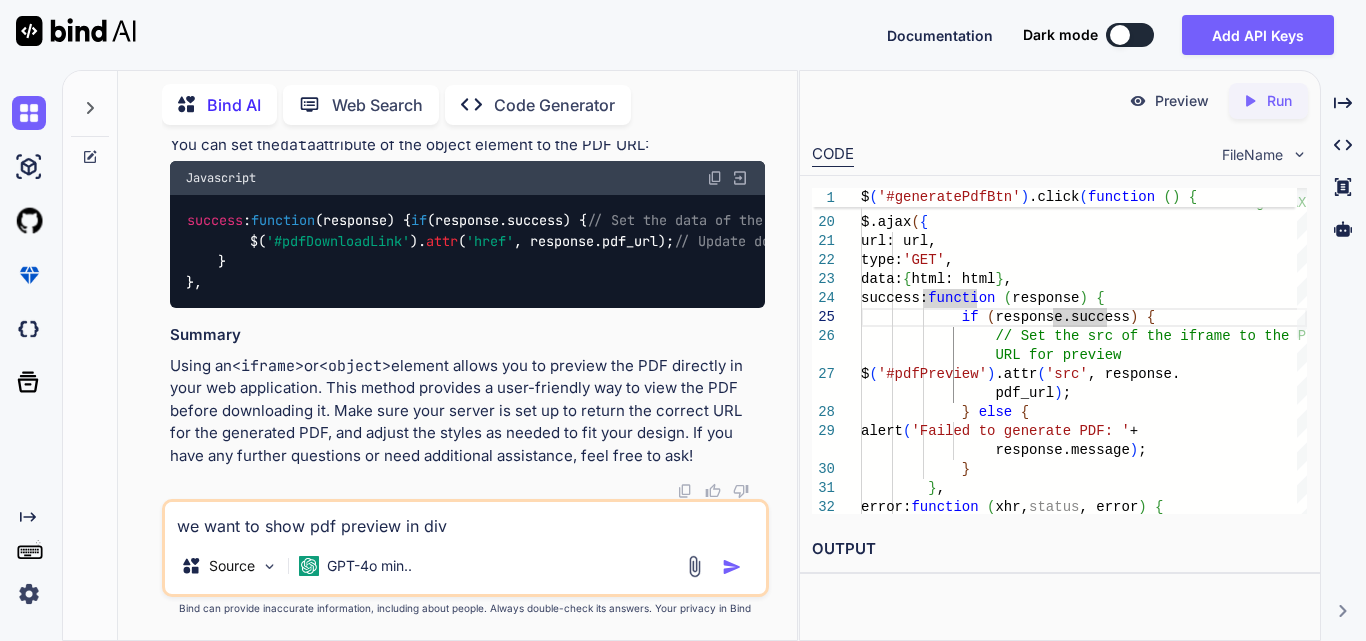 type on "we want to show pdf preview in div" 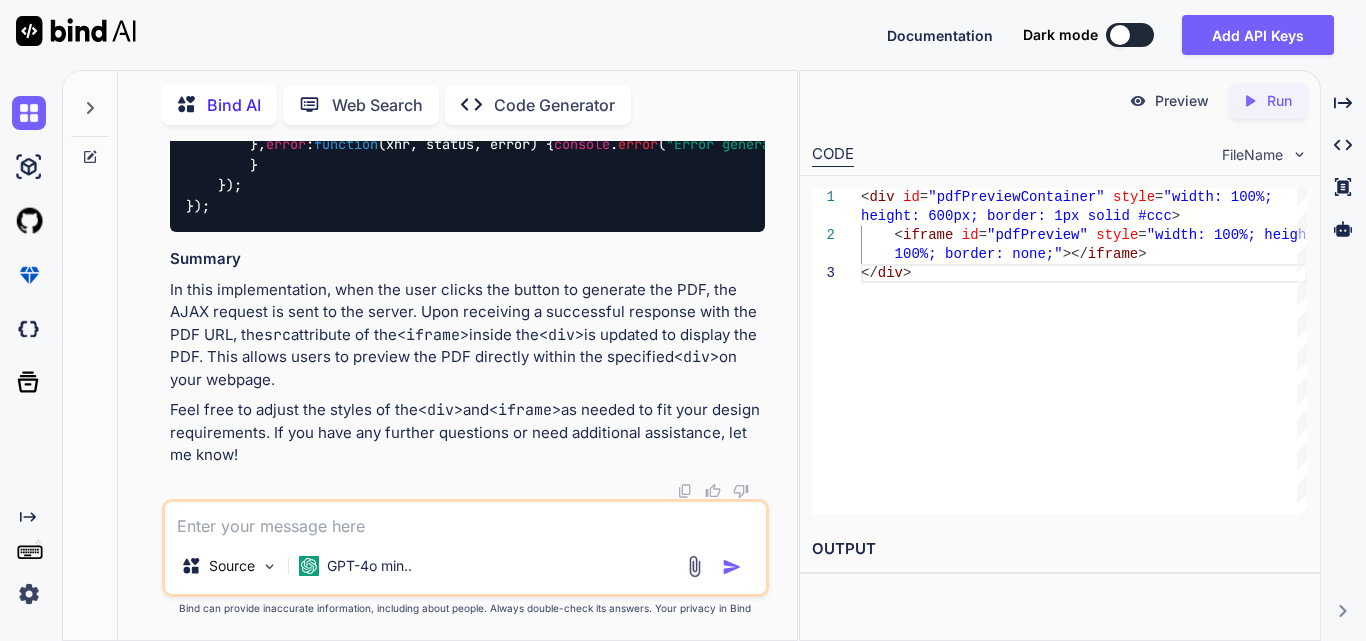 scroll, scrollTop: 41356, scrollLeft: 0, axis: vertical 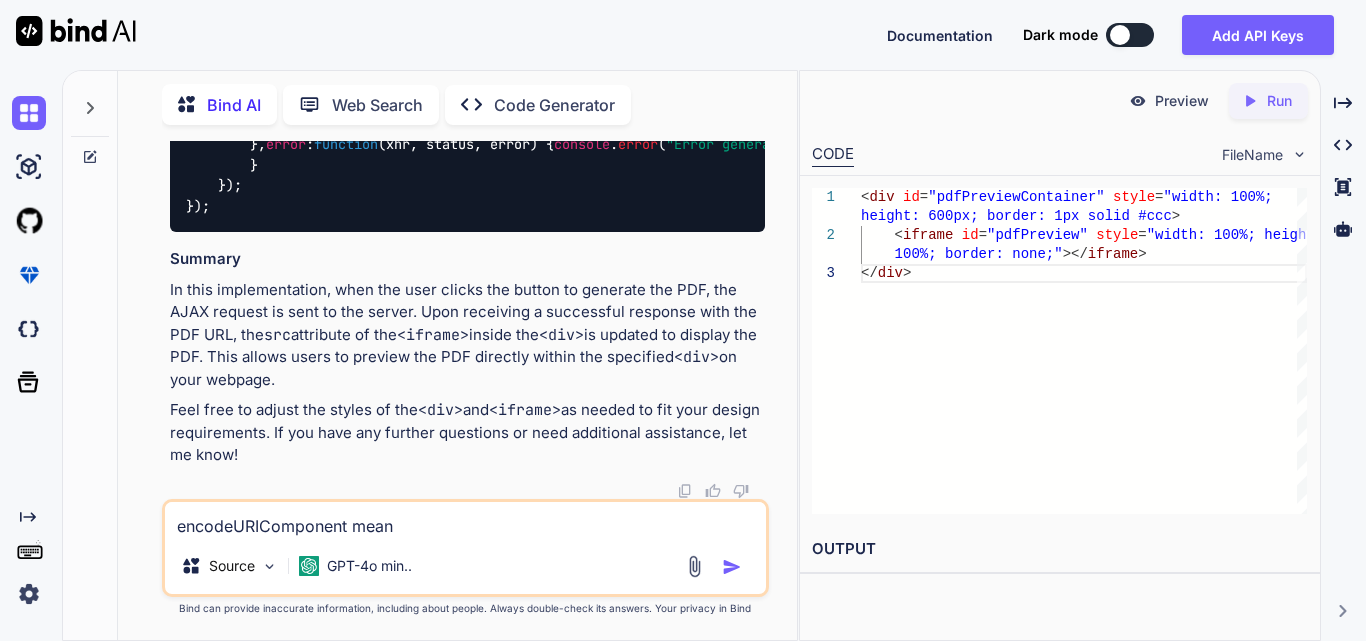 type on "encodeURIComponent means" 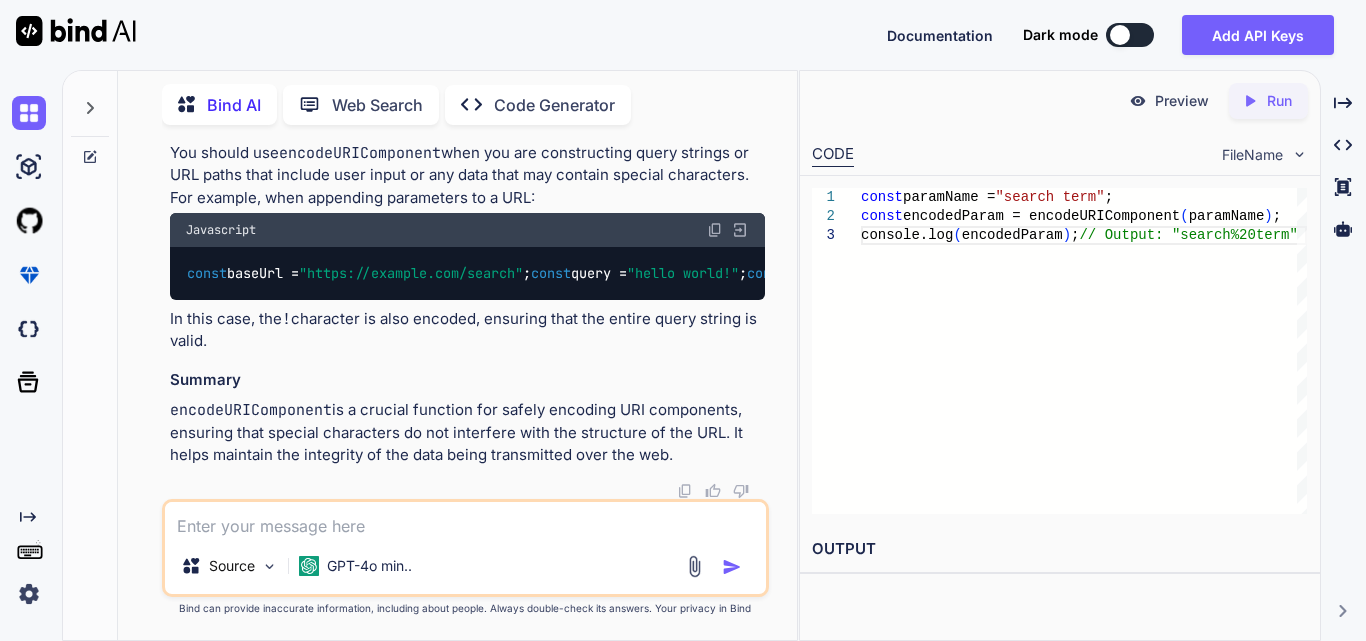 scroll, scrollTop: 42128, scrollLeft: 0, axis: vertical 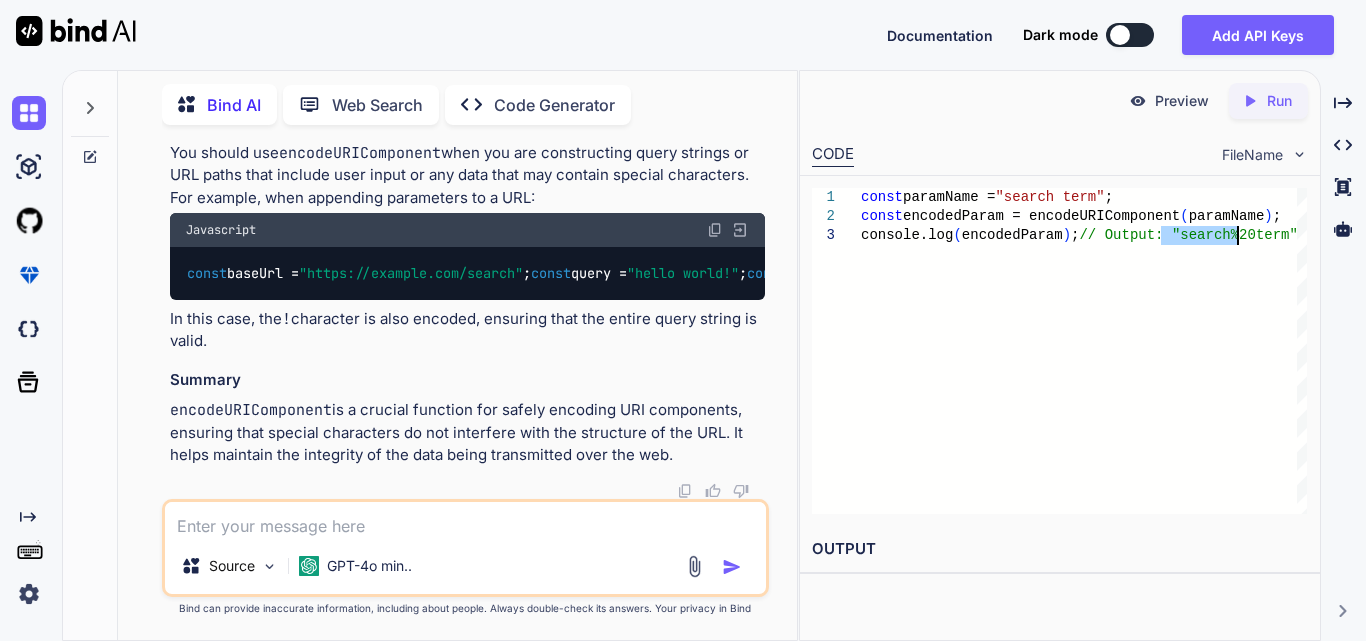 drag, startPoint x: 1164, startPoint y: 238, endPoint x: 1237, endPoint y: 238, distance: 73 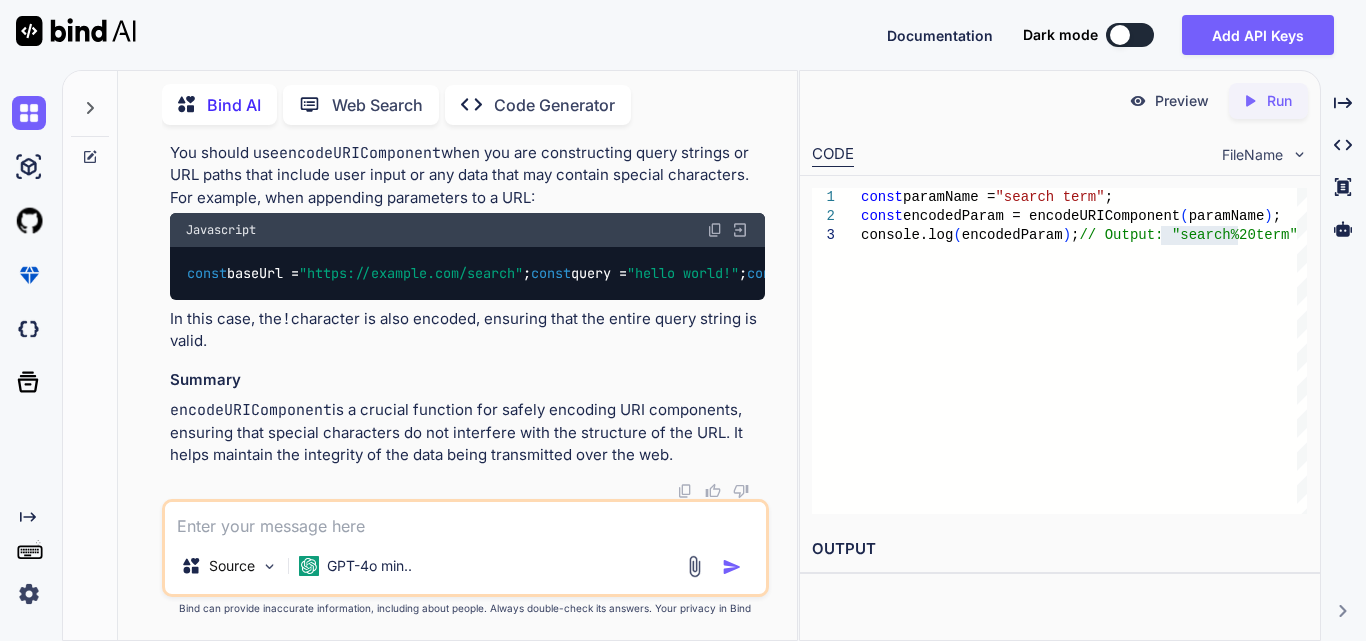 click on "Spaces : Spaces are encoded as  %20 , which is the URL-encoded representation of a space character." at bounding box center (483, -185) 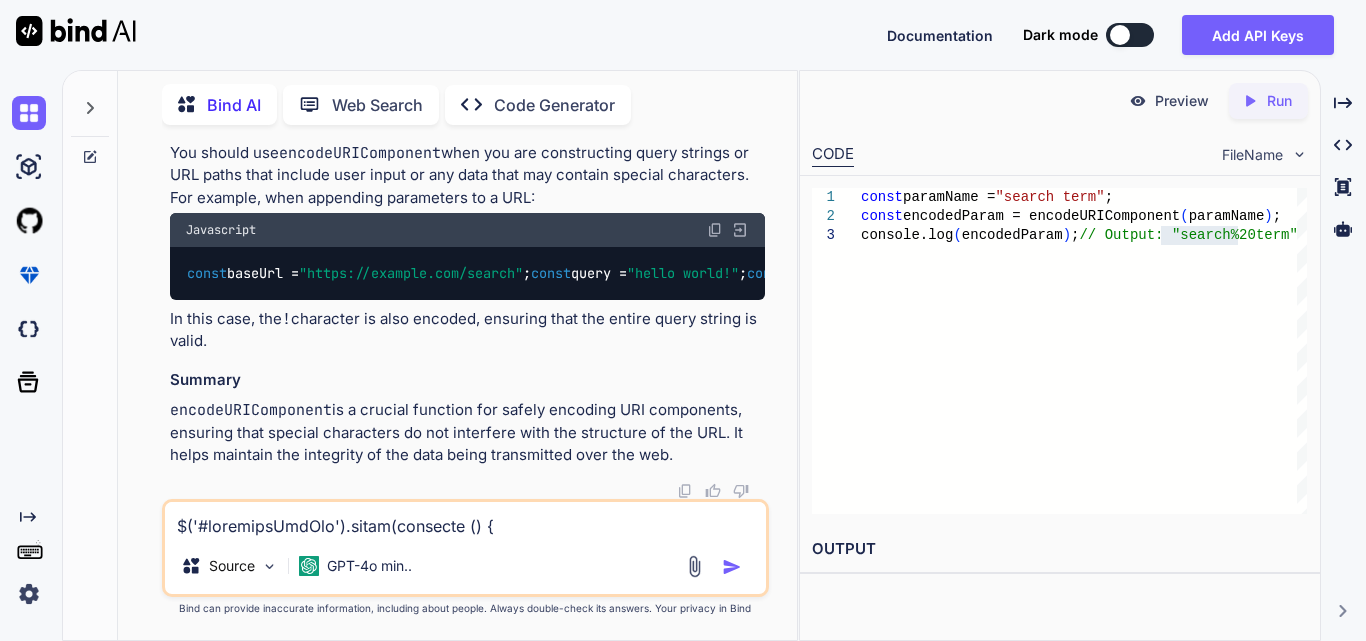 scroll, scrollTop: 602, scrollLeft: 0, axis: vertical 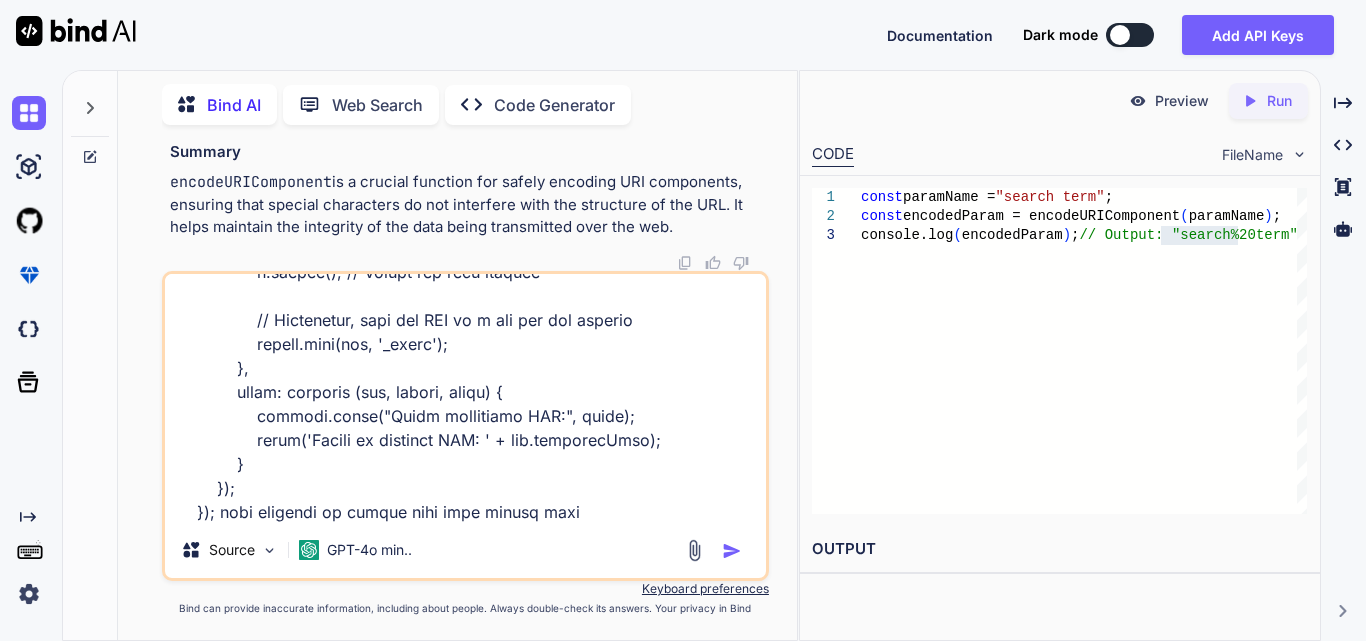 type on "$('#generatePdfBtn').click(function () {
// Capture the HTML content of the report table
var html = '<html><body>' + $('#reportTable').prop('outerHTML') + '</body></html>';
// Send the HTML content to the server using AJAX
$.ajax({
url: 'reporting/generate-pdf',
type: 'GET',
data: { html: html },
xhrFields: {
responseType: 'blob' // Set the response type to blob for binary data
},
success: function (data) {
// Create a URL for the PDF blob
var url = window.URL.createObjectURL(data);
// Create a link element to trigger the download
var a = document.createElement('a');
a.href = url;
a.download = 'report.pdf'; // Set the filename for download
document.body.appendChild(a);
a.click(); // Trigger the download
a.remove(); // Remove the link element
..." 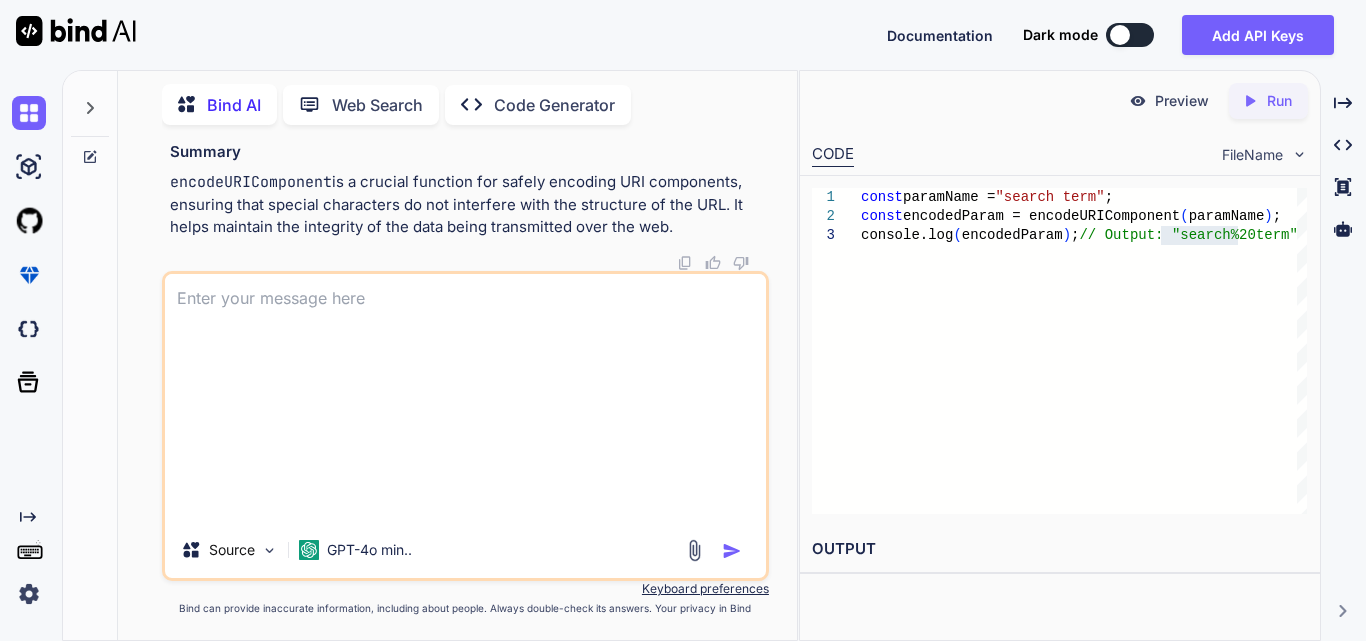 scroll, scrollTop: 0, scrollLeft: 0, axis: both 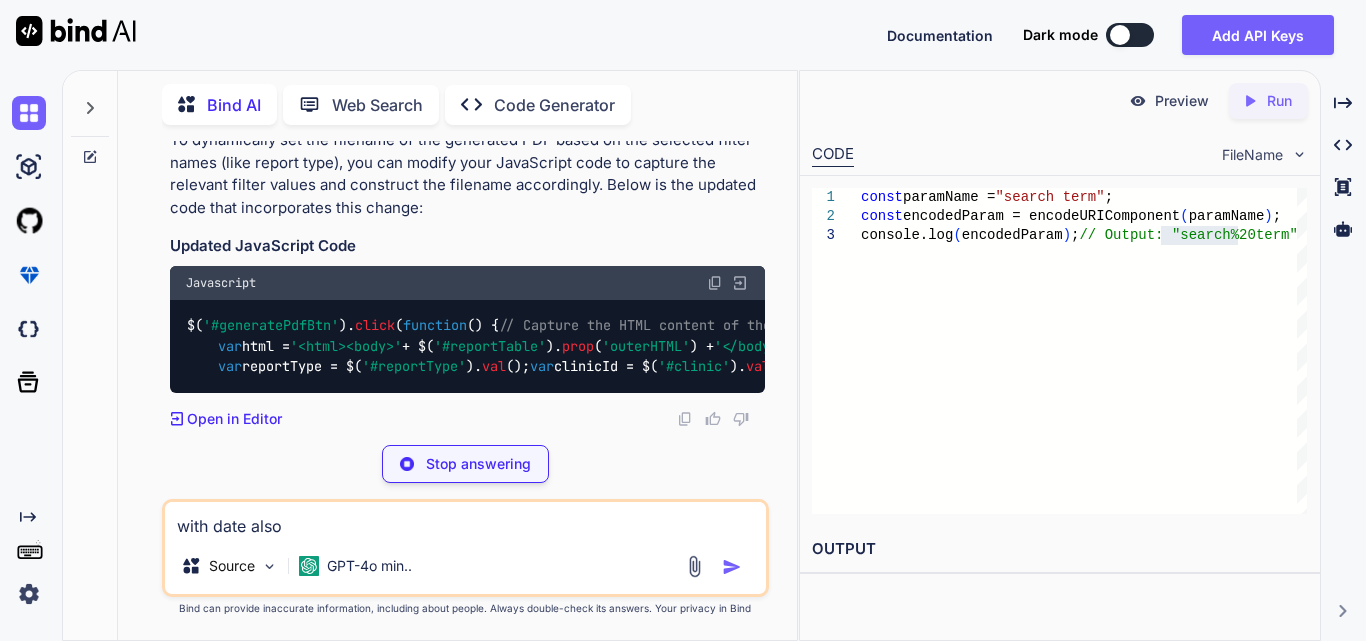 type on "with date also" 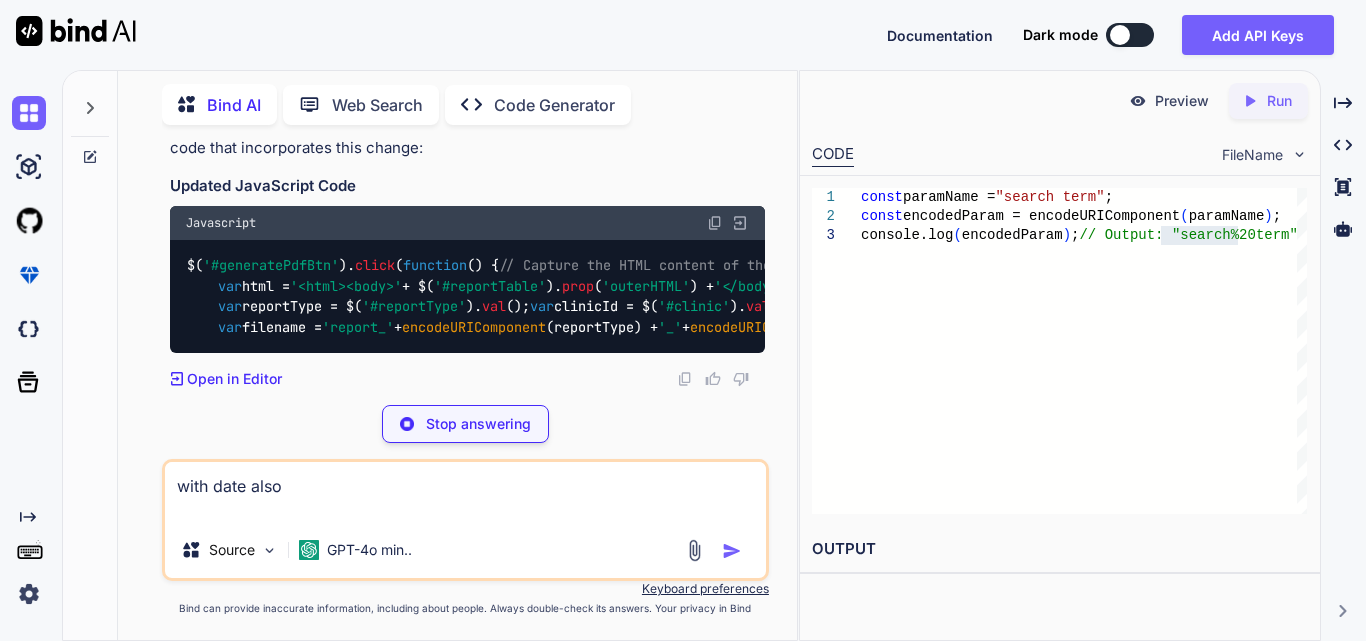 drag, startPoint x: 319, startPoint y: 499, endPoint x: 140, endPoint y: 494, distance: 179.06982 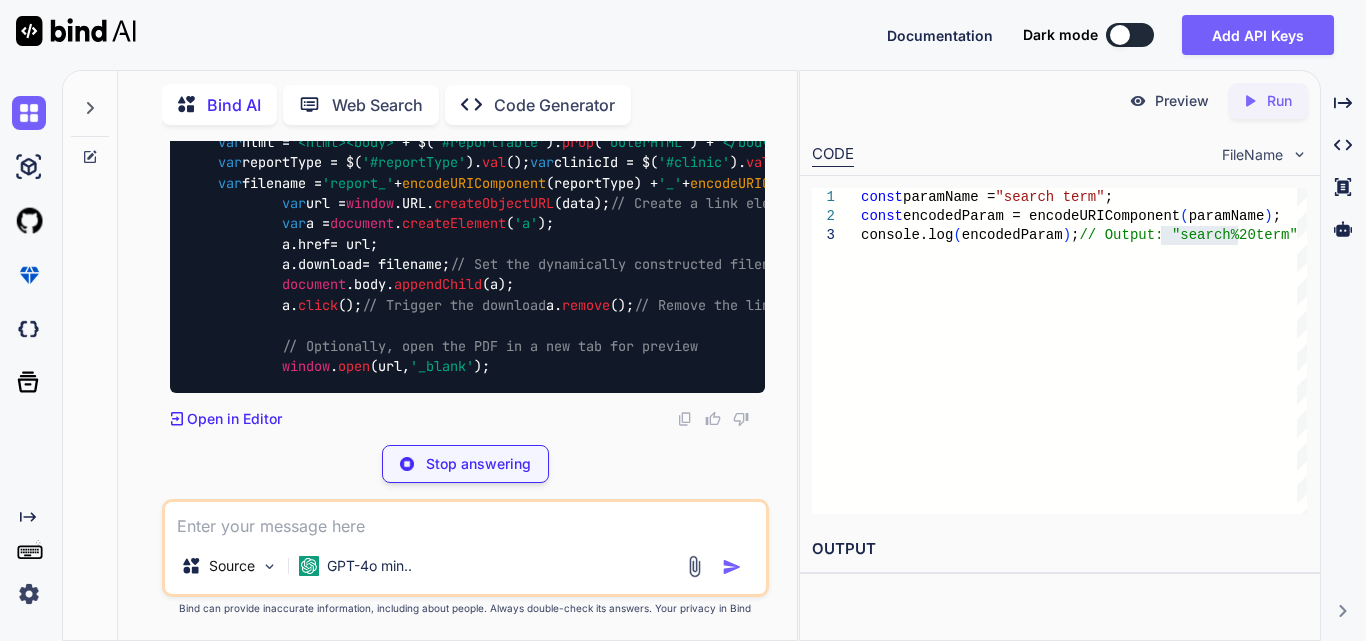 scroll, scrollTop: 43934, scrollLeft: 0, axis: vertical 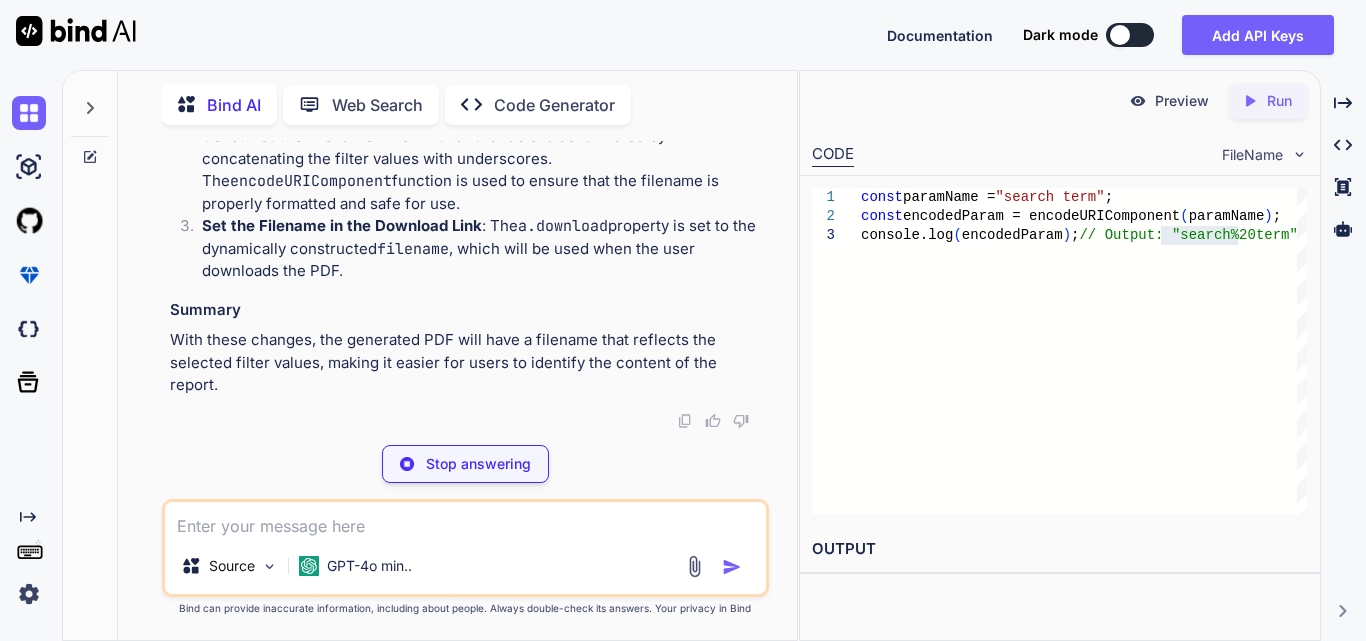 click at bounding box center [465, 520] 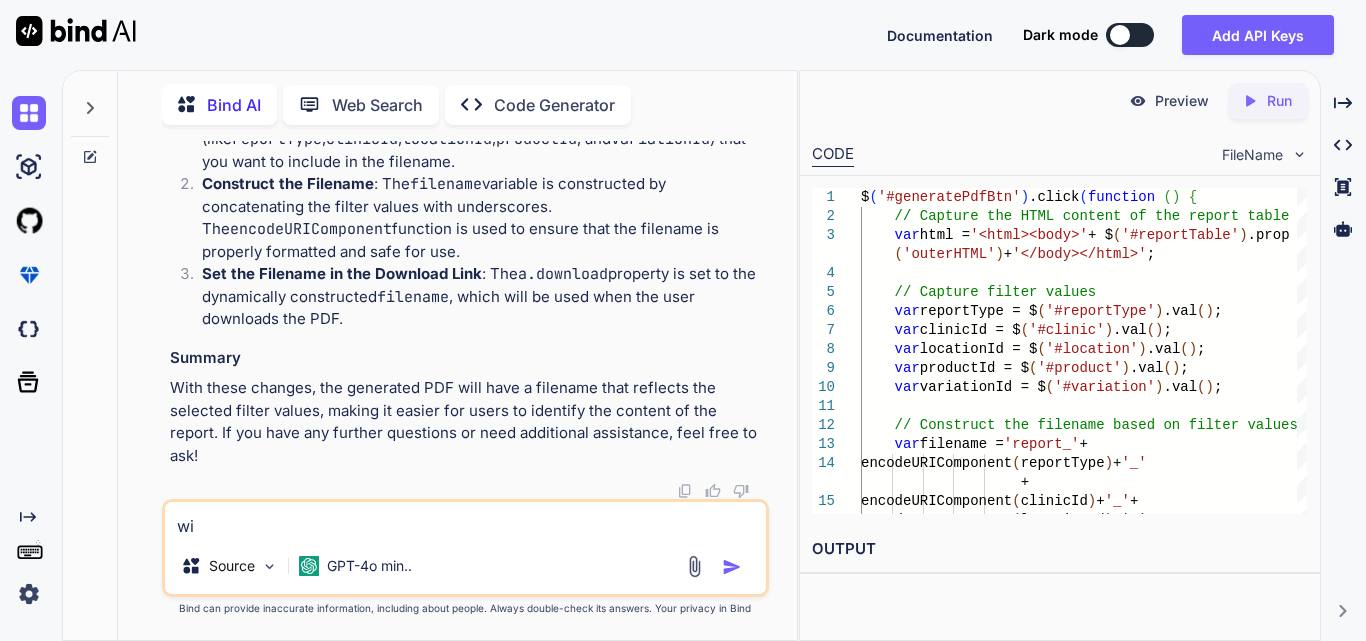 type on "w" 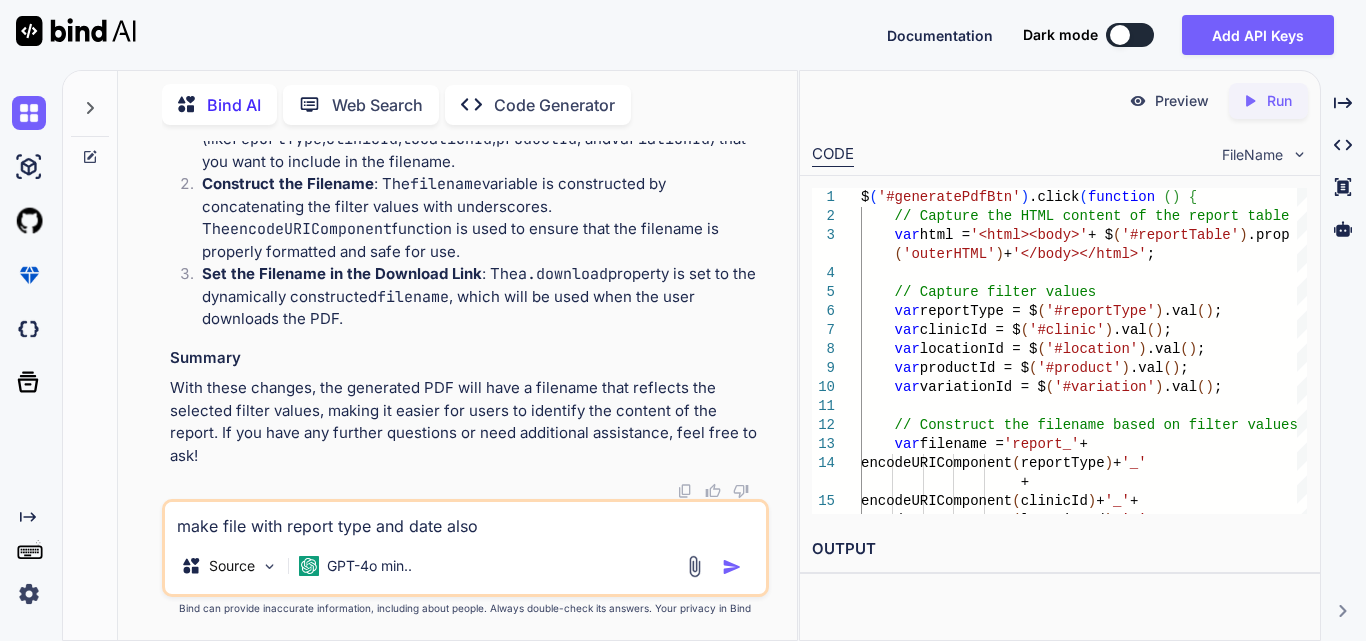 type on "make file with report type and date also" 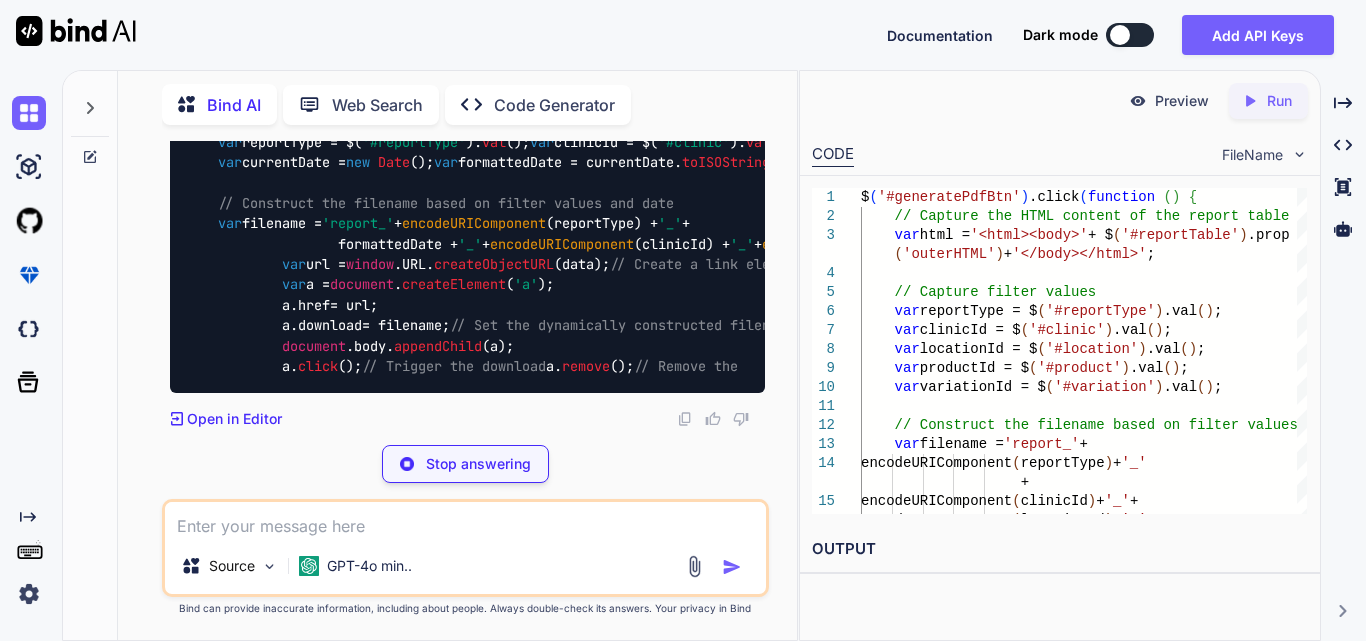 scroll, scrollTop: 45502, scrollLeft: 0, axis: vertical 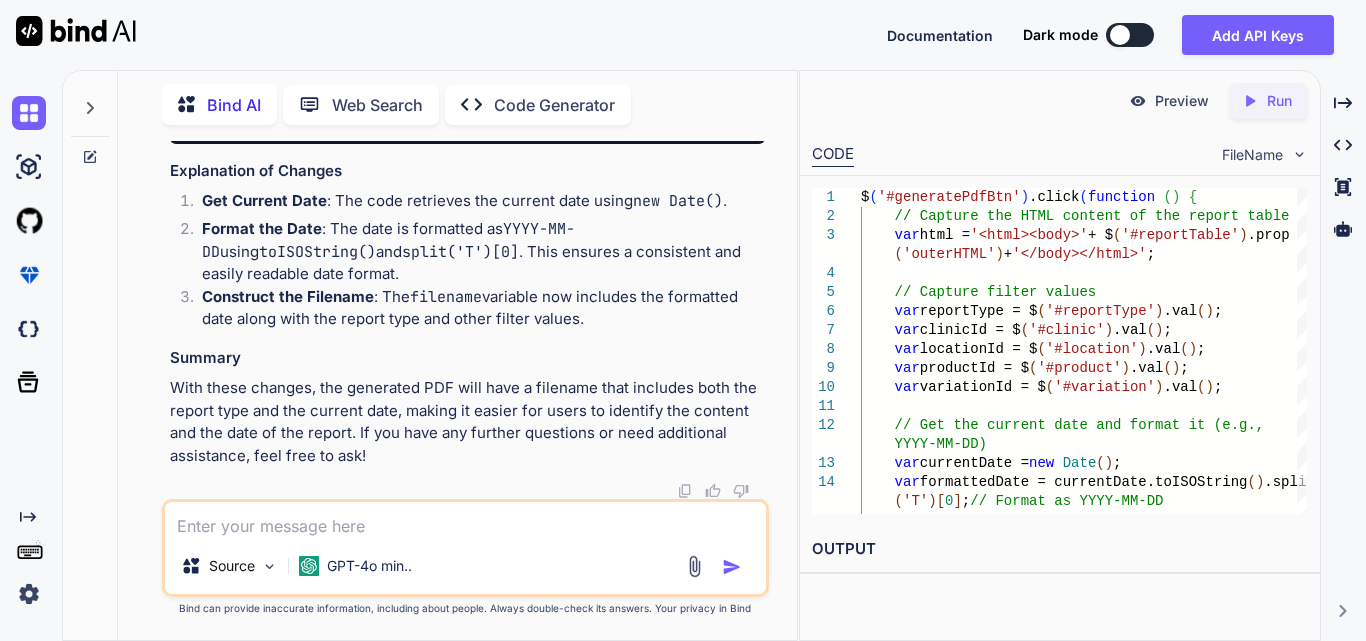 drag, startPoint x: 216, startPoint y: 195, endPoint x: 669, endPoint y: 389, distance: 492.79306 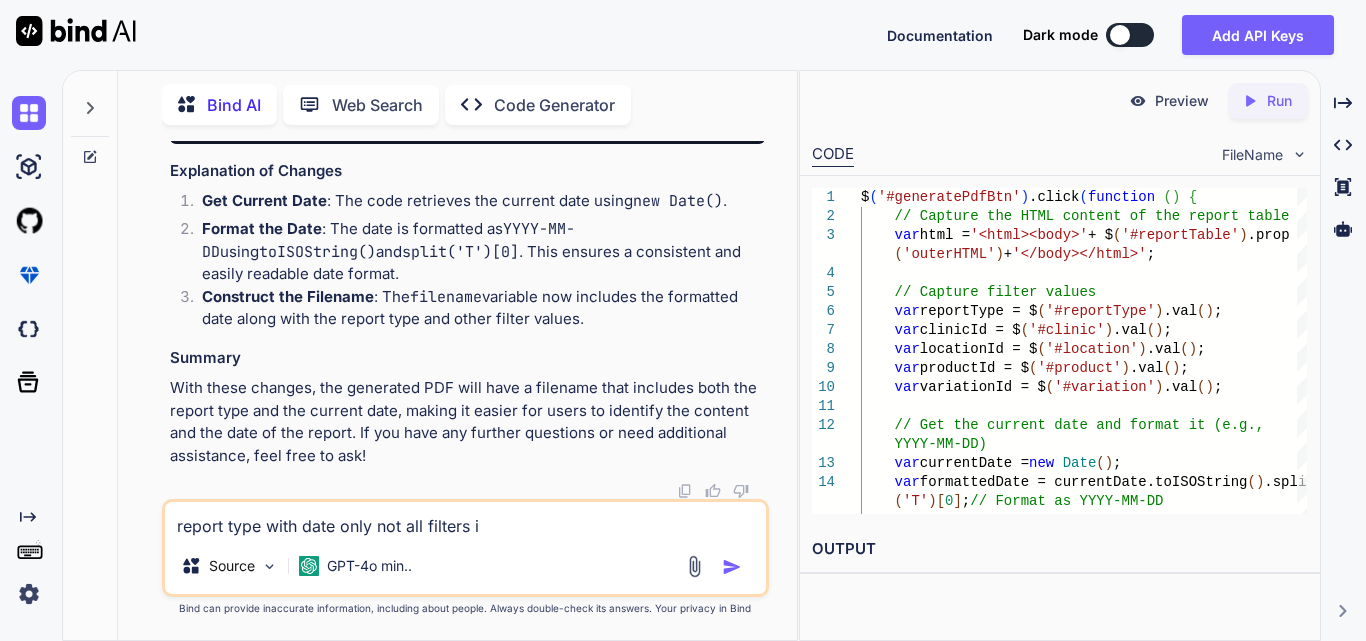 type on "report type with date only not all filters" 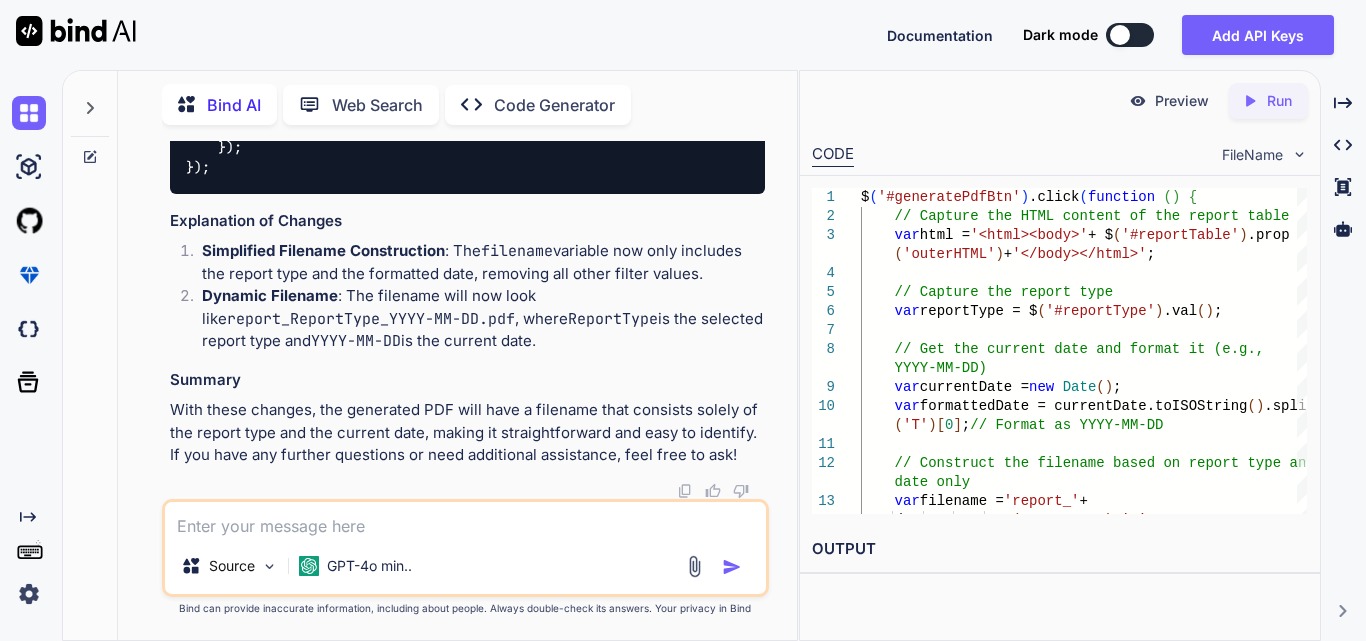 scroll, scrollTop: 47187, scrollLeft: 0, axis: vertical 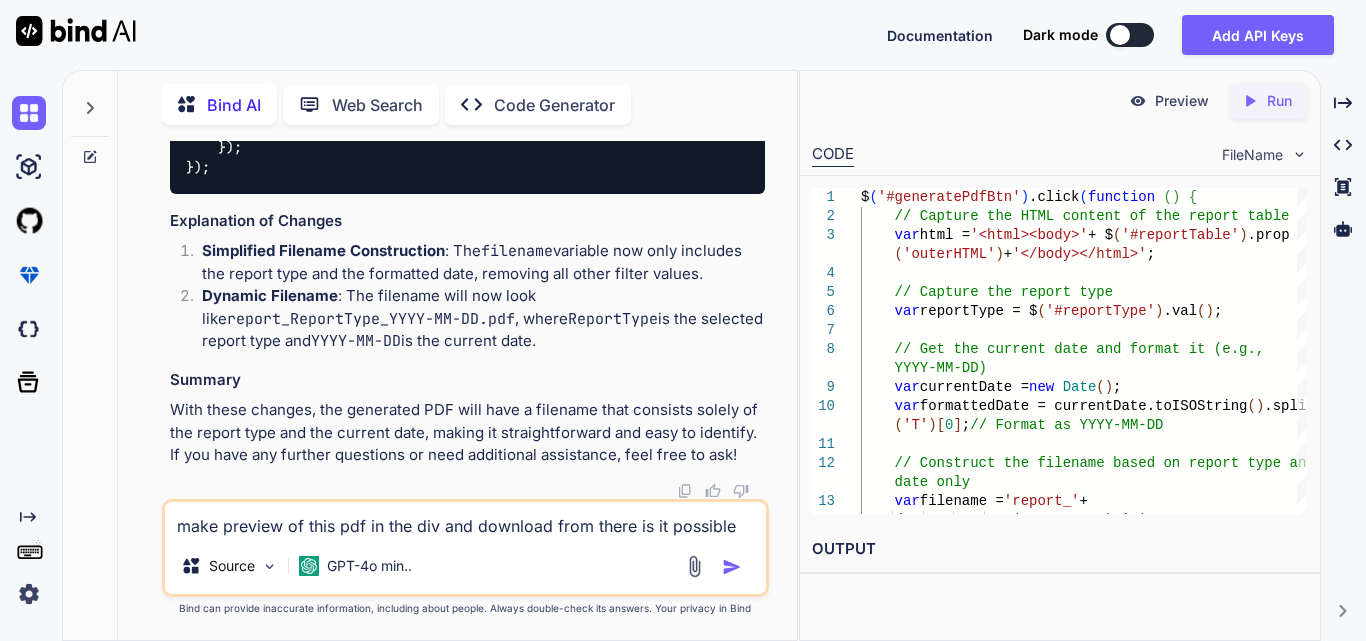 type on "make preview of this pdf in the div and download from there is it possible" 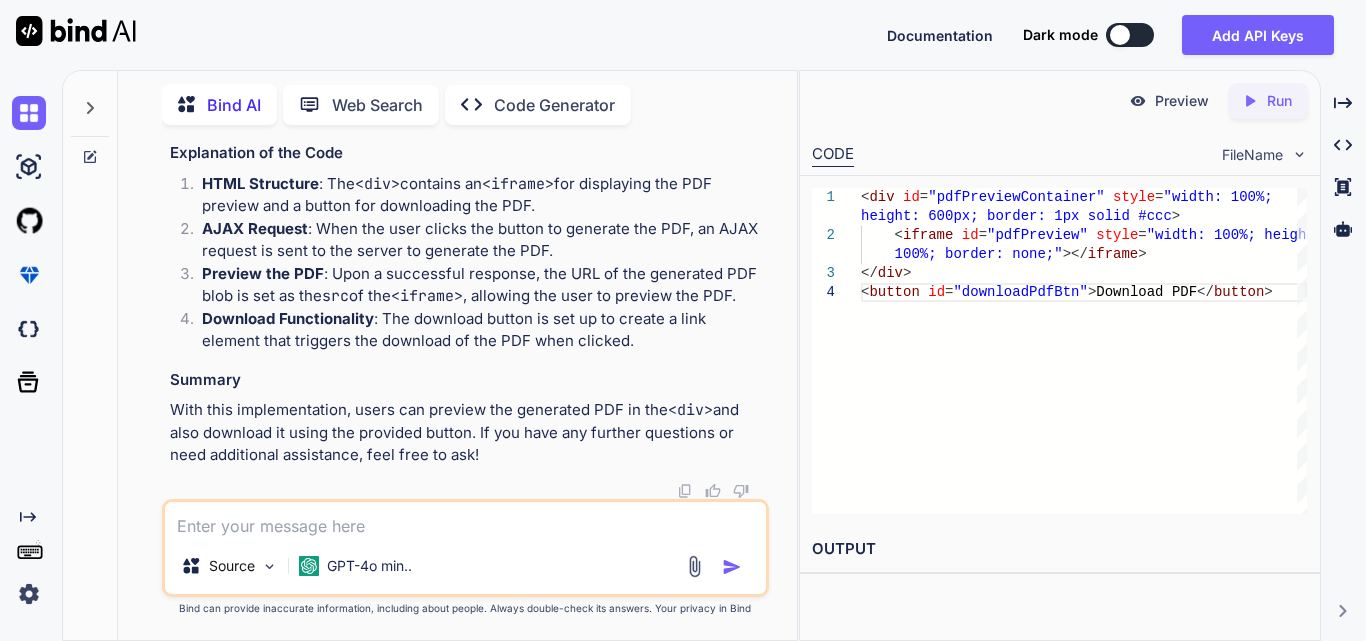 scroll, scrollTop: 48535, scrollLeft: 0, axis: vertical 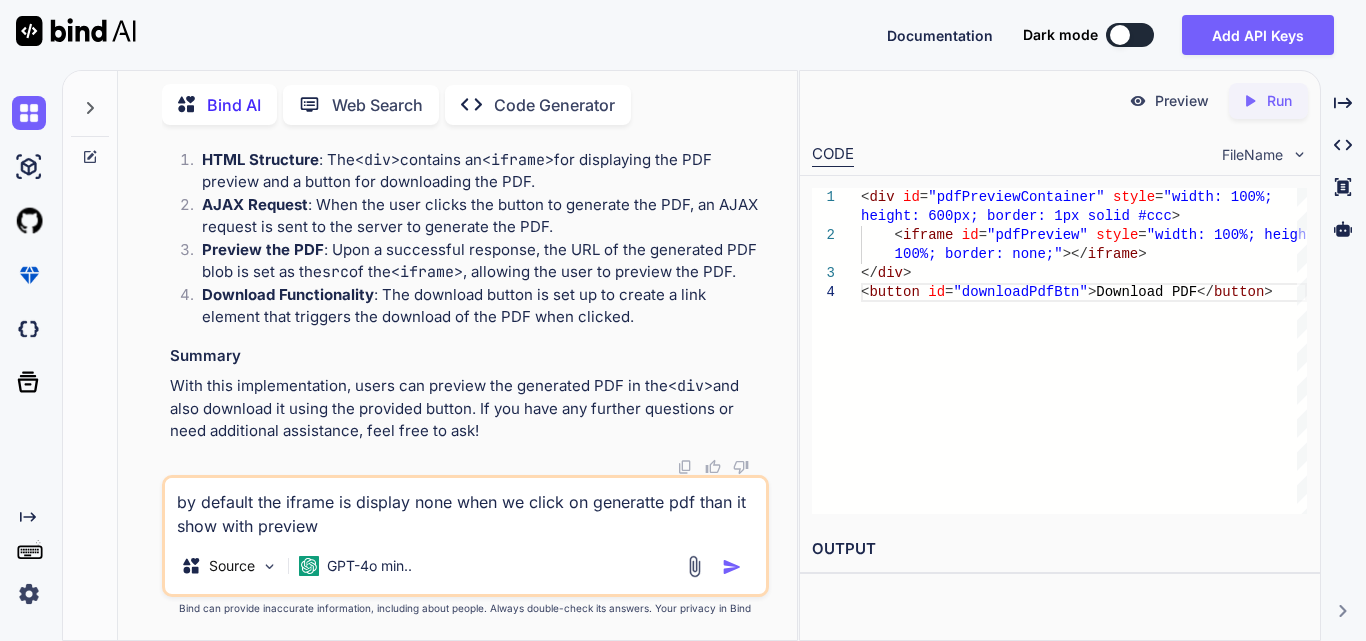 type on "by default the iframe is display none when we click on generatte pdf than it show with preview" 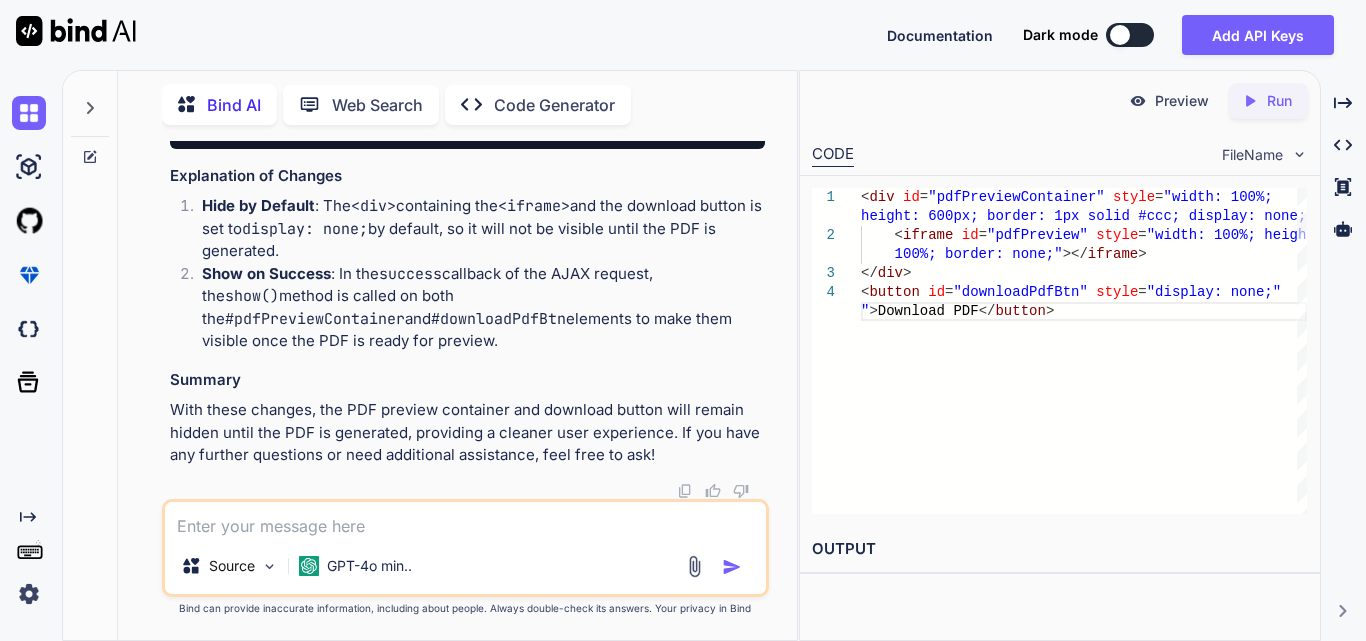 scroll, scrollTop: 50543, scrollLeft: 0, axis: vertical 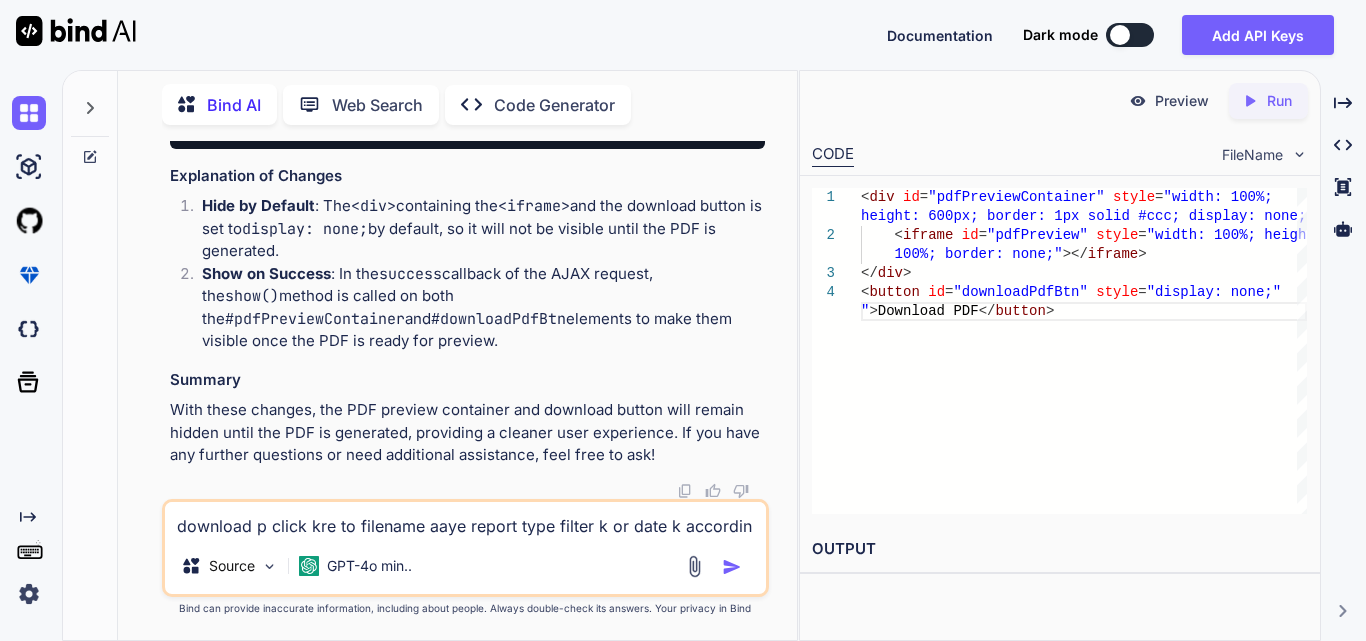 type on "download p click kre to filename aaye report type filter k or date k according" 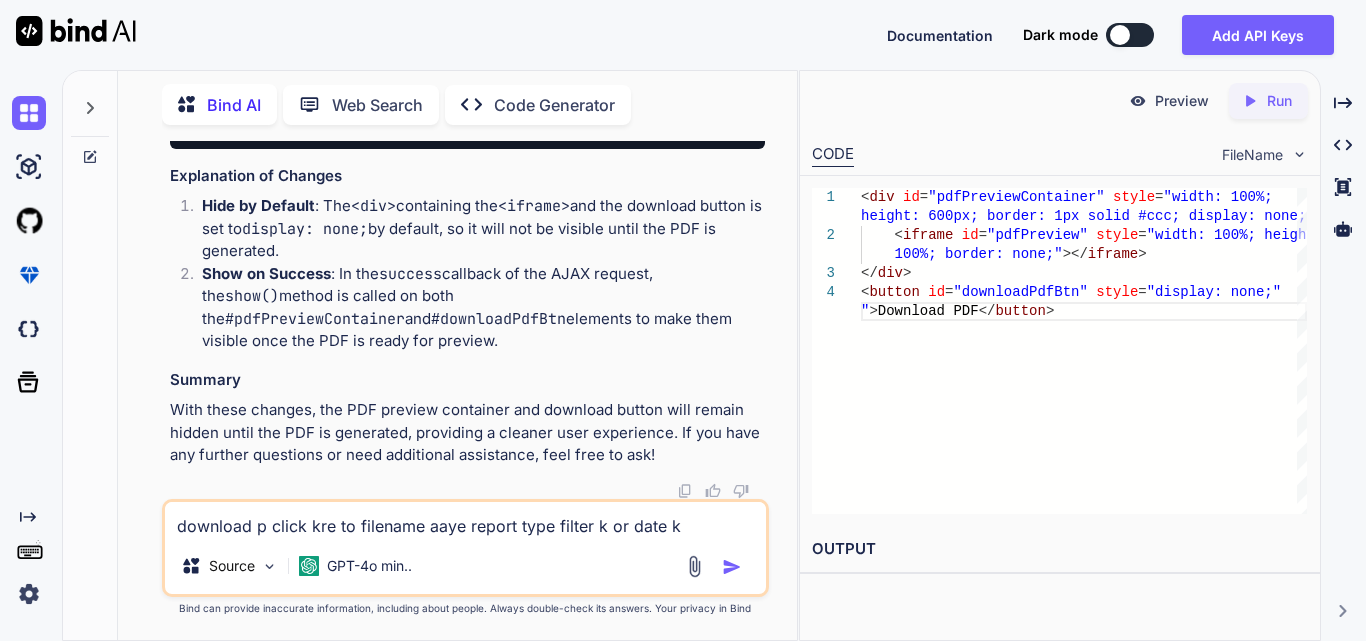 type 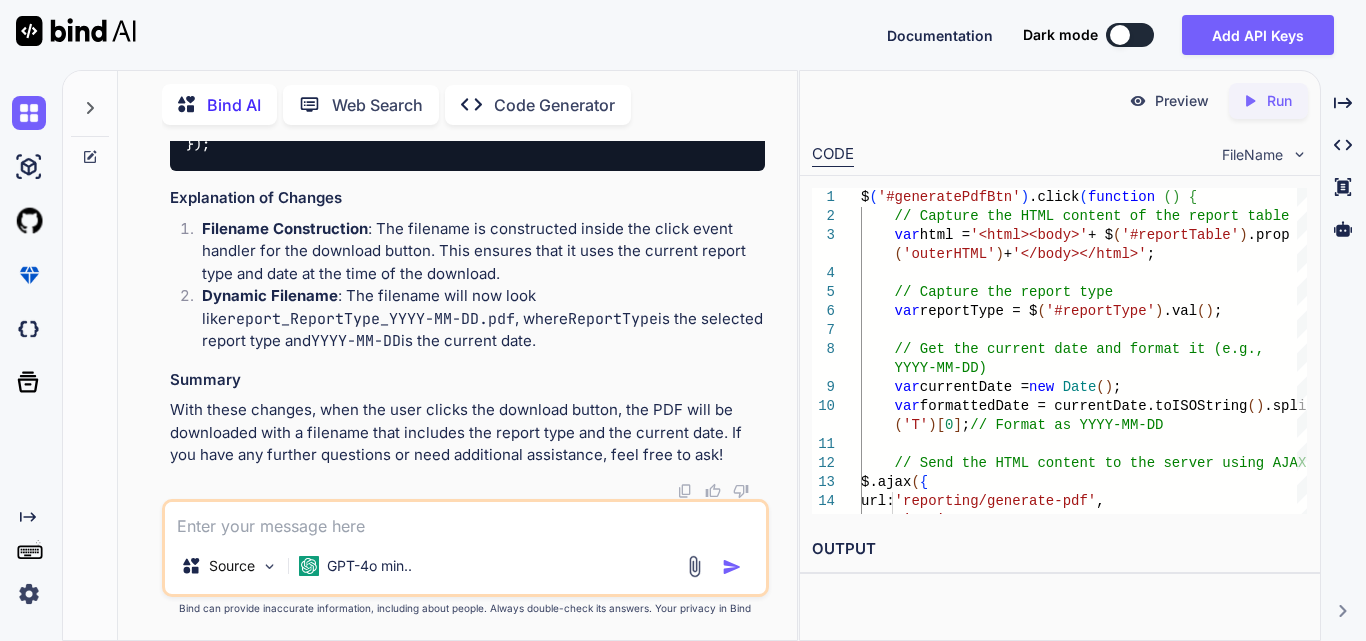 scroll, scrollTop: 52365, scrollLeft: 0, axis: vertical 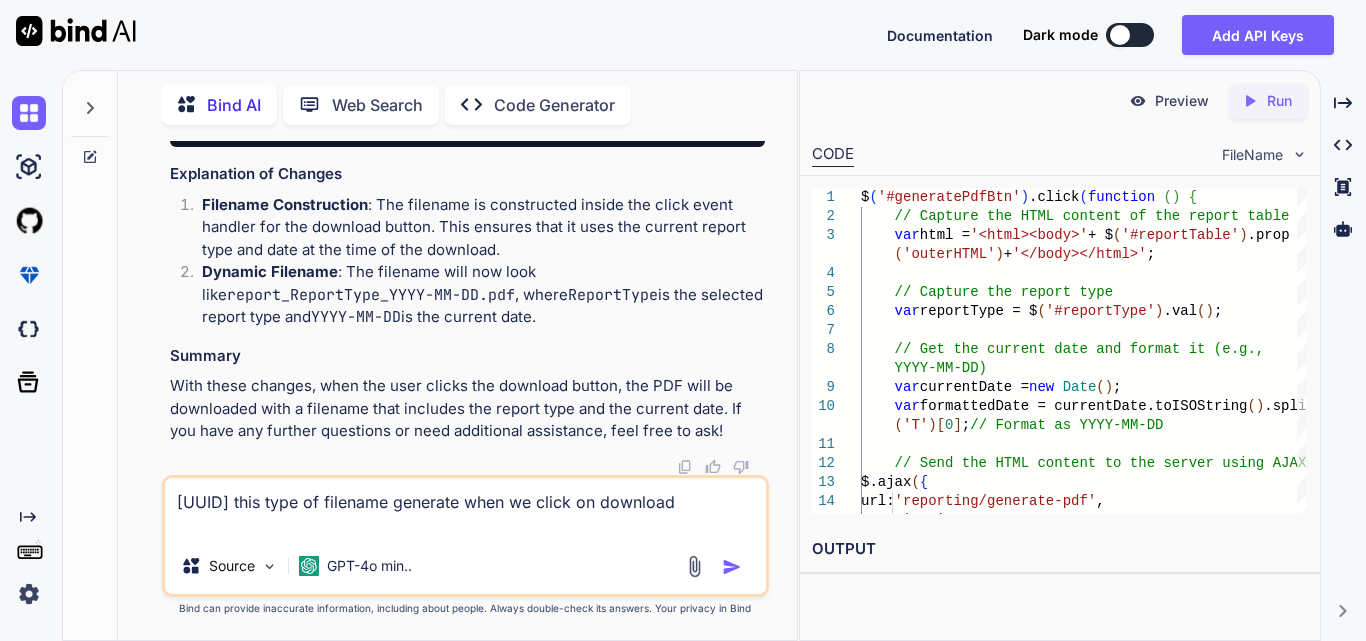 type on "[UUID] this type of filename generate when we click on download" 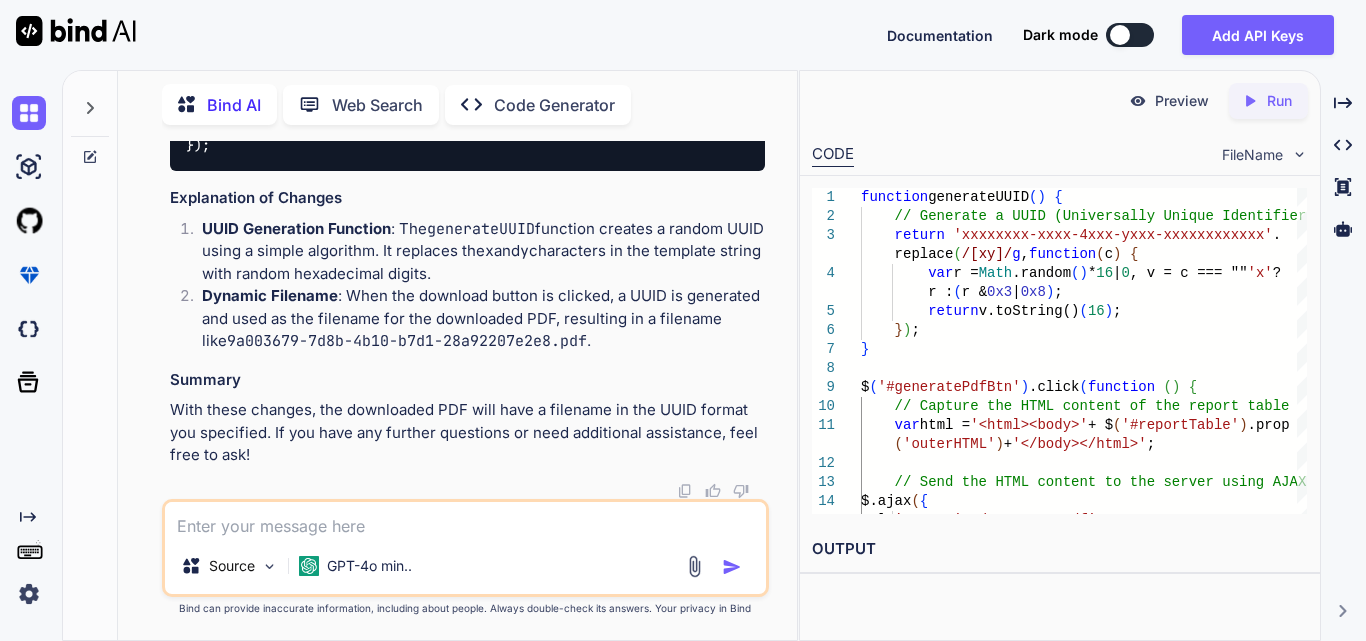 scroll, scrollTop: 54891, scrollLeft: 0, axis: vertical 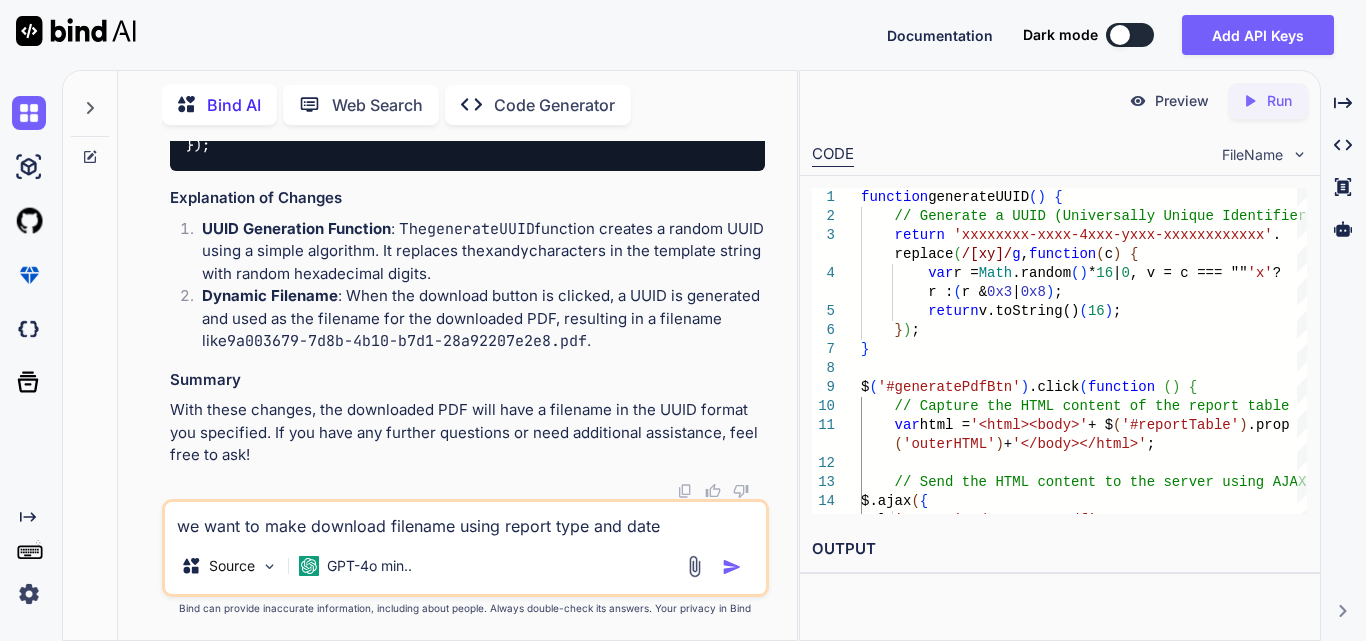 type on "we want to make download filename using report type and date" 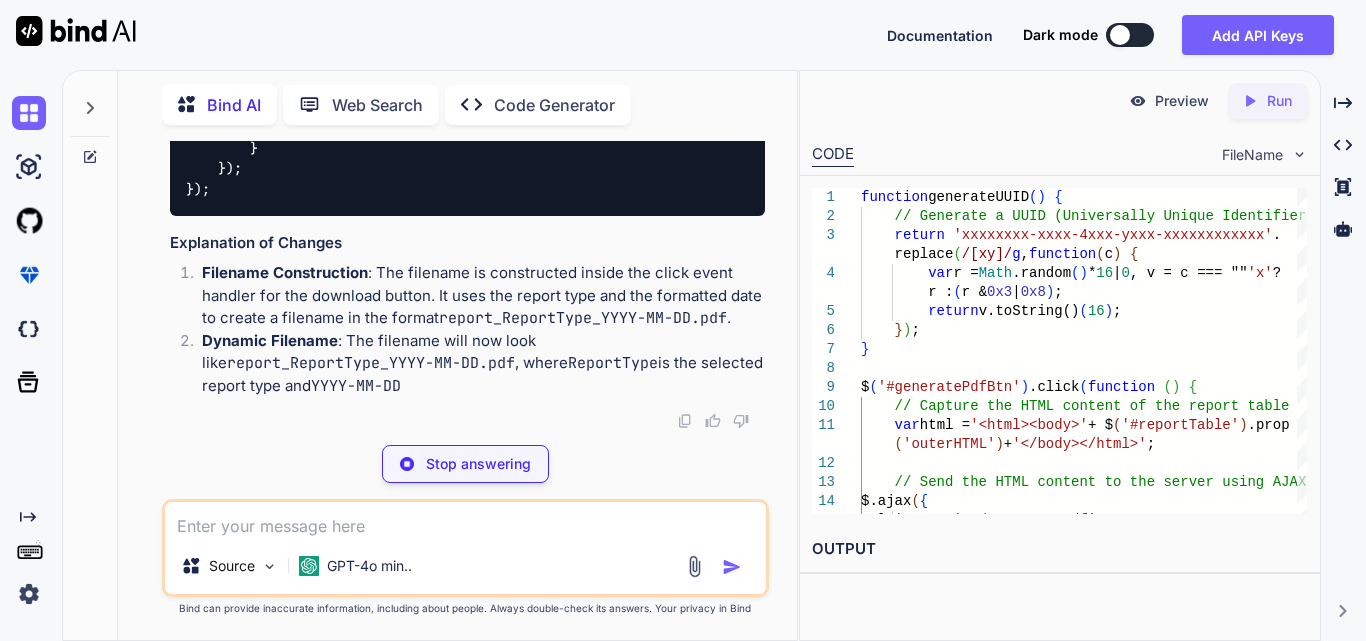 scroll, scrollTop: 56489, scrollLeft: 0, axis: vertical 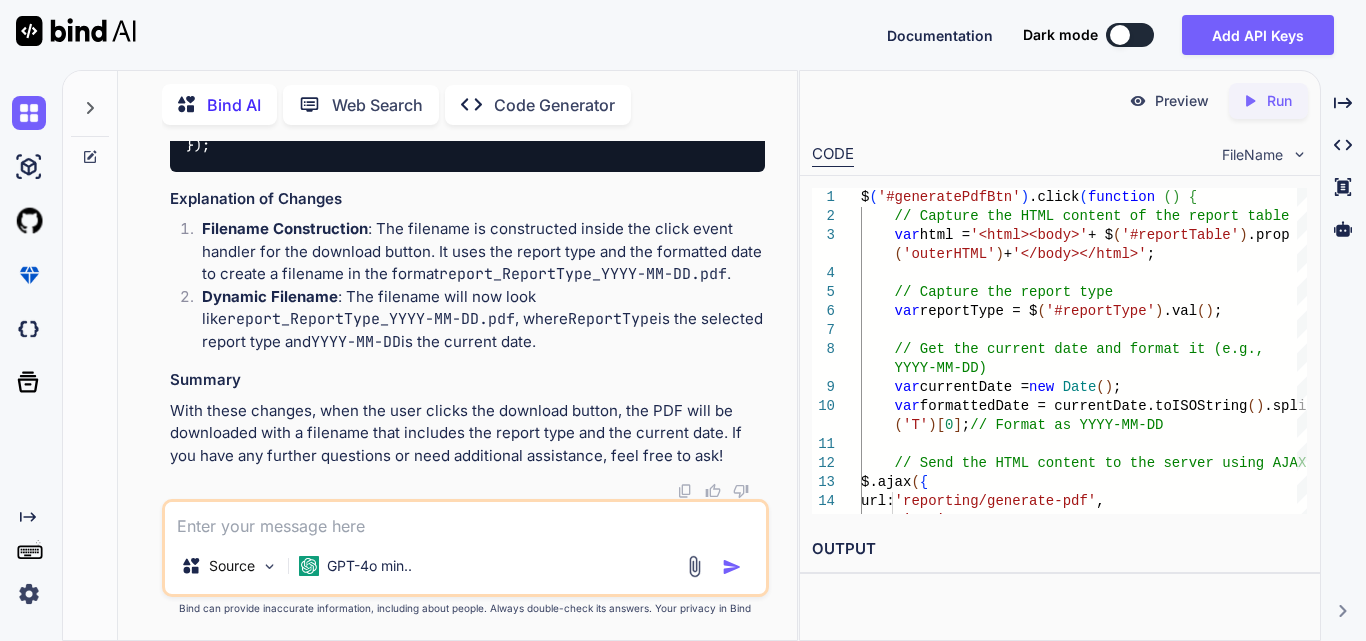 drag, startPoint x: 533, startPoint y: 348, endPoint x: 721, endPoint y: 358, distance: 188.26576 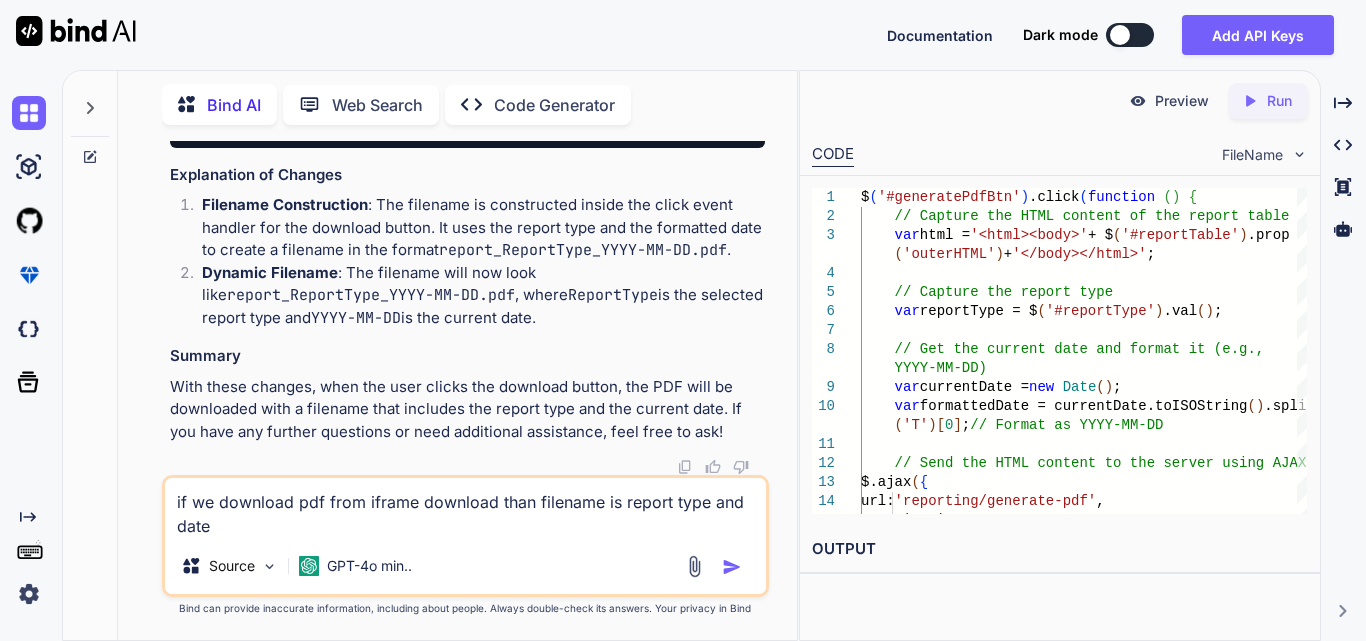 type on "if we download pdf from iframe download than filename is report type and date" 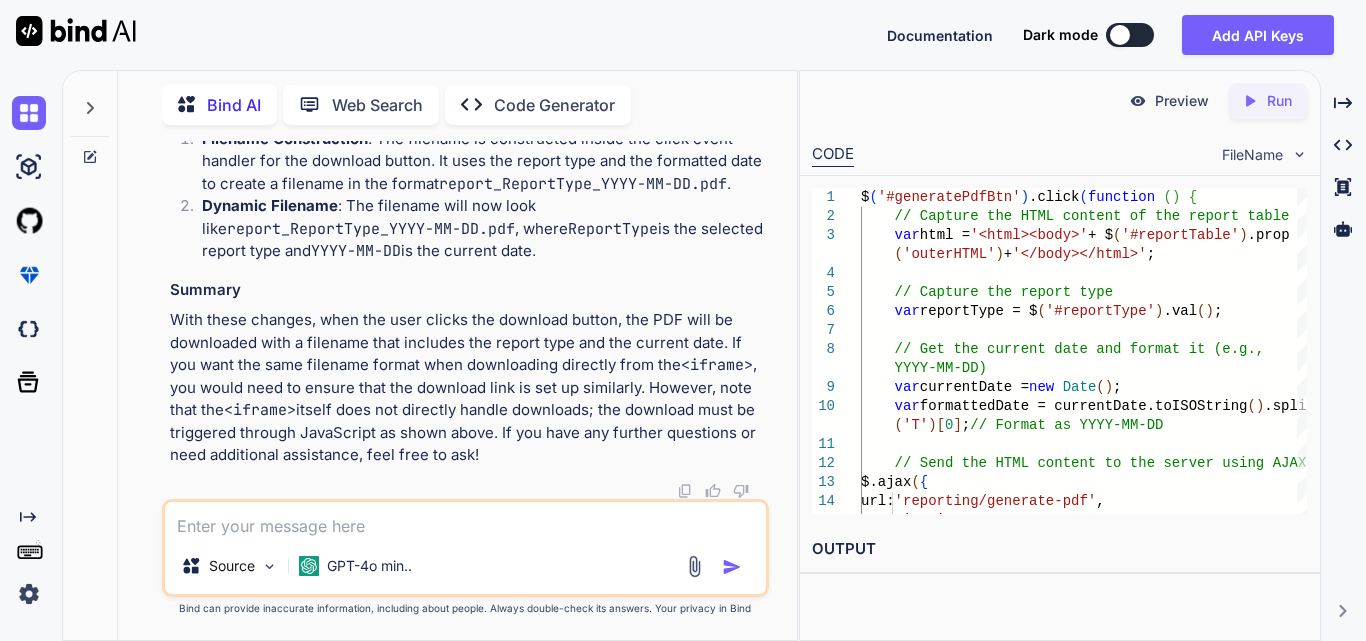 scroll, scrollTop: 58733, scrollLeft: 0, axis: vertical 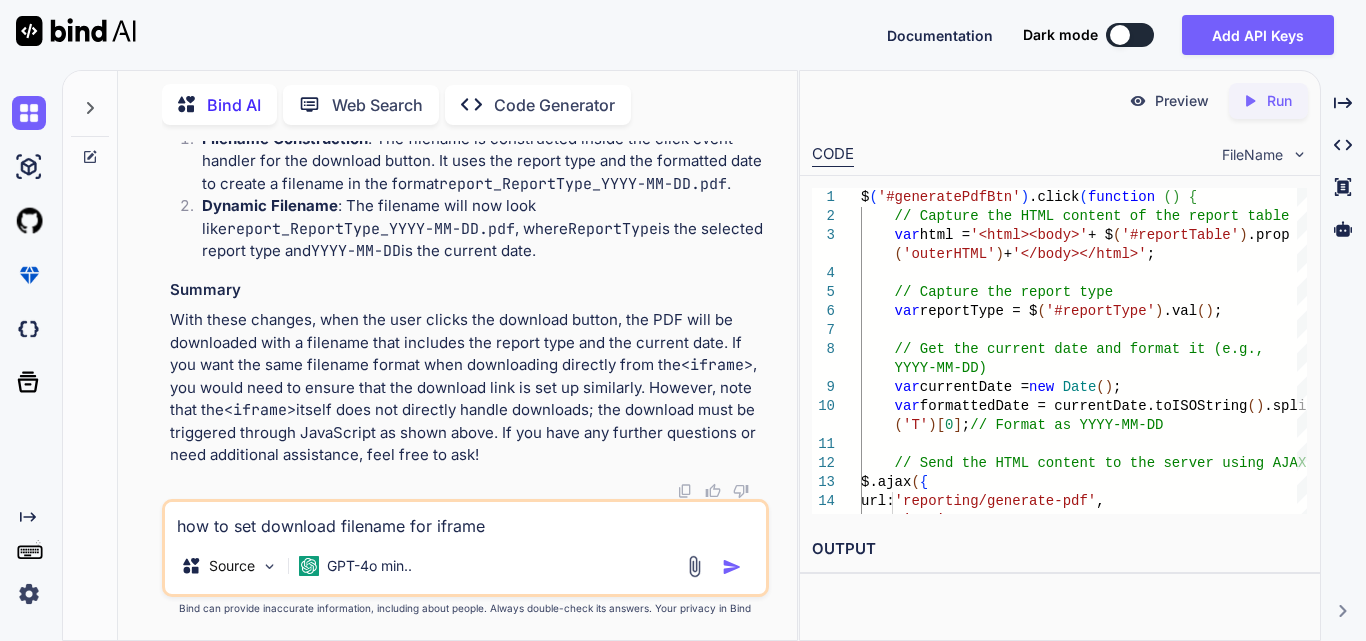 type on "how to set download filename for iframe" 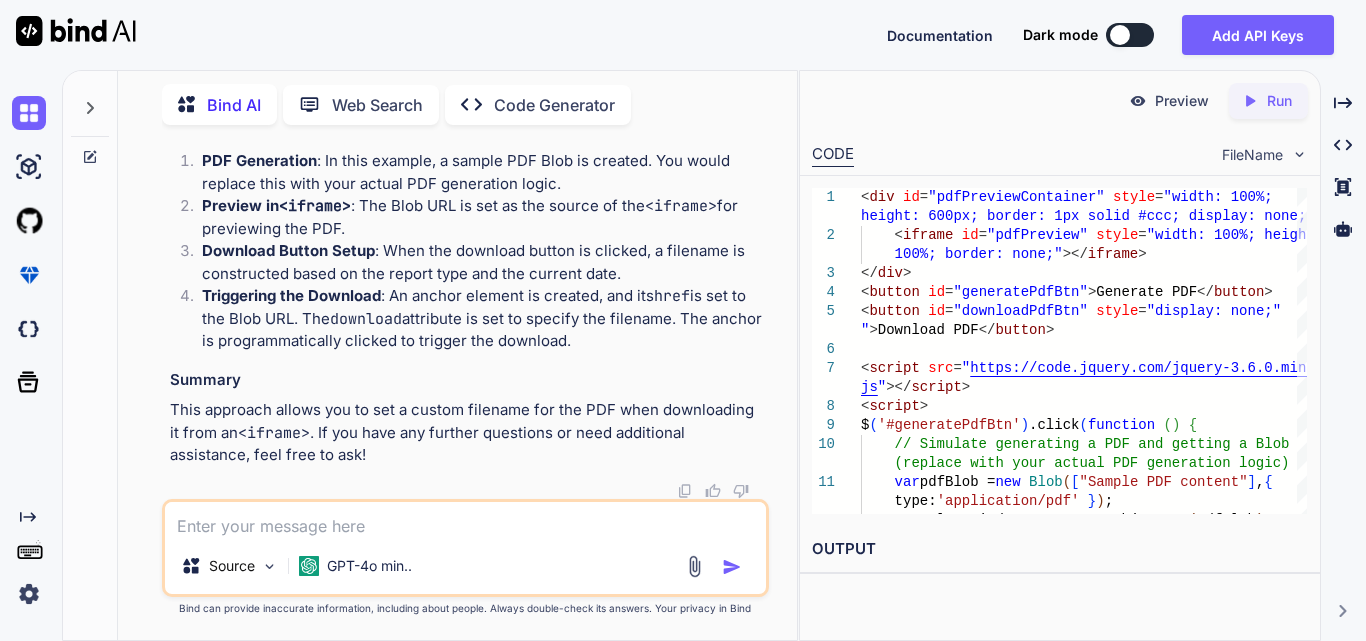 scroll, scrollTop: 59525, scrollLeft: 0, axis: vertical 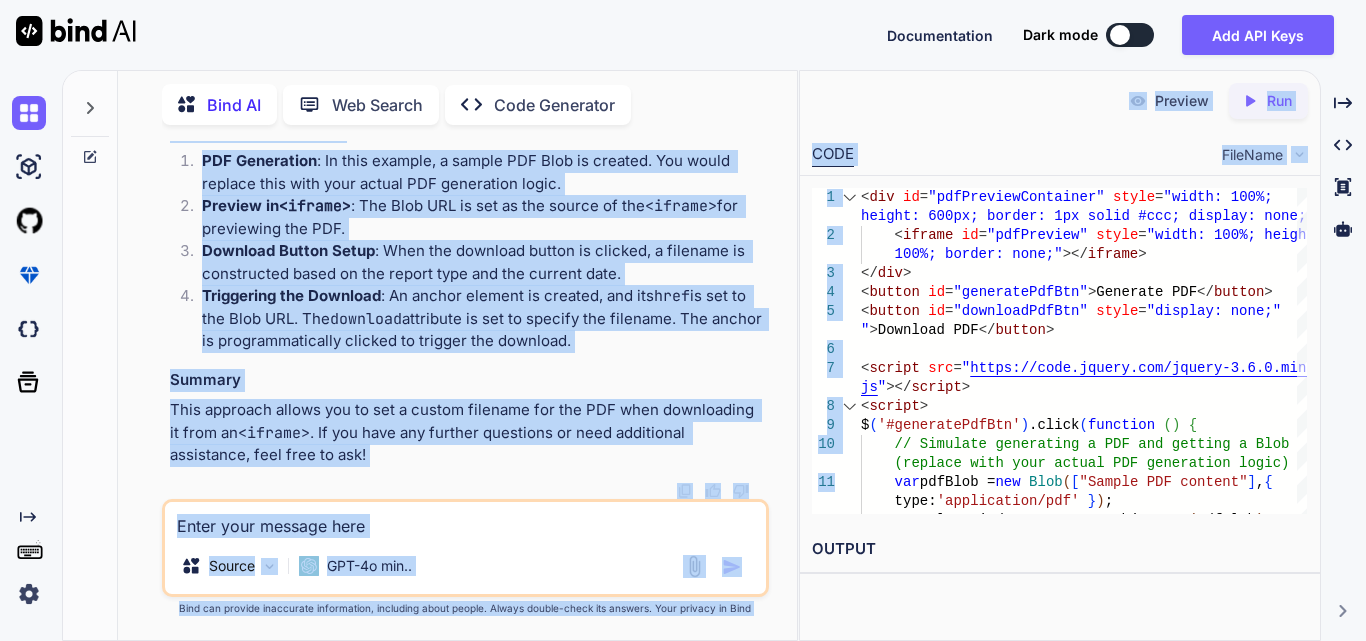 drag, startPoint x: 525, startPoint y: 215, endPoint x: 859, endPoint y: 222, distance: 334.07333 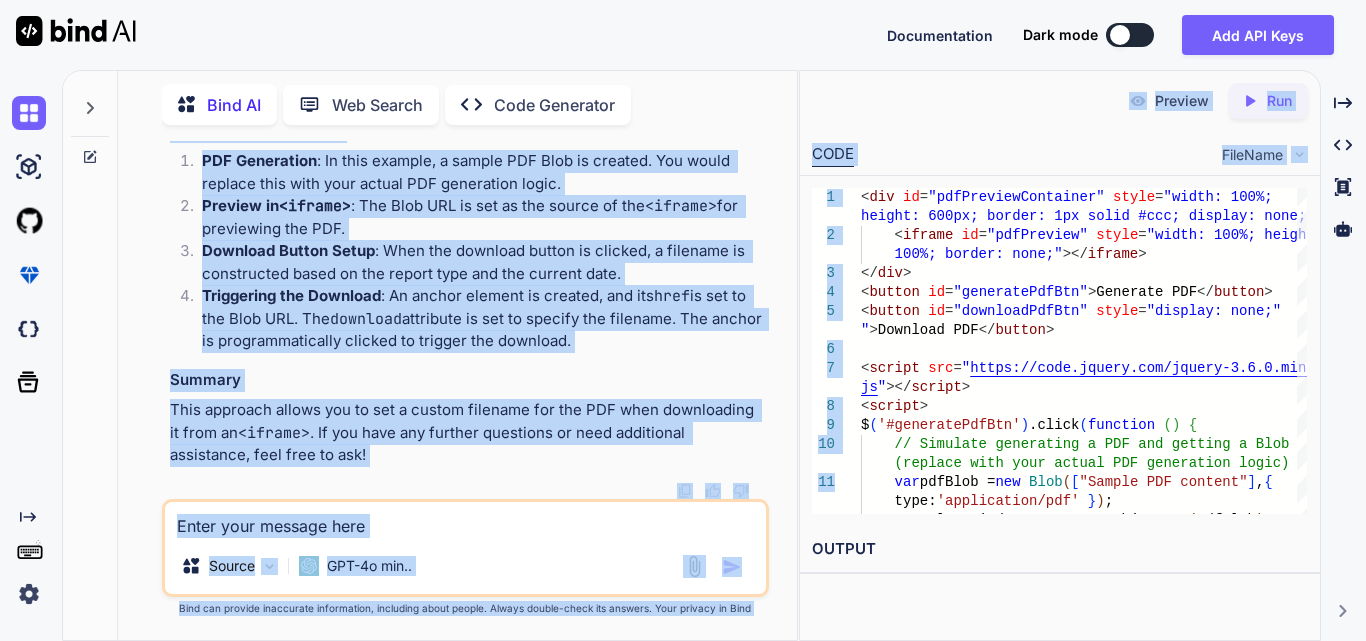 click on "<div>
<iframe id = "pdfPreview" style = "width: 100%; height: 100%; border: none;" ></iframe>
</div>
<button id = "generatePdfBtn" > Generate PDF </button>
<button id = "downloadPdfBtn" style = "display: none;" > Download PDF </button>
<script src = "https://code.jquery.com/jquery-3.6.0.min.js" ></script>
<script>
$( '#generatePdfBtn' ). click ( function  ( ) {
// Simulate generating a PDF and getting a Blob (replace with your actual PDF generation logic)
var  pdfBlob =  new   Blob ([ "Sample PDF content" ], {  type :  'application/pdf'  });
var  url =  window . URL . createObjectURL (pdfBlob);
// Set the src of the iframe for preview
$( '#pdfPreview' ). attr ( 'src' , url);
// Show the PDF preview container and download button
$( '#pdfPreviewContainer' ). show ();
$( '#downloadPdfBtn' ). show ();
$( ("}," at bounding box center (467, -106) 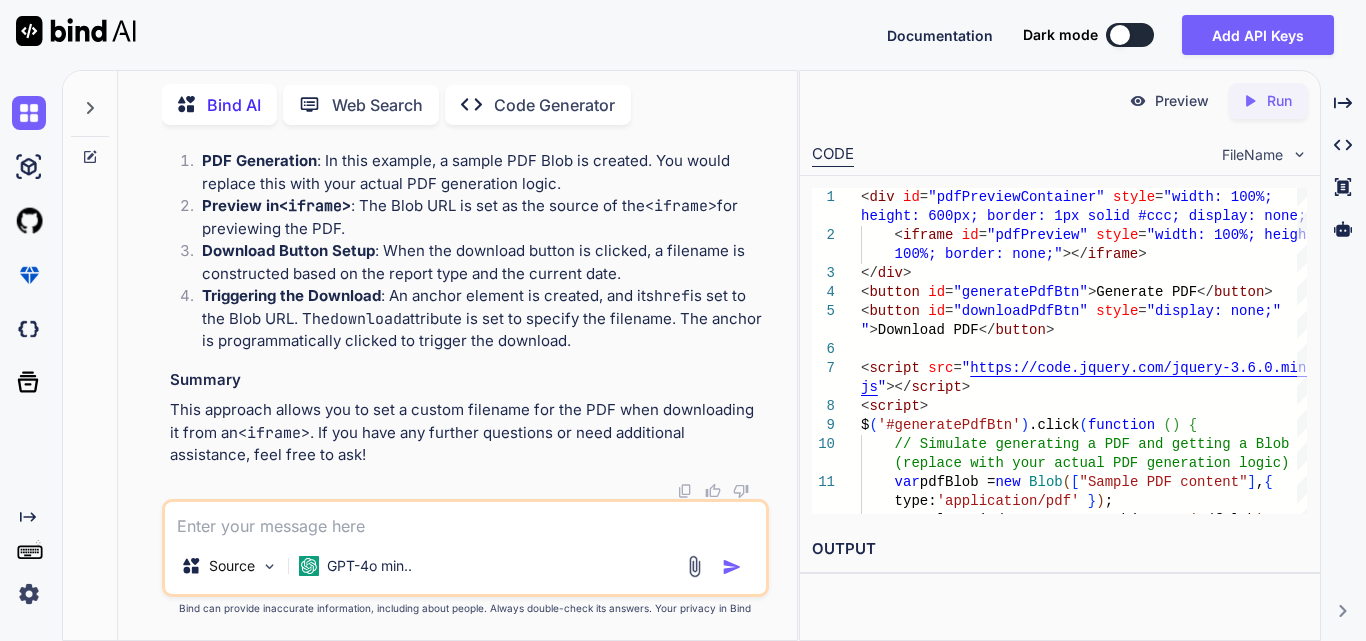 scroll, scrollTop: 60425, scrollLeft: 0, axis: vertical 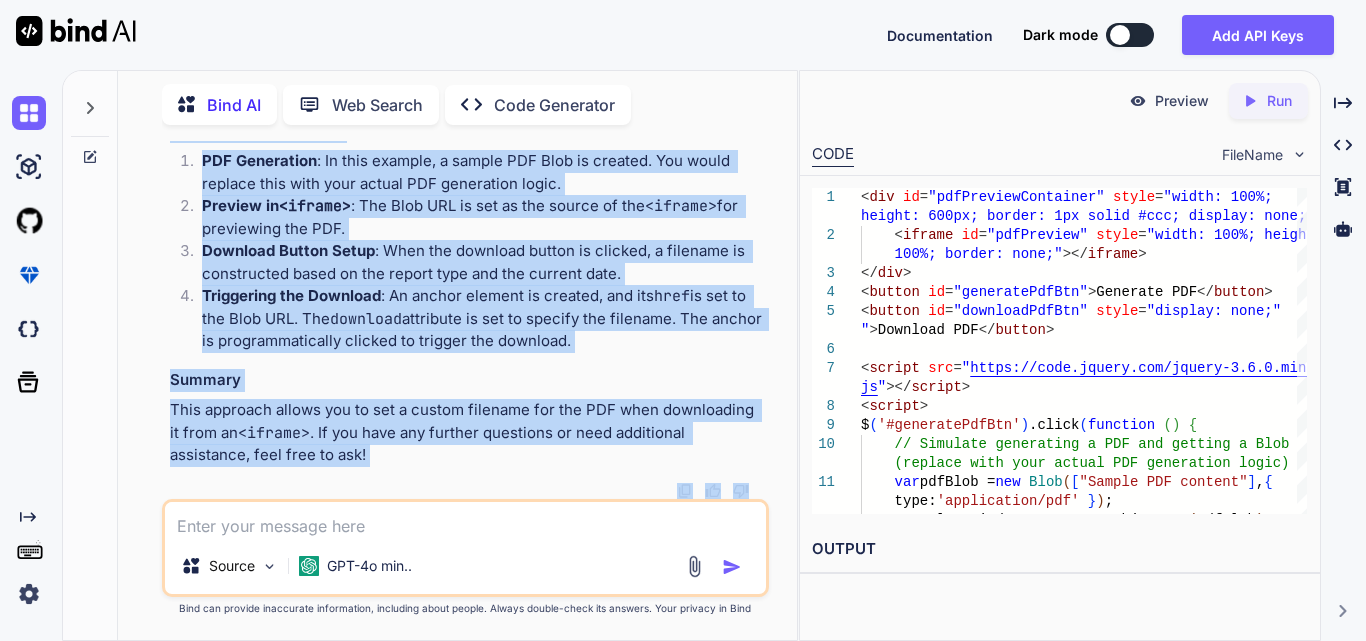 drag, startPoint x: 183, startPoint y: 300, endPoint x: 326, endPoint y: 243, distance: 153.94154 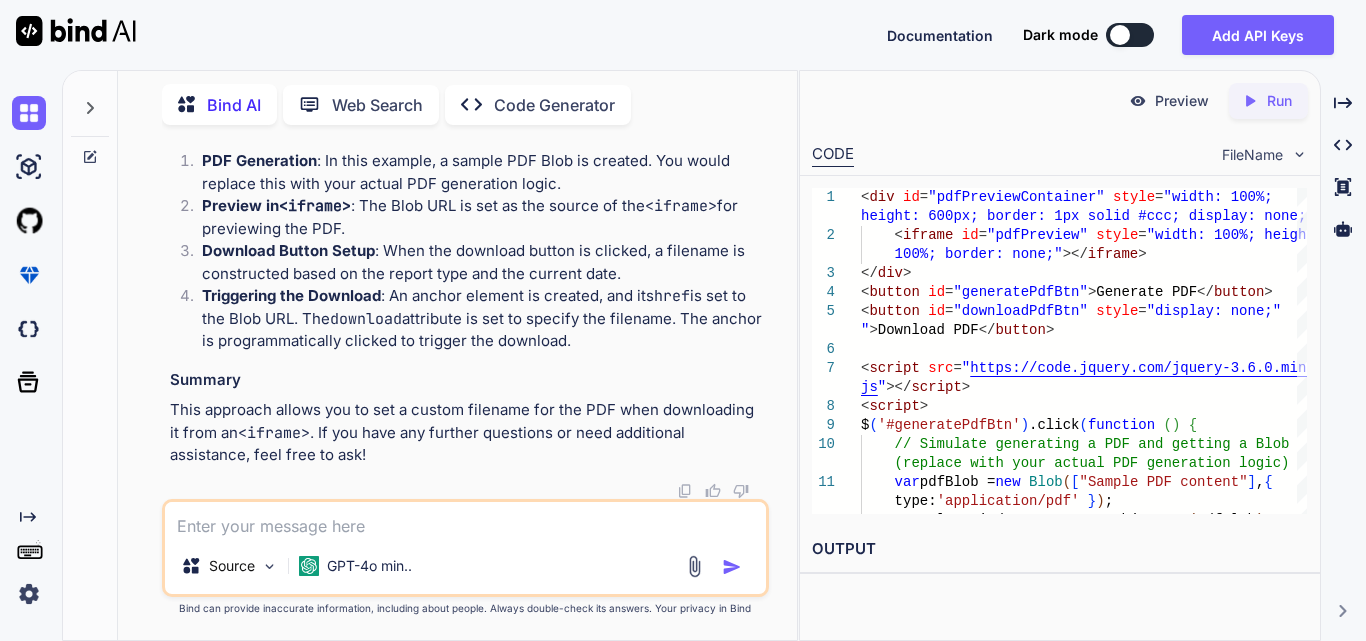 click at bounding box center [465, 520] 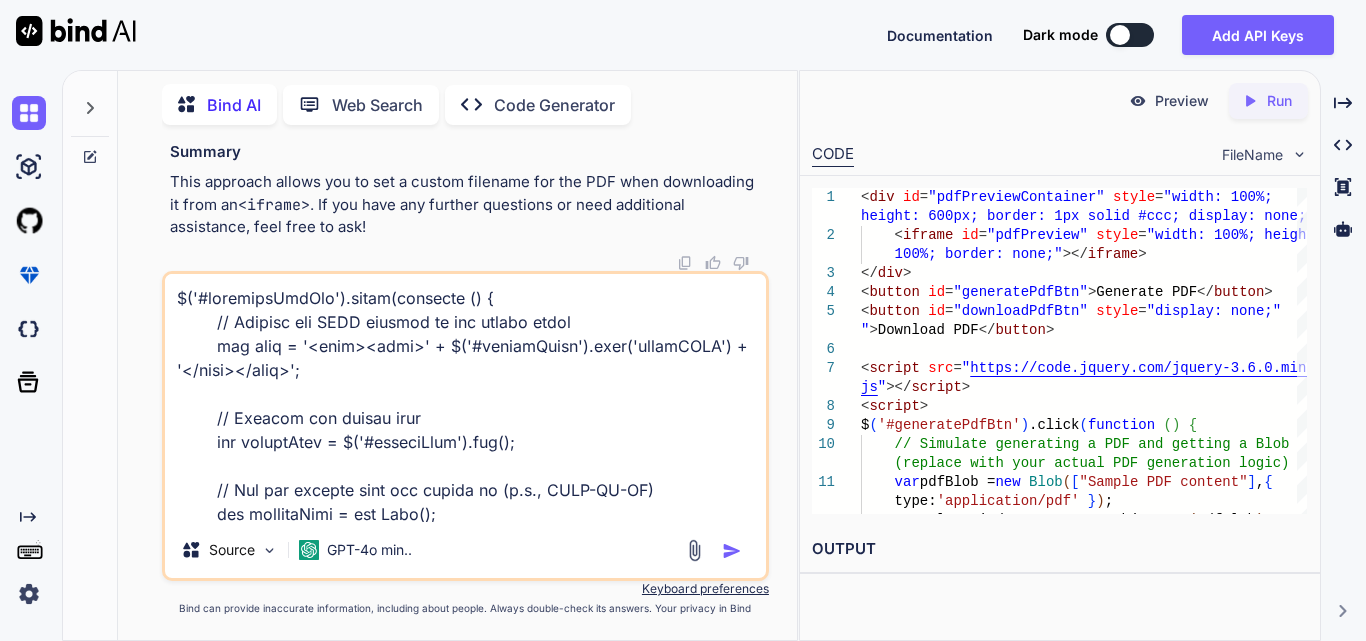 scroll, scrollTop: 1130, scrollLeft: 0, axis: vertical 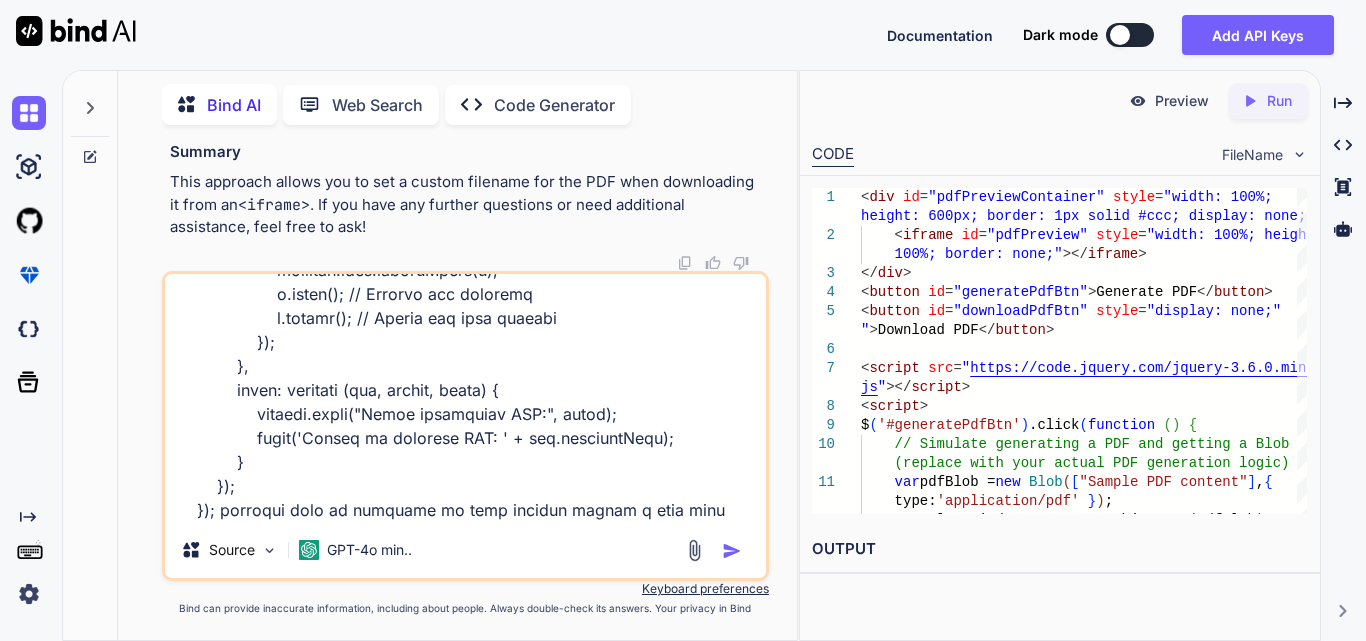 type on "$('#generatePdfBtn').click(function () {
// Capture the HTML content of the report table
var html = '<html><body>' + $('#reportTable').prop('outerHTML') + '</body></html>';
// Capture the report type
var reportType = $('#reportType').val();
// Get the current date and format it (e.g., YYYY-MM-DD)
var currentDate = new Date();
var formattedDate = currentDate.toISOString().split('T')[0]; // Format as YYYY-MM-DD
// Send the HTML content to the server using AJAX
$.ajax({
url: 'reporting/generate-pdf',
type: 'GET',
data: { html: html },
xhrFields: {
responseType: 'blob' // Set the response type to blob for binary data
},
success: function (data) {
// Create a URL for the PDF blob
var url = window.URL.createObjectURL(data);
// Set the src of the iframe for preview
$('#pdfPreview').at..." 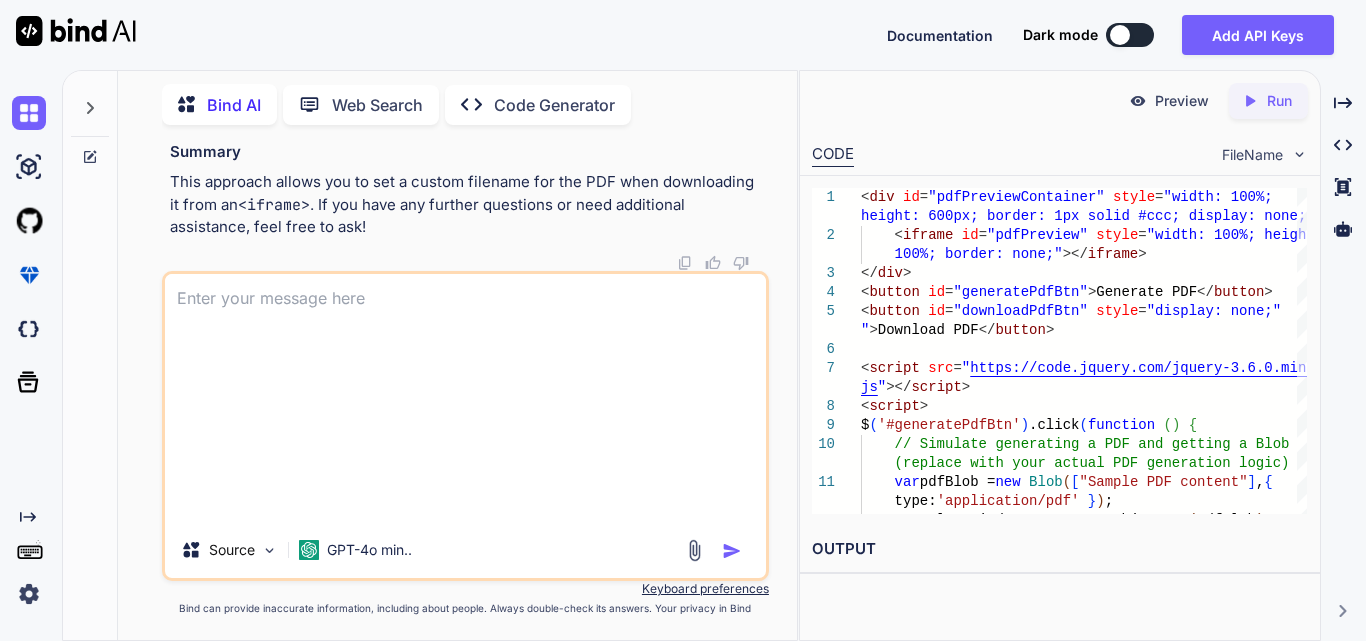 scroll, scrollTop: 0, scrollLeft: 0, axis: both 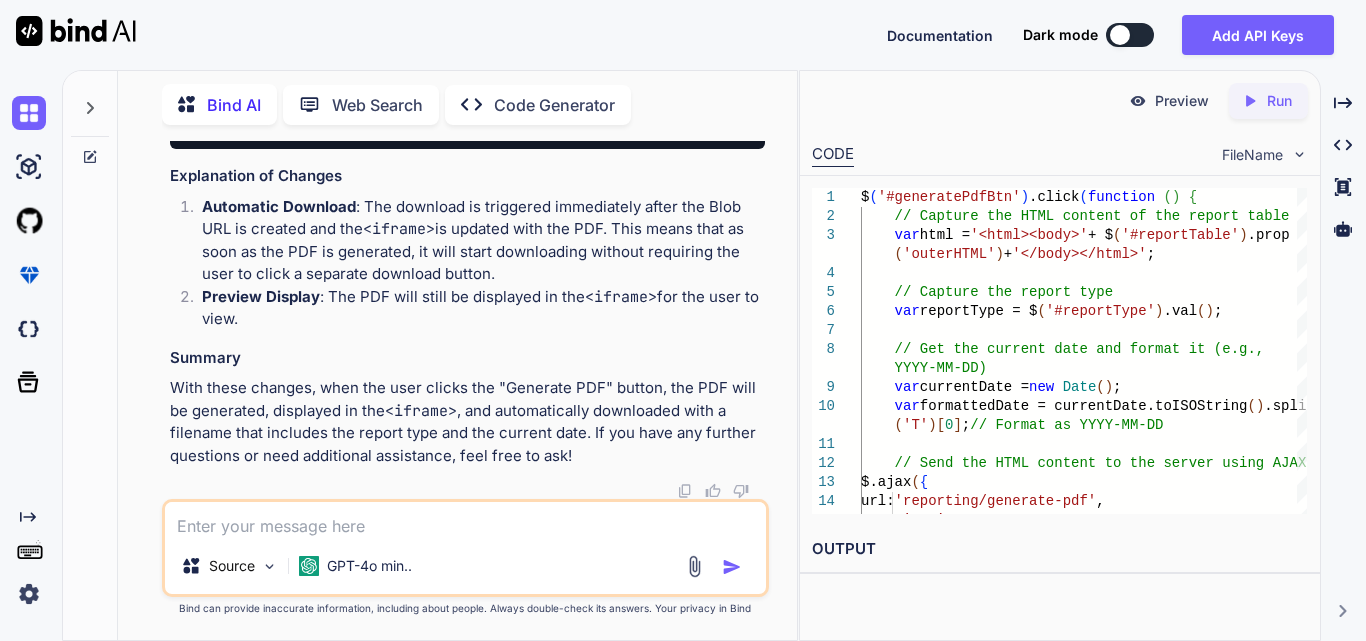 click at bounding box center [715, -226] 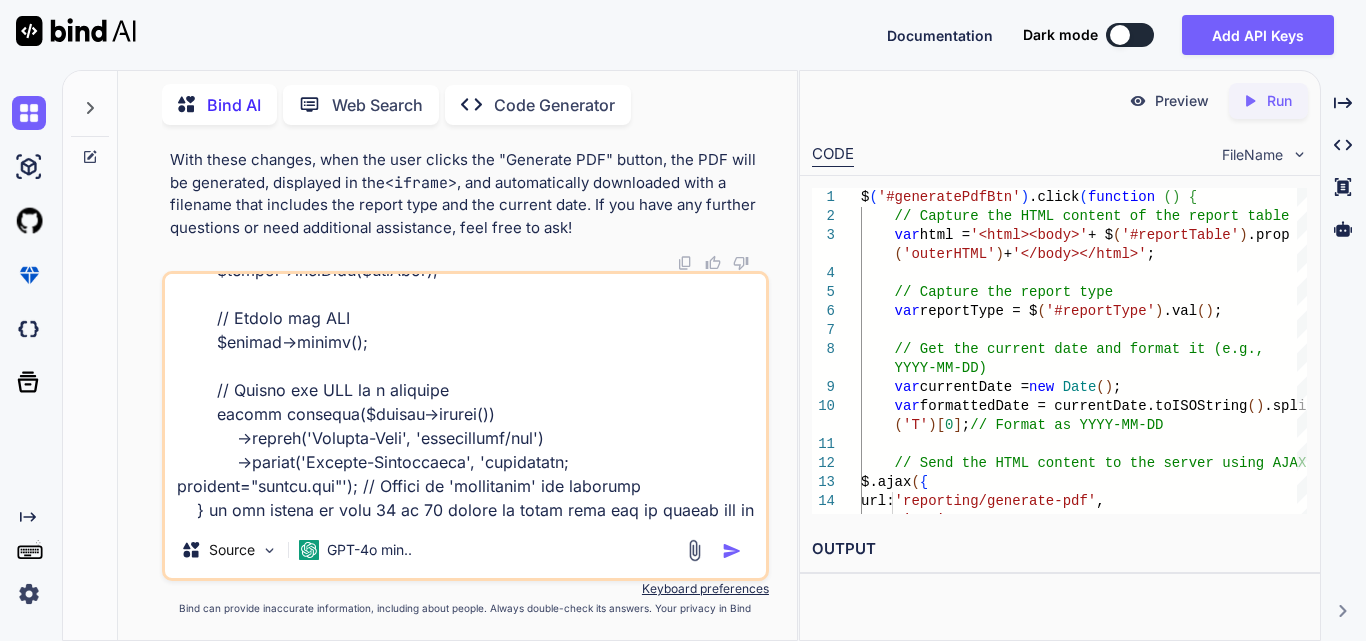 scroll, scrollTop: 1682, scrollLeft: 0, axis: vertical 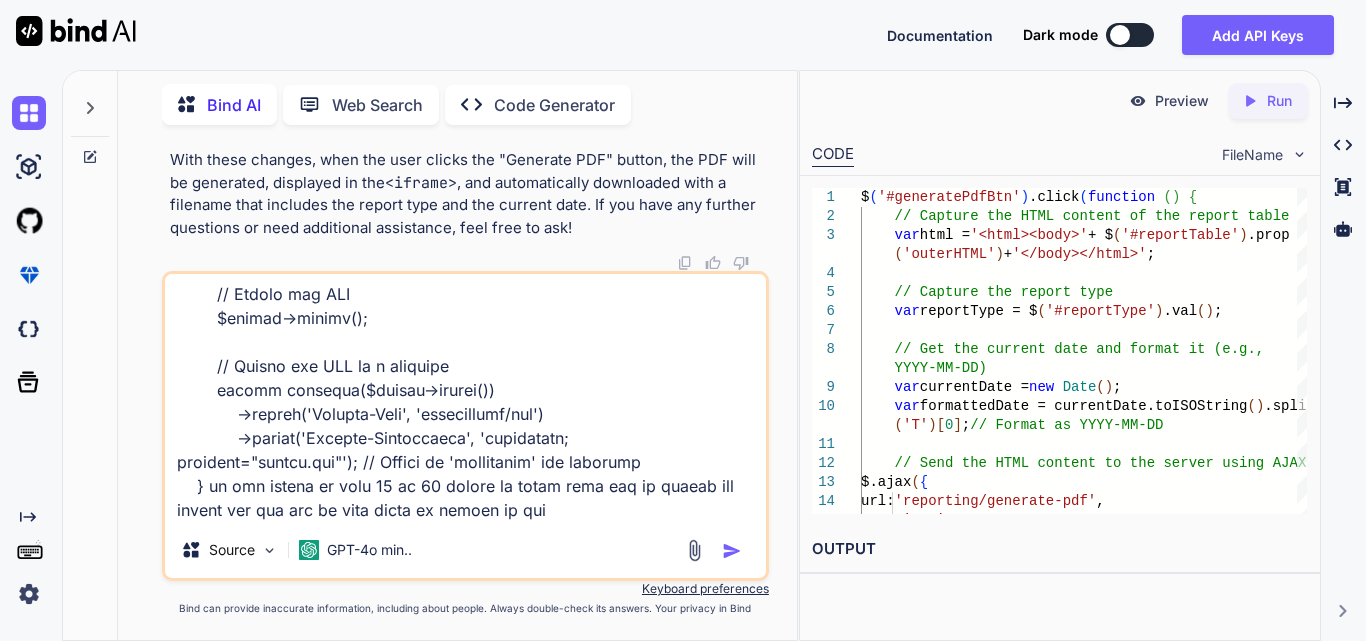 type on "public function generateReportPdf(Request $request)
{
// Check if HTML data is provided
if (!$request->has('html')) {
return response()->json(['success' => false, 'message' => 'No HTML data provided'], 400);
}
$html = $request->input('html');
// Include the logo image
$logoPath = public_path('assets/images/Logo.png');
if (!file_exists($logoPath)) {
return response()->json(['success' => false, 'message' => 'Logo image not found'], 404);
}
$imageData = base64_encode(file_get_contents($logoPath));
$imageSrc = 'data:image/png;base64,' . $imageData;
// Wrap the table in a div with the logo above it
$pdfHtml = '
<html>
<head>
<style>
body {
font-family: Arial, sans-serif;
margin: 20px;
}
img {
width: 200px;
margin-bottom: 20px;
... "
</style>
</head>
<body>
<div class="image-container">
<img src="' . $imageSrc . '" alt="Logo">
</div>
' . $html . '
</body>
</html>
';
// Instantiate Dompdf
$dompdf = new Dompdf();
$dompdf->loadHtml($pdfHtml);
// (Optional) Set paper size and orientation
$dompdf->setPaper('A4', 'portrait');
// Render the HTML as PDF
$dompdf->render();
// Generate a unique filename
$filename = 'report_' . uniqid() . '.pdf';
// Output the PDF as a string
$pdfOutput = $dompdf->output();
// Return the PDF content with the generated filename
return response($pdfOutput, 200, [
'Content-Type' => 'application/pdf',
'Content-Disposition' => 'attachment; filename="' . $filename . '"',
]);
}" 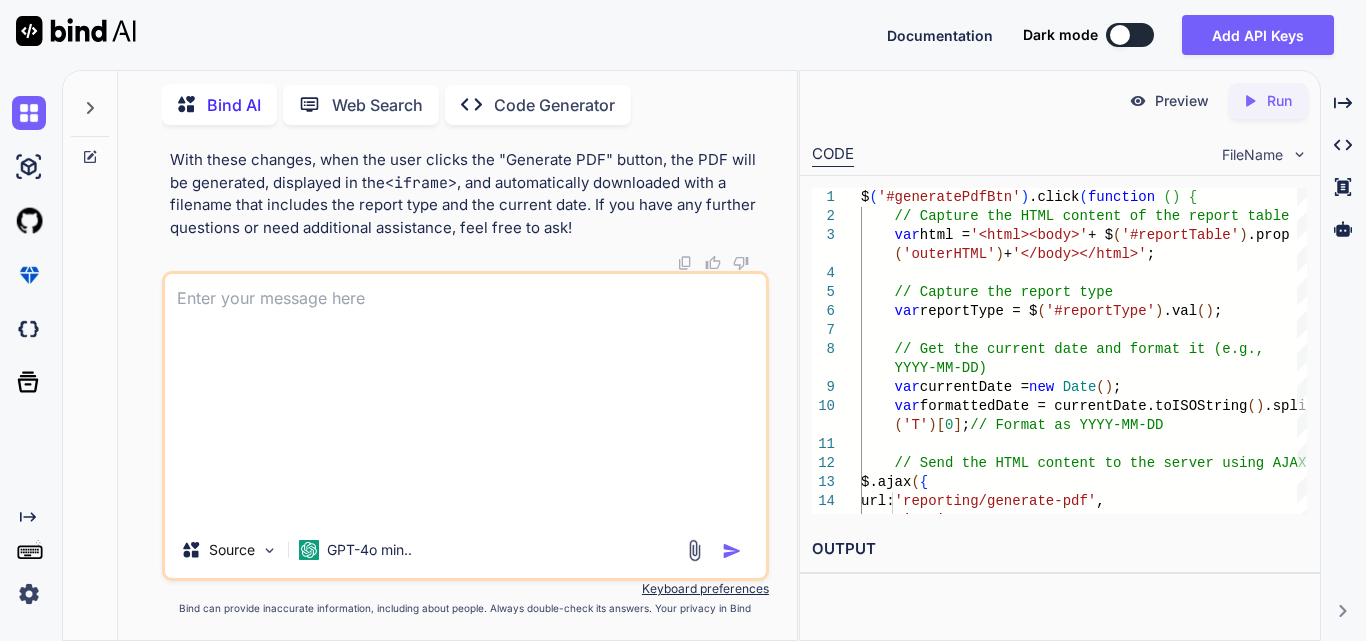 scroll, scrollTop: 0, scrollLeft: 0, axis: both 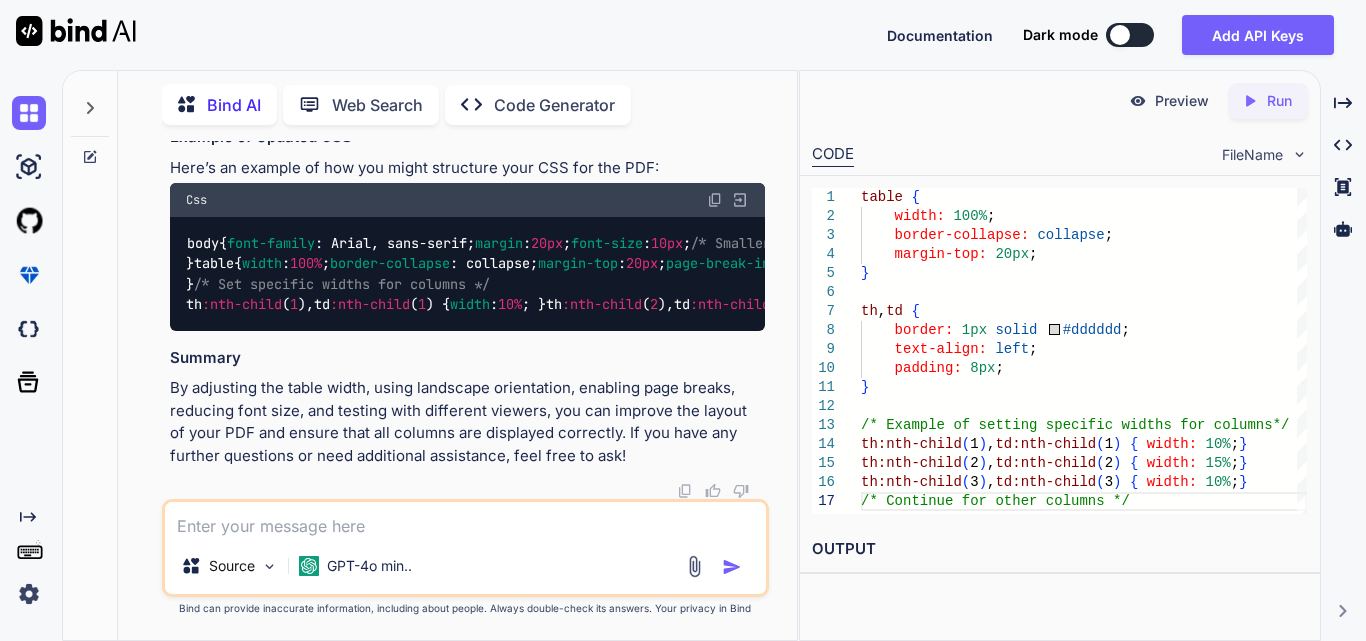 drag, startPoint x: 220, startPoint y: 382, endPoint x: 369, endPoint y: 394, distance: 149.48244 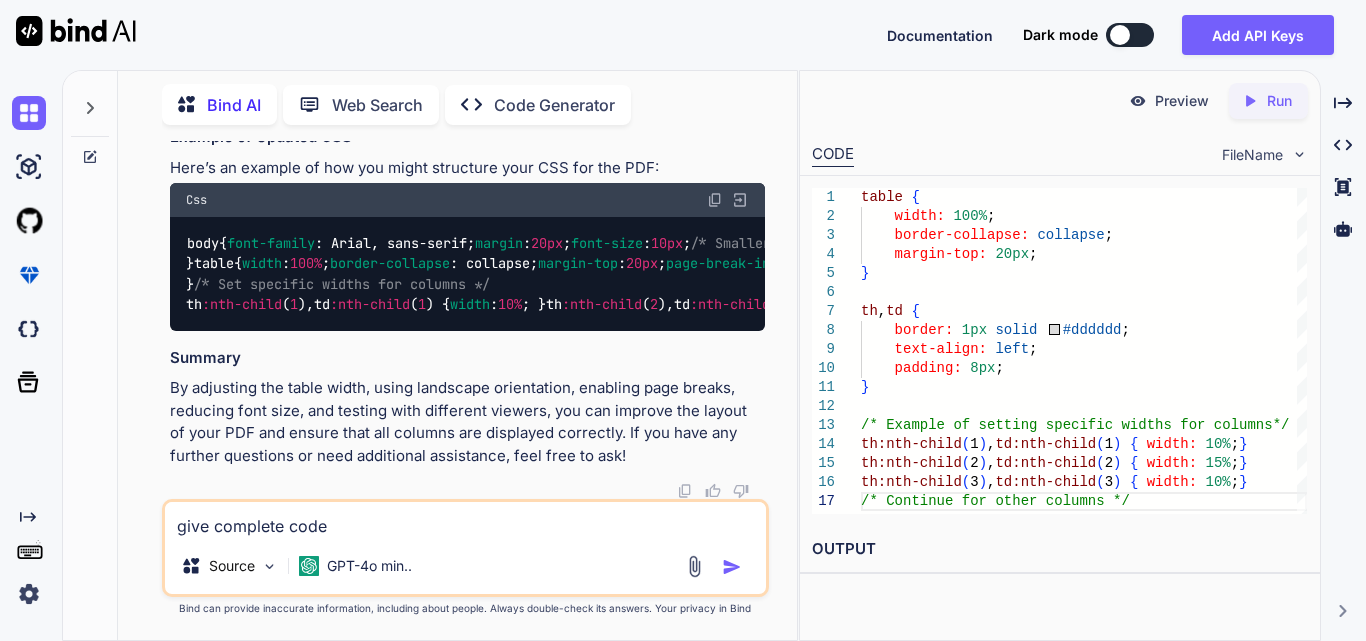 type on "give complete code" 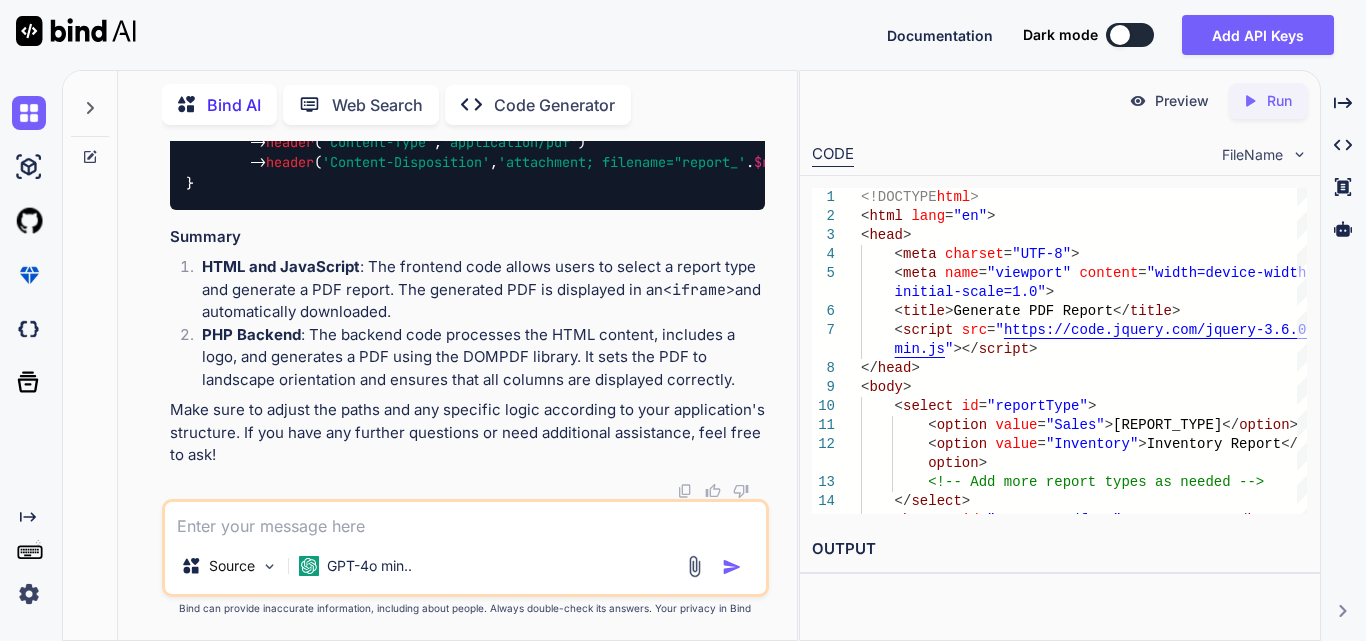 scroll, scrollTop: 68329, scrollLeft: 0, axis: vertical 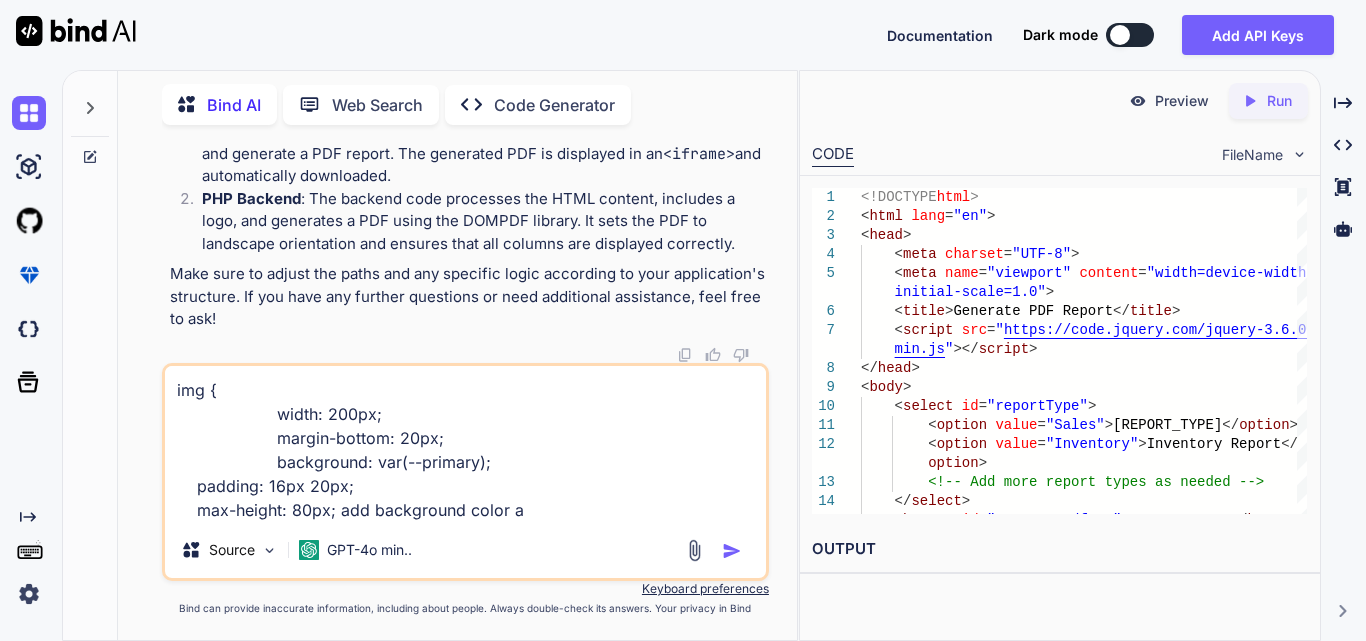 type on "img {
width: 200px;
margin-bottom: 20px;
background: var(--primary);
padding: 16px 20px;
max-height: 80px; add background color" 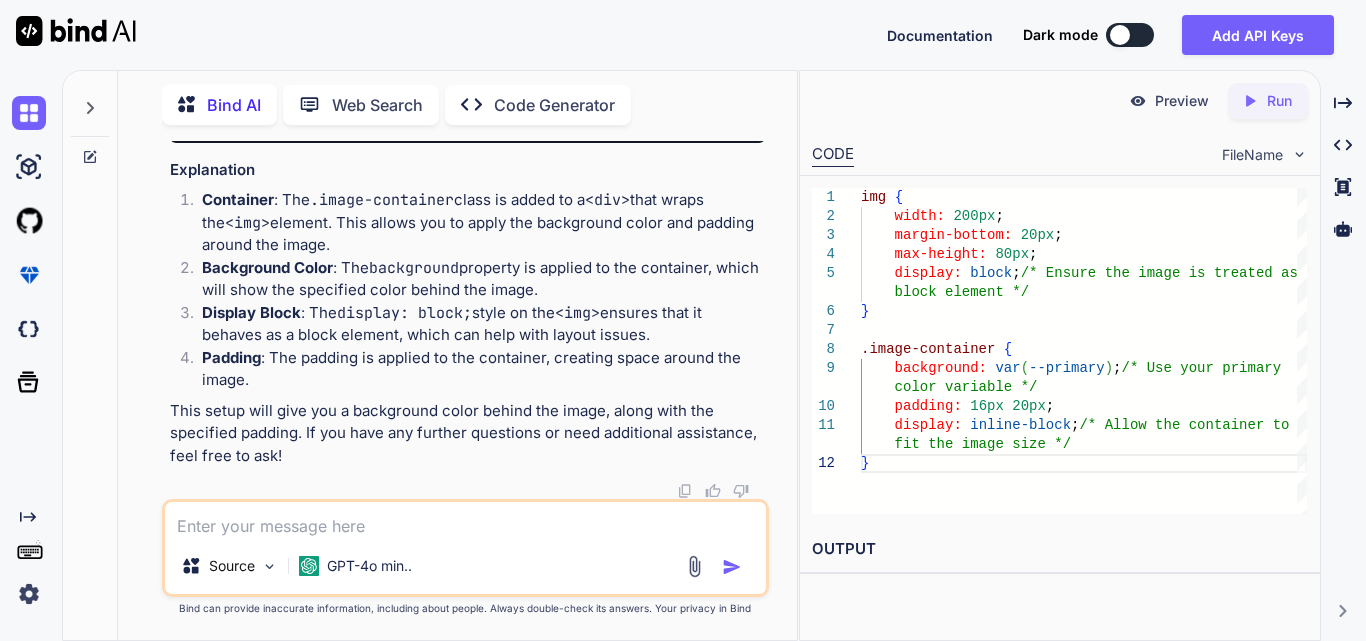 scroll, scrollTop: 70676, scrollLeft: 0, axis: vertical 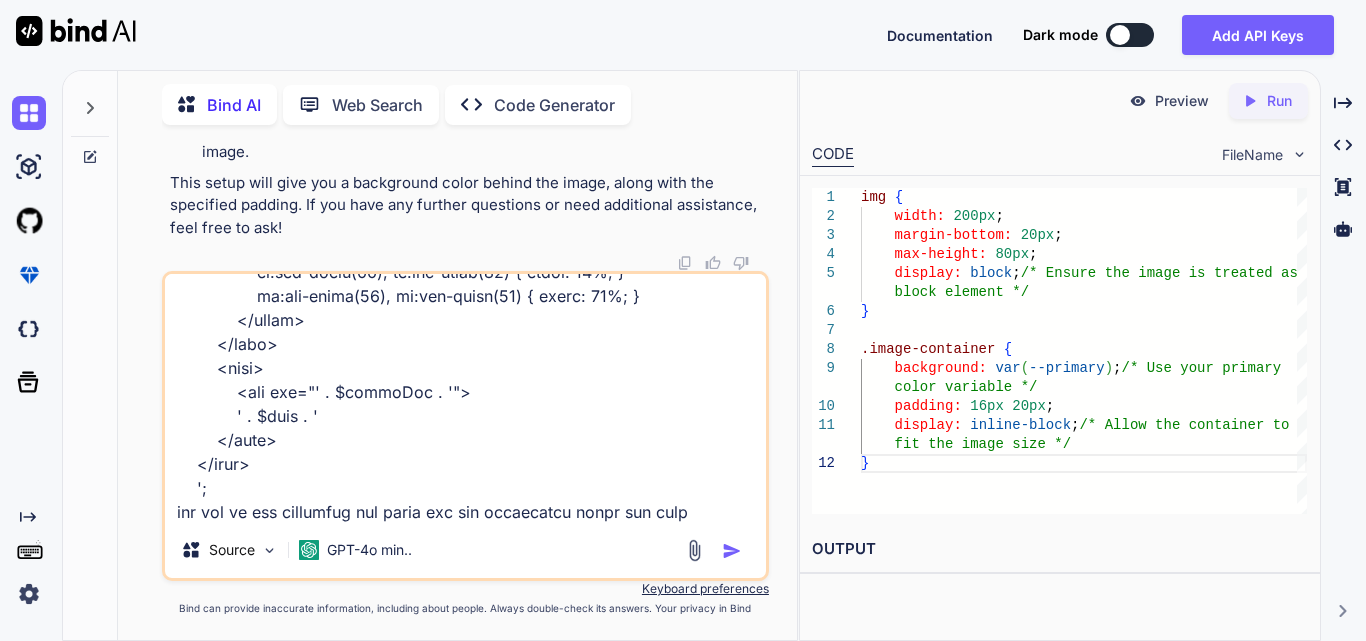 type on "$pdfHtml = '
<html>
<head>
<style>
body {
font-family: Arial, sans-serif;
margin: 20px;
font-size: 10px; /* Smaller font size */
}
img {
width: 200px;
margin-bottom: 20px;
}
table {
width: 100%;
border-collapse: collapse;
margin-top: 20px;
page-break-inside: auto; /* Allow page breaks */
}
th, td {
border: 1px solid #dddddd;
text-align: left;
padding: 8px;
}
th {
background-color: #f2f2f2;
}
tr:nth-child(even) {
background-color: #f9f9f9;
}
tr:hover {
background-color: #f1f1f1;
..." 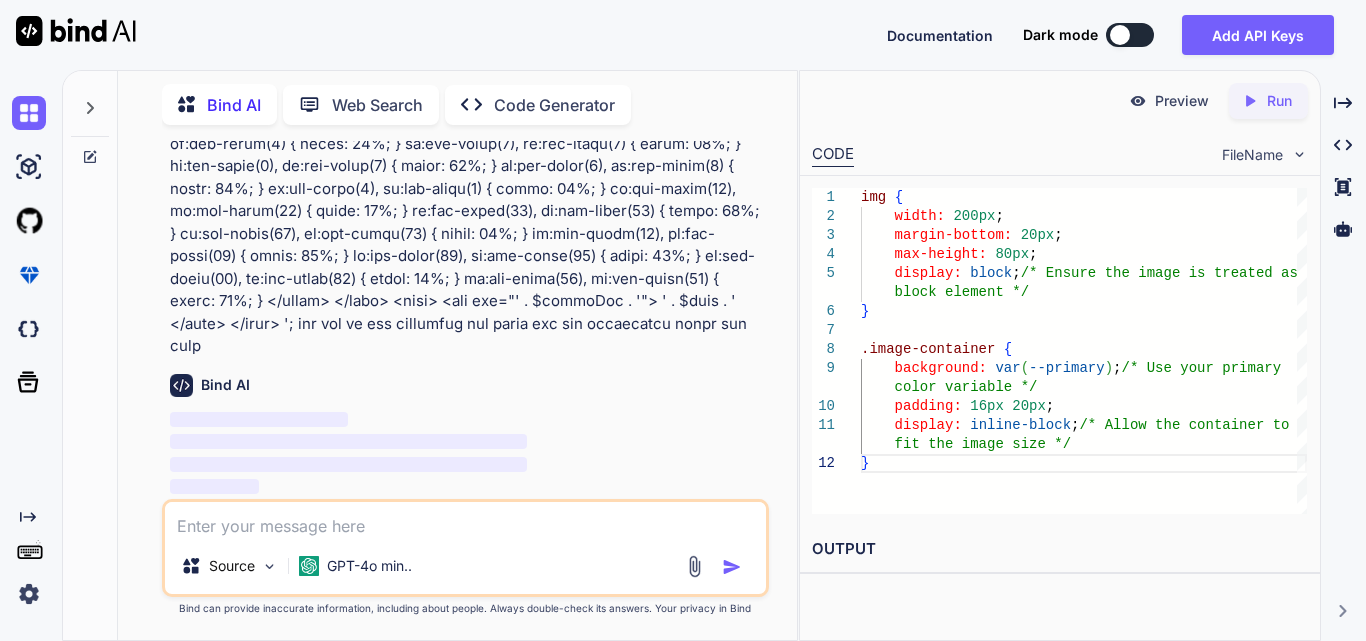 scroll, scrollTop: 0, scrollLeft: 0, axis: both 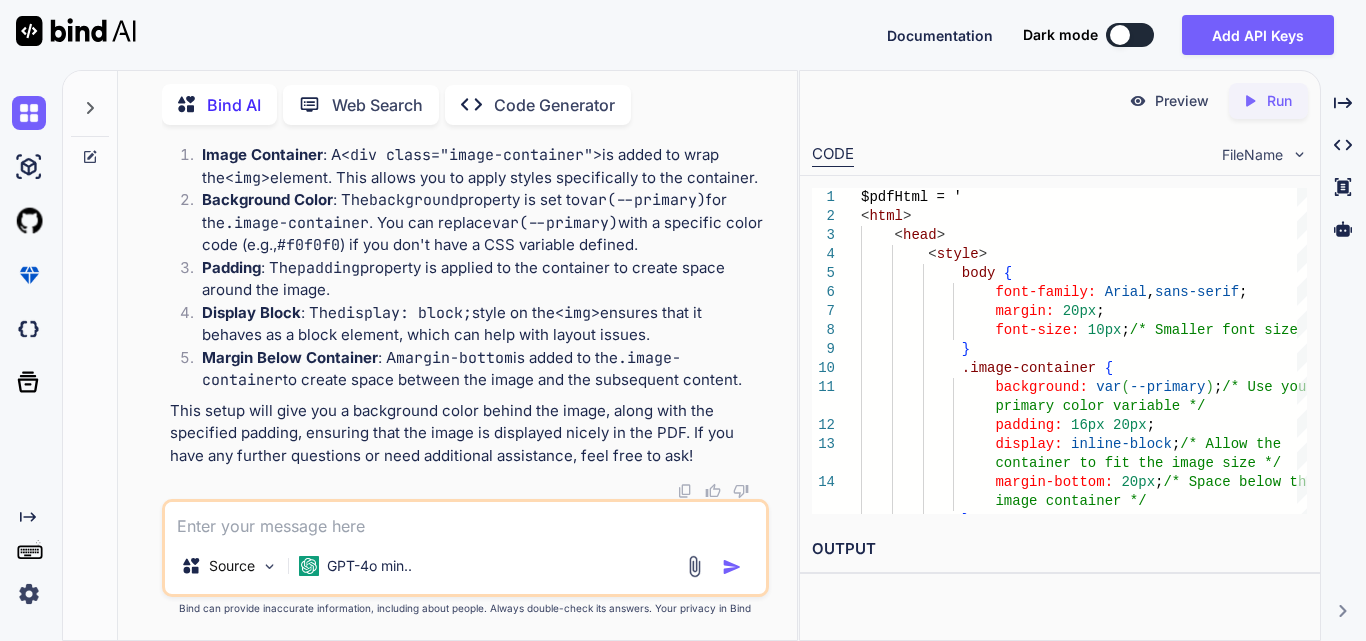 drag, startPoint x: 241, startPoint y: 338, endPoint x: 320, endPoint y: 380, distance: 89.470665 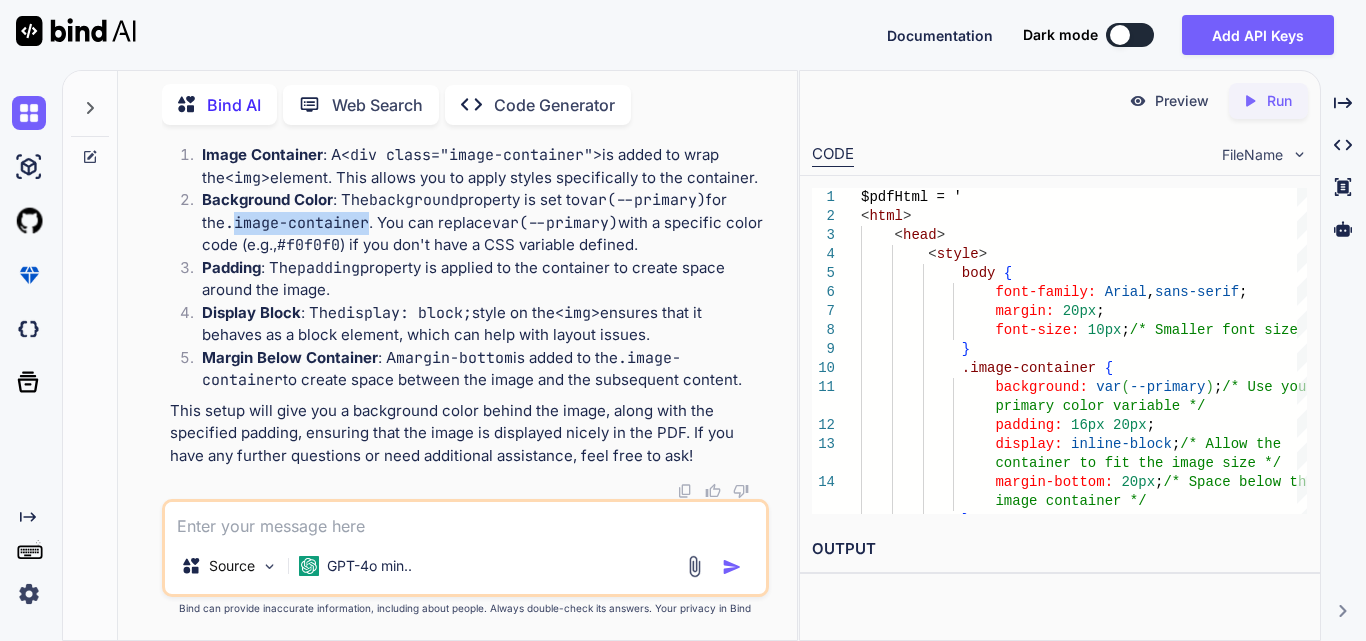 drag, startPoint x: 237, startPoint y: 220, endPoint x: 370, endPoint y: 224, distance: 133.06013 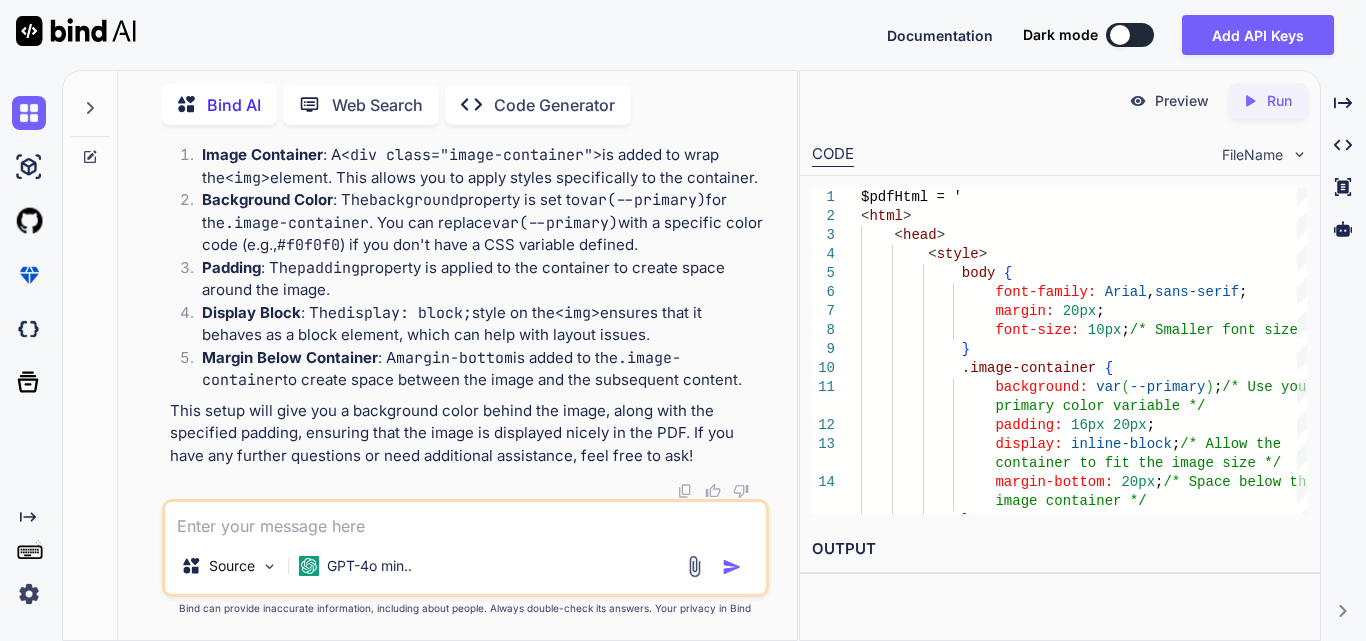 click at bounding box center [530, -652] 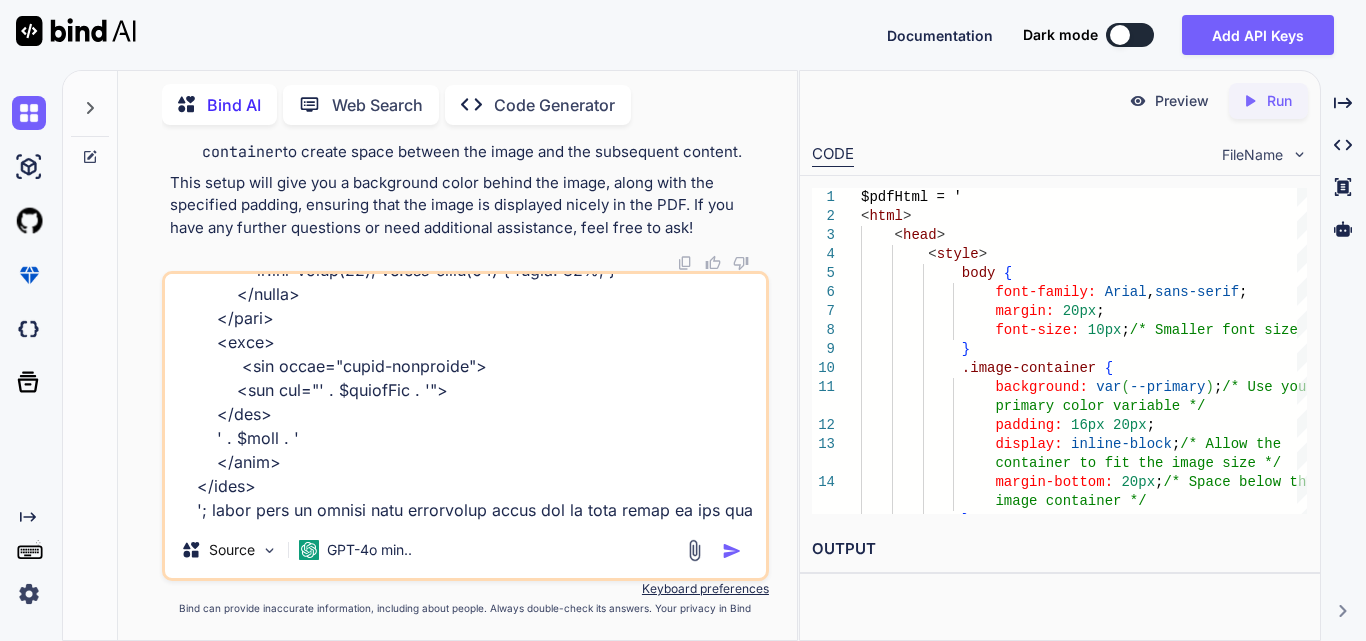 scroll, scrollTop: 1394, scrollLeft: 0, axis: vertical 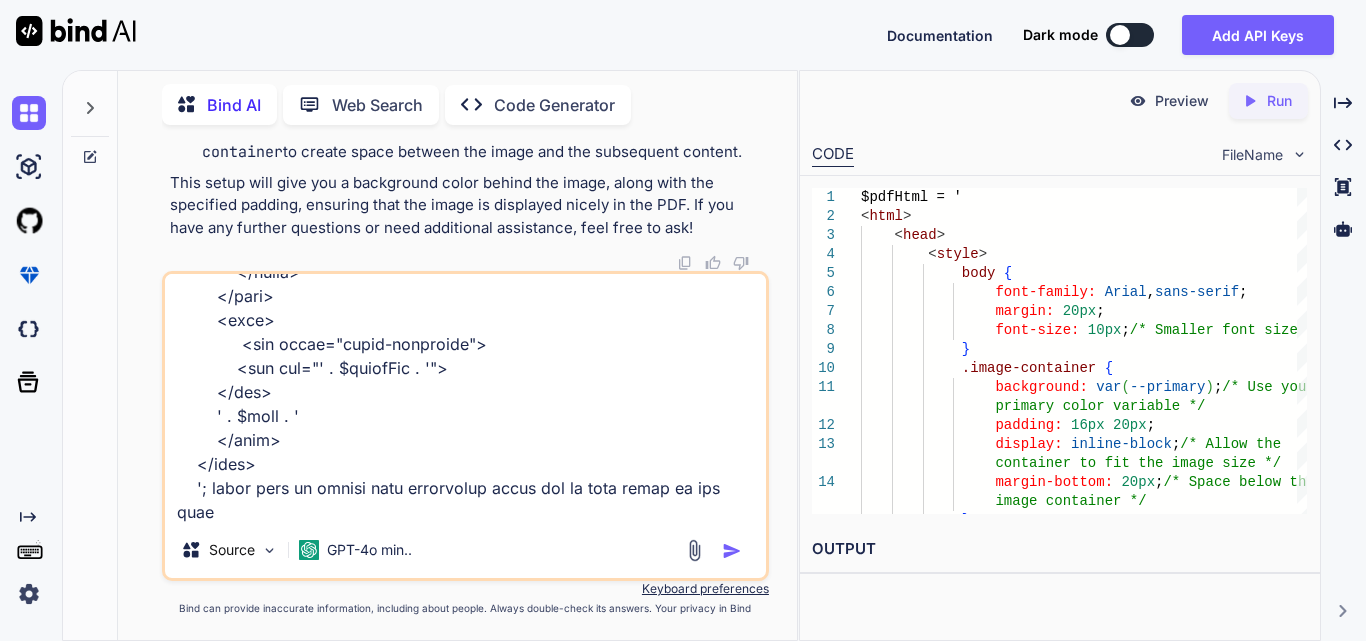 type on "$pdfHtml = '\n    <html>\n        <head>\n            <style>\n                body {\n                    font-family: Arial, sans-serif;\n                    margin: 20px;\n                    font-size: 10px; /* Smaller font size */\n                }\n            .image-container {\n                background: #455863; \n                padding: 16px 20px;\n                display: inline-block;\n                margin-bottom: 20px;\n            }\n                img {\n                    width: 200px;\n                    margin-bottom: 20px;\n                }\n                table {\n                    width: 100%;\n                    border-collapse: collapse;\n                    margin-top: 20px;\n                    page-break-inside: auto; /* Allow page breaks */\n                }\n                th, td {\n                    border: 1px solid #00000012;\n                    text-align: left;\n                    padding: 8px;\n                }\n                th {\n                    background-color: #455863;\n                }\n                tr:nth-child(even) {\n                    background-color: #f9f9f9;\n                }\n            </style>\n        </head>\n        <body>\n            <h1>Report Preview</h1>\n            <table>\n                <thead>\n                    <tr>\n                        <th>Field</th>\n                        <th>Value</th>\n                    </tr>\n                </thead>\n                <tbody>\n                    <tr>\n                        <td>Report Type</td>\n                        <td>[REPORT_TYPE]</td>\n                    </tr>\n                    <tr>\n                        <td>Clinic</td>\n                        <td>[CLINIC_NAME]</td>\n                    </tr>\n                    <tr>\n                        <td>Date Range</td>\n                        <td>[START_DATE] - [END_DATE]</td>\n                    </tr>\n                </tbody>\n            </table>\n            <div class="image-container">\n                <img src="[IMAGE_URL]" alt="Report Image">\n            </div>\n            <p>Generated on: [GENERATION_DATE]</p>\n        </body>\n    </html>'" 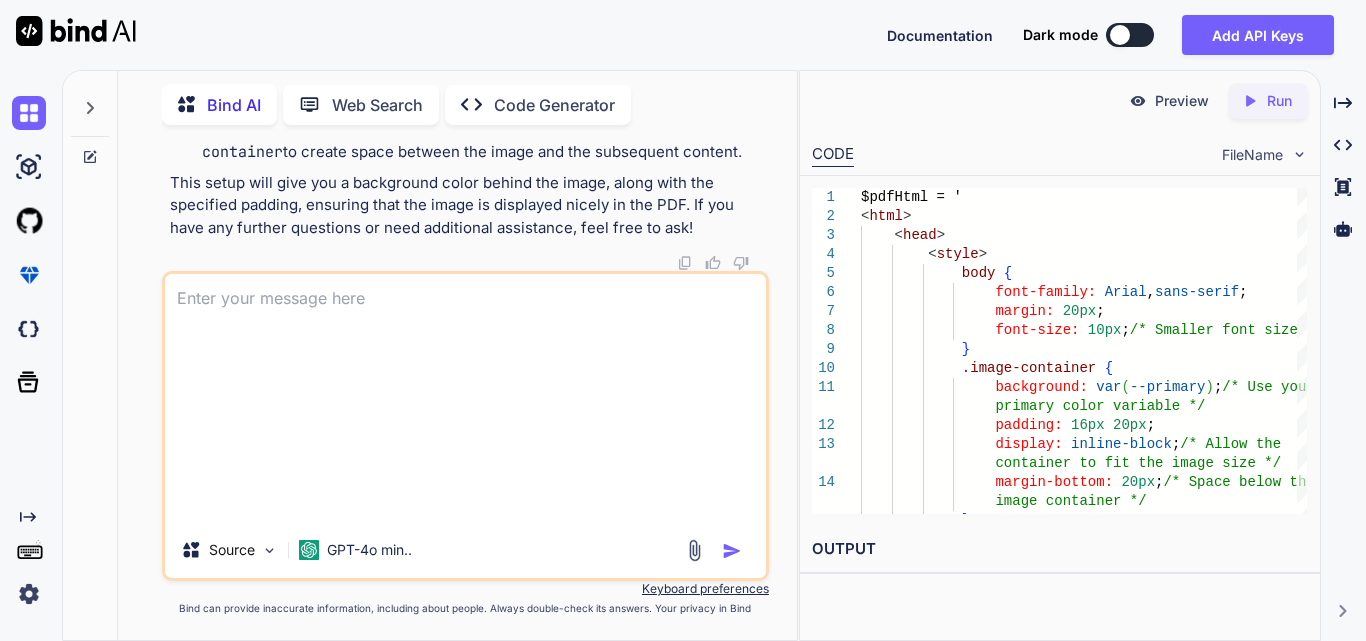 scroll, scrollTop: 0, scrollLeft: 0, axis: both 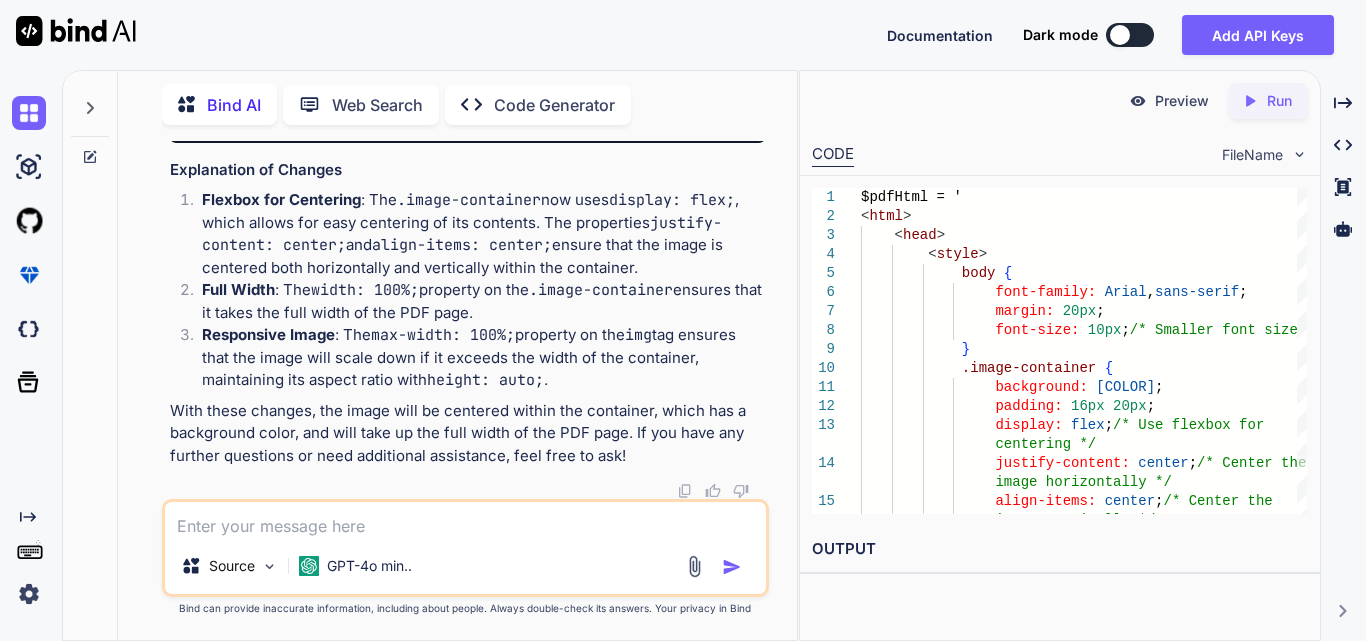 drag, startPoint x: 263, startPoint y: 265, endPoint x: 347, endPoint y: 208, distance: 101.51354 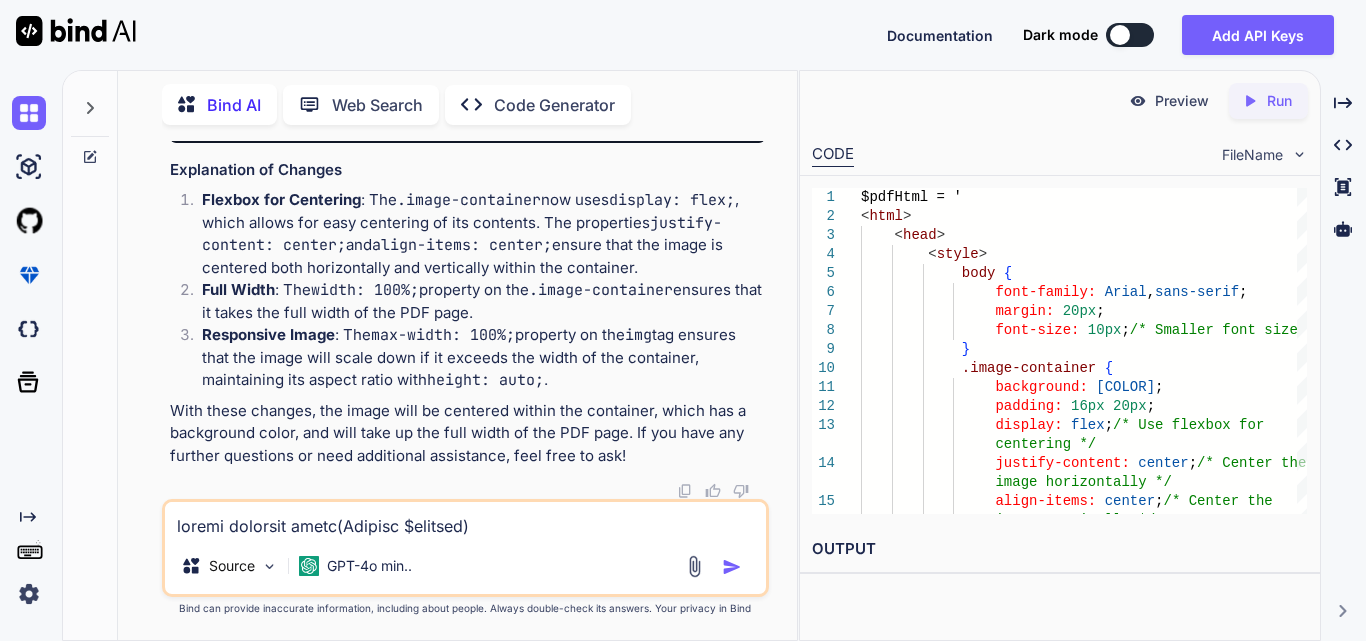 scroll, scrollTop: 506, scrollLeft: 0, axis: vertical 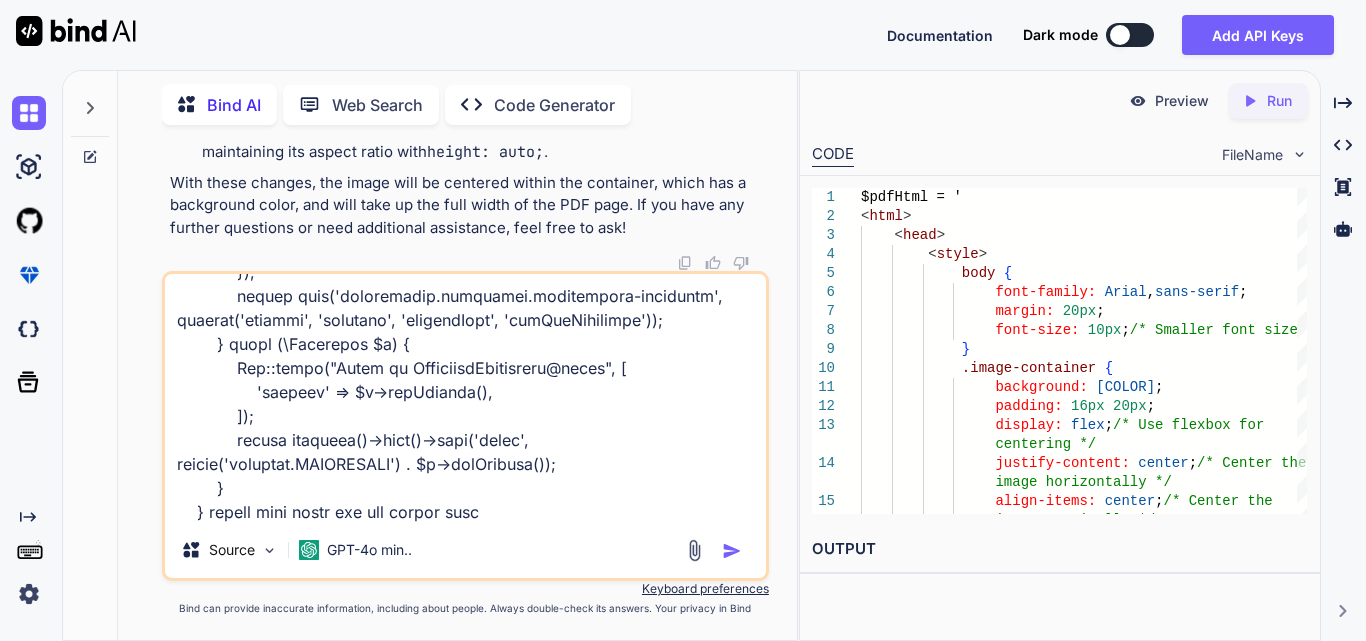 click at bounding box center [465, 398] 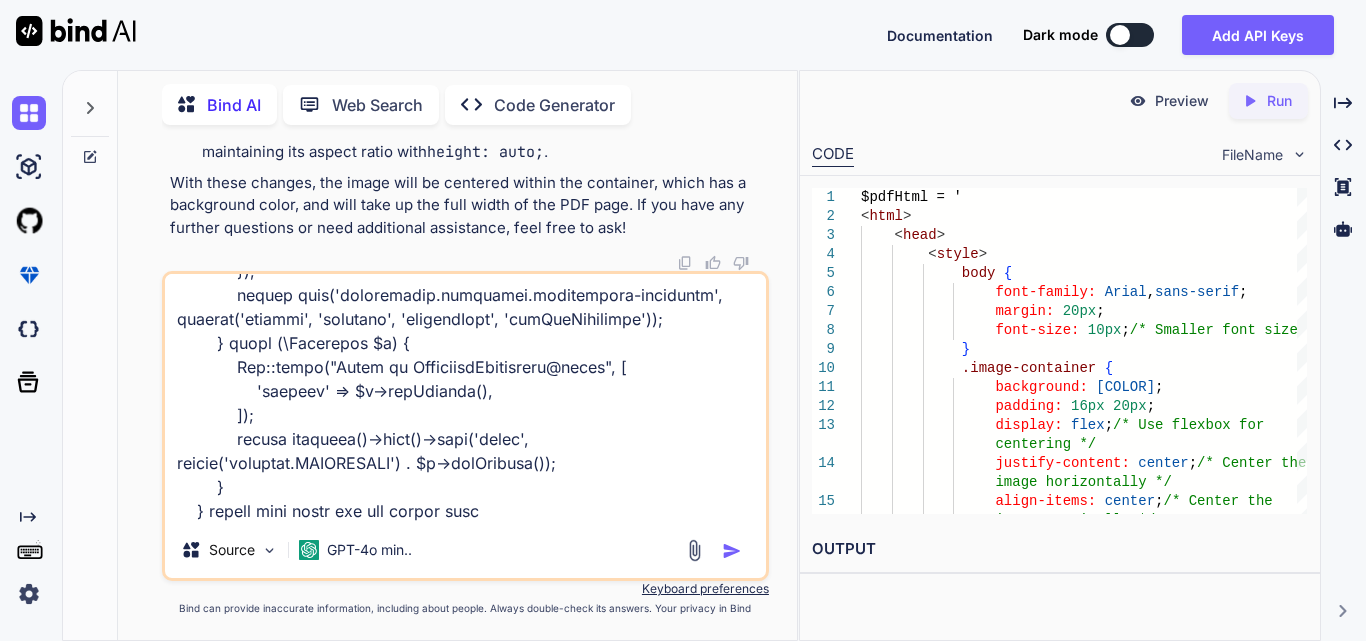 scroll, scrollTop: 508, scrollLeft: 0, axis: vertical 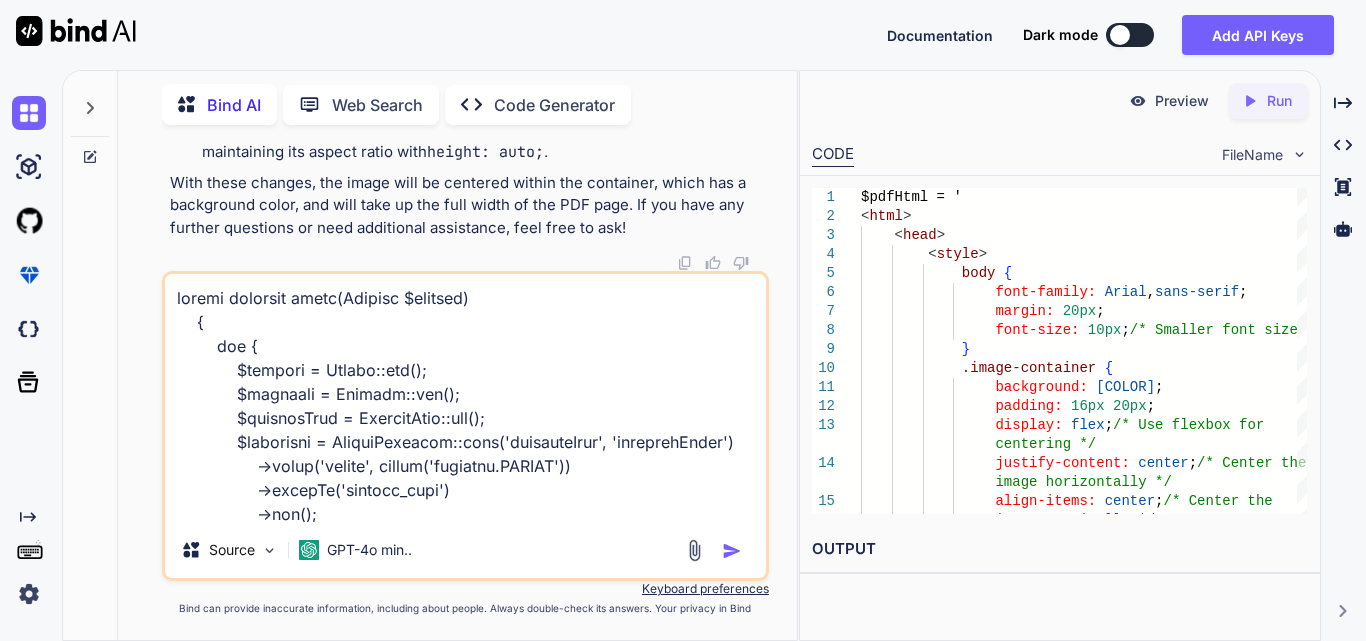 drag, startPoint x: 216, startPoint y: 317, endPoint x: 141, endPoint y: 241, distance: 106.77547 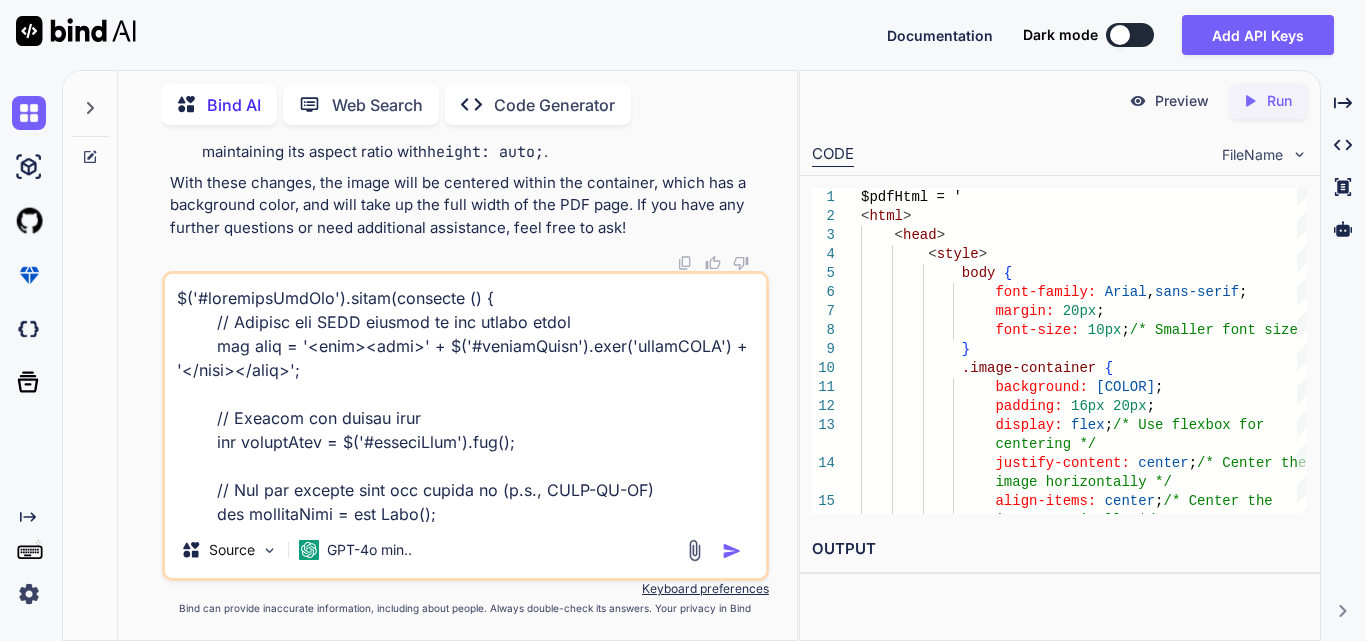 scroll, scrollTop: 986, scrollLeft: 0, axis: vertical 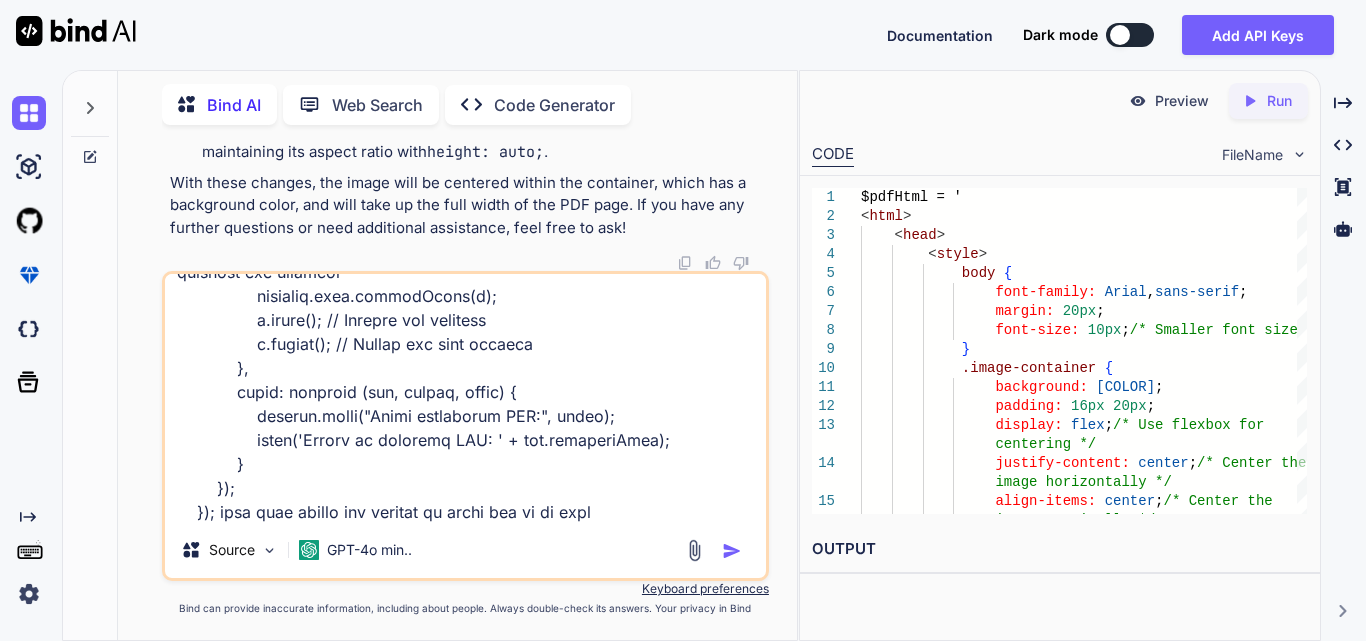 type on "$('#generatePdfBtn').click(function () {
// Capture the HTML content of the report table
var html = '<html><body>' + $('#reportTable').prop('outerHTML') + '</body></html>';
// Capture the report type
var reportType = $('#reportType').val();
// Get the current date and format it (e.g., YYYY-MM-DD)
var currentDate = new Date();
var formattedDate = currentDate.toISOString().split('T')[0]; // Format as YYYY-MM-DD
// Send the HTML content to the server using AJAX
$.ajax({
url: 'reporting/generate-pdf',
type: 'GET',
data: { html: html },
xhrFields: {
responseType: 'blob' // Set the response type to blob for binary data
},
success: function (data) {
// Create a URL for the PDF blob
var url = window.URL.createObjectURL(data);
// Set the src of the iframe for preview
$('#pdfPreview').attr('..." 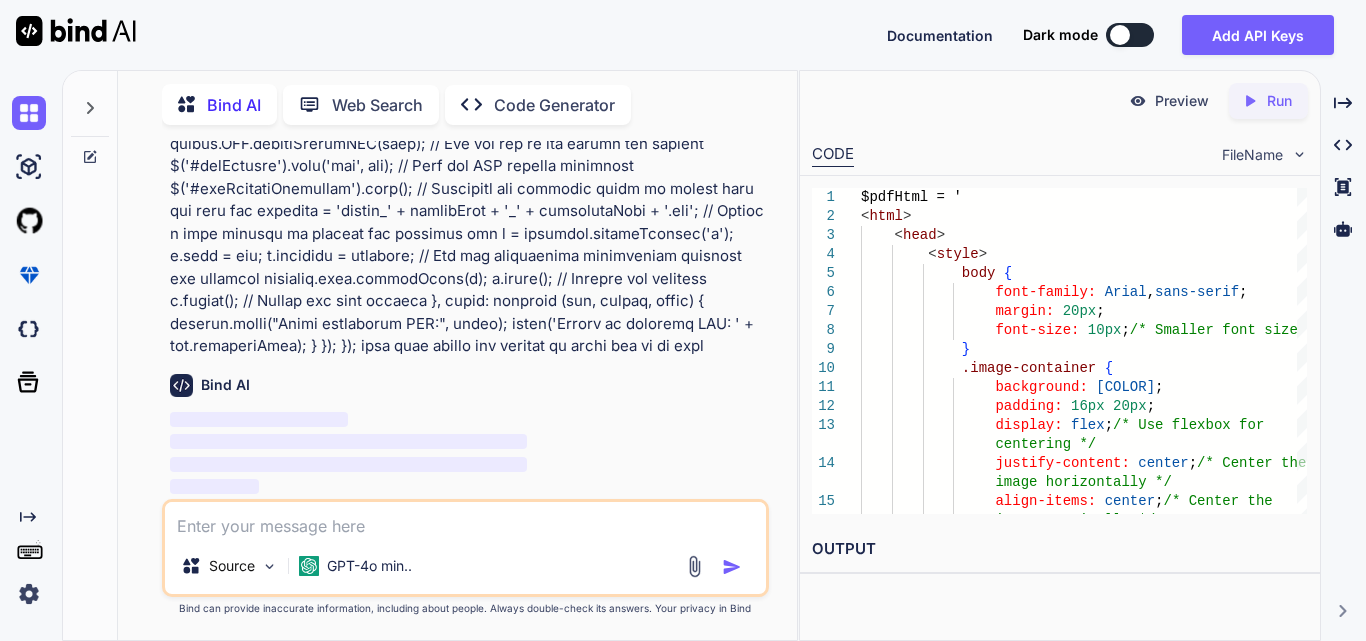 scroll, scrollTop: 0, scrollLeft: 0, axis: both 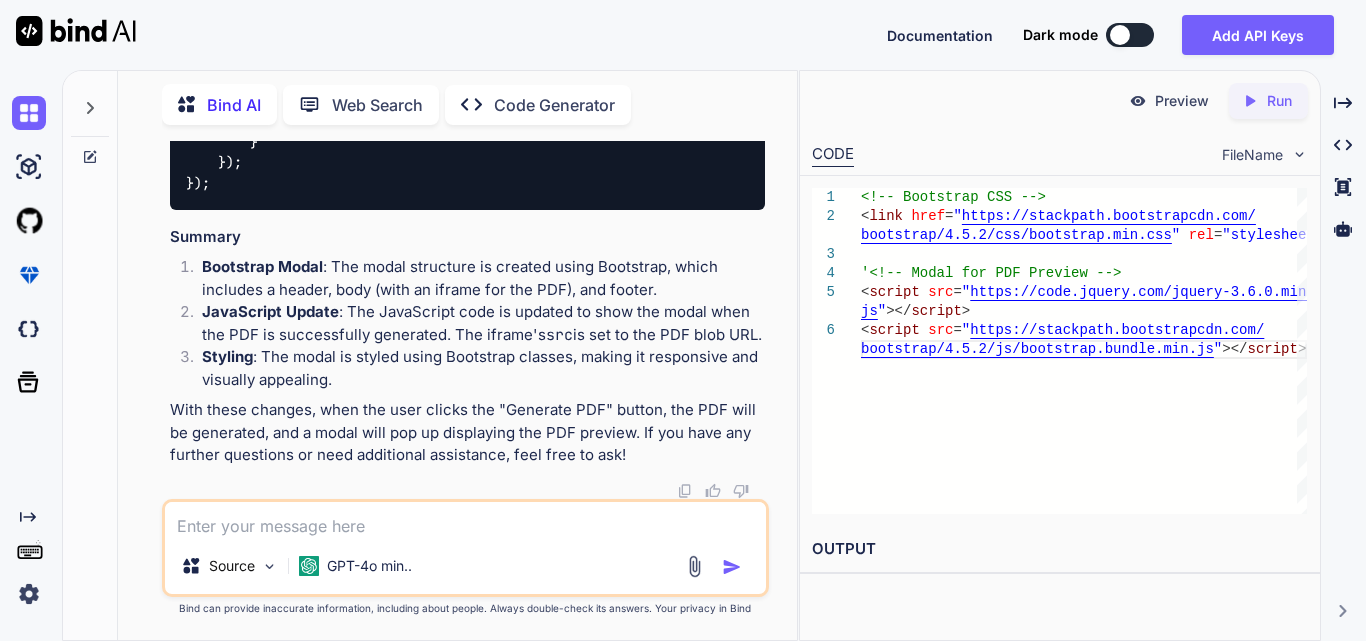 drag, startPoint x: 357, startPoint y: 335, endPoint x: 738, endPoint y: 345, distance: 381.13123 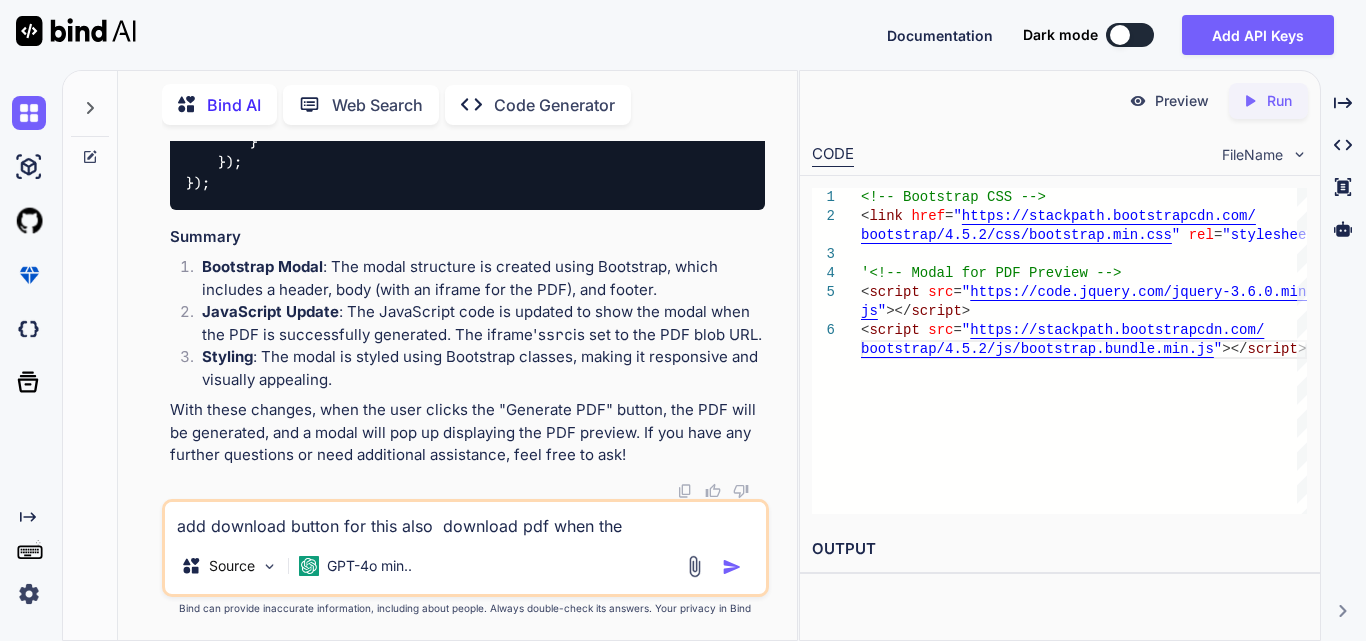 type on "add download button for this also  download pdf when the" 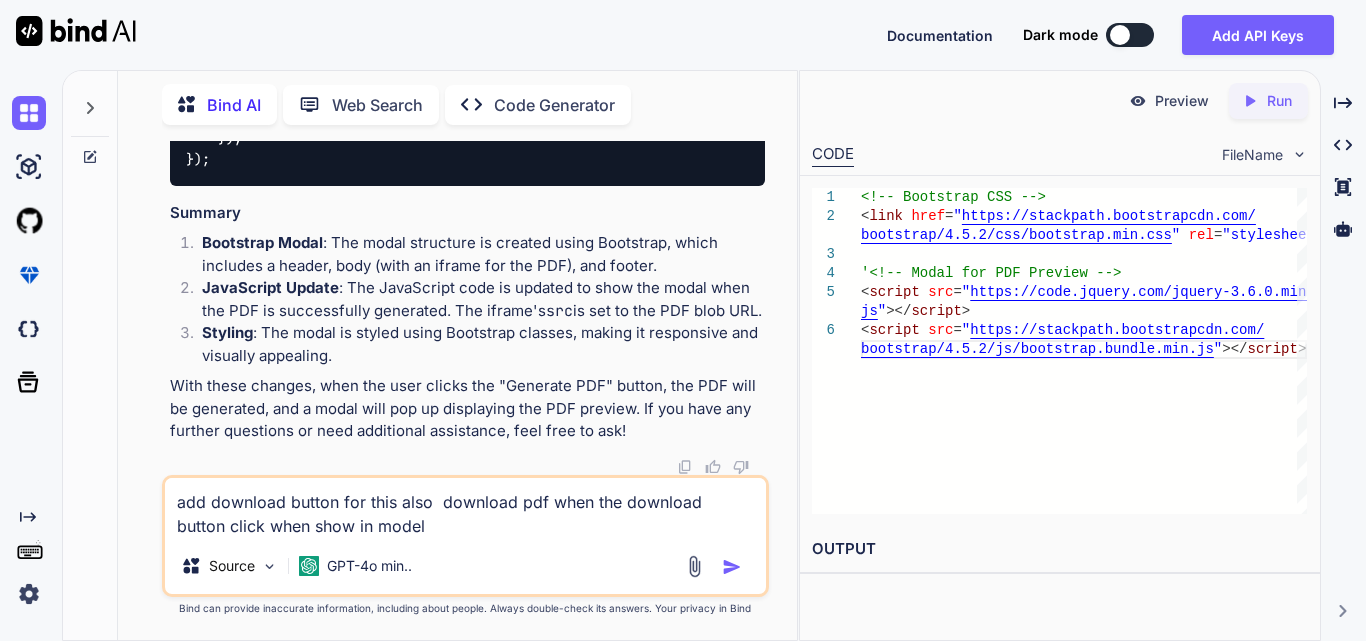 type on "add download button for this also  download pdf when the download button click when show in model" 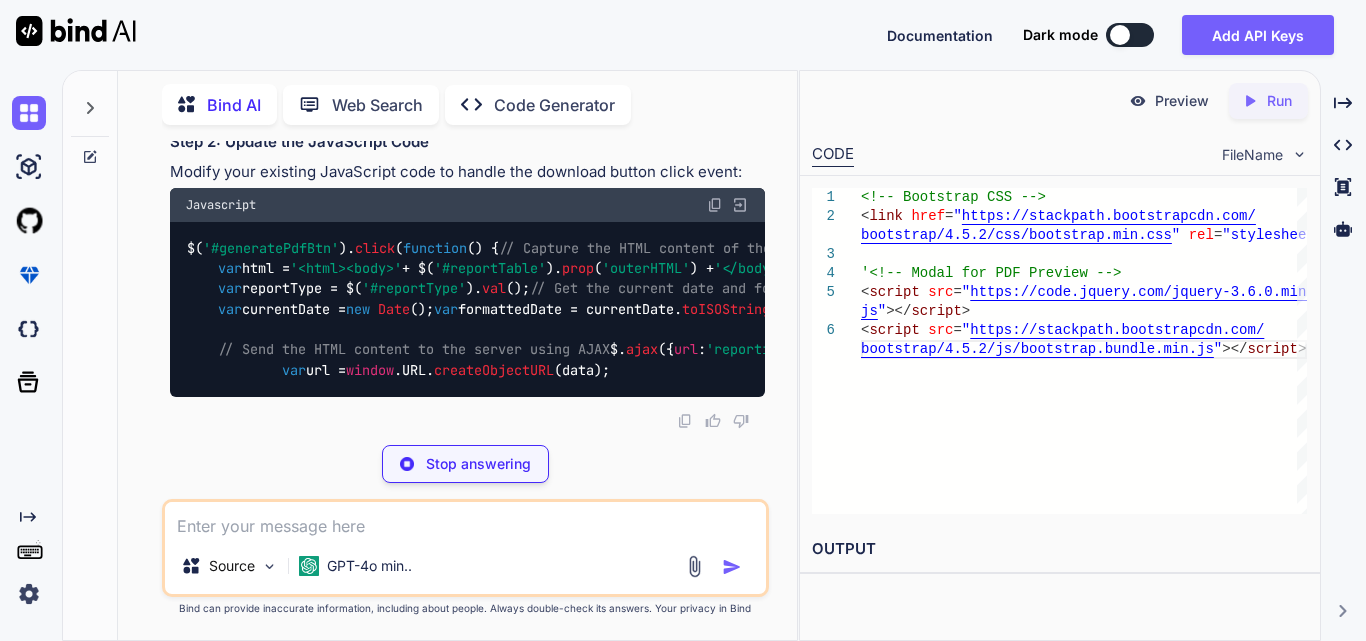 scroll, scrollTop: 79562, scrollLeft: 0, axis: vertical 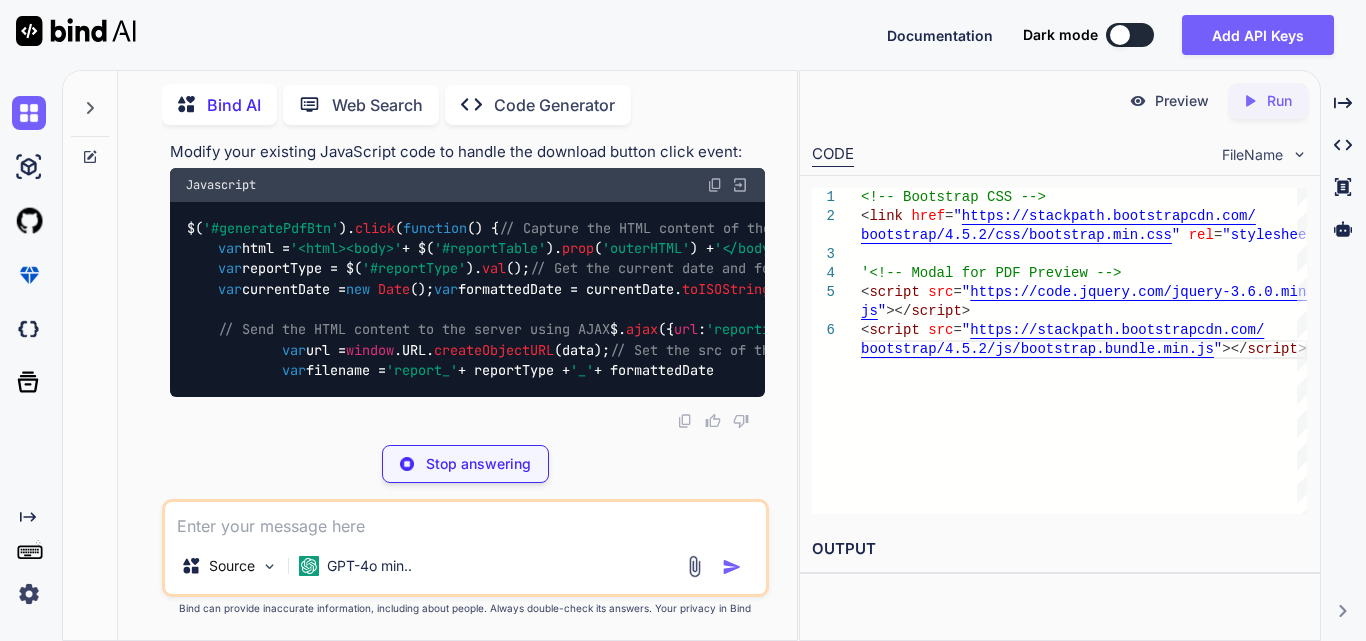 type 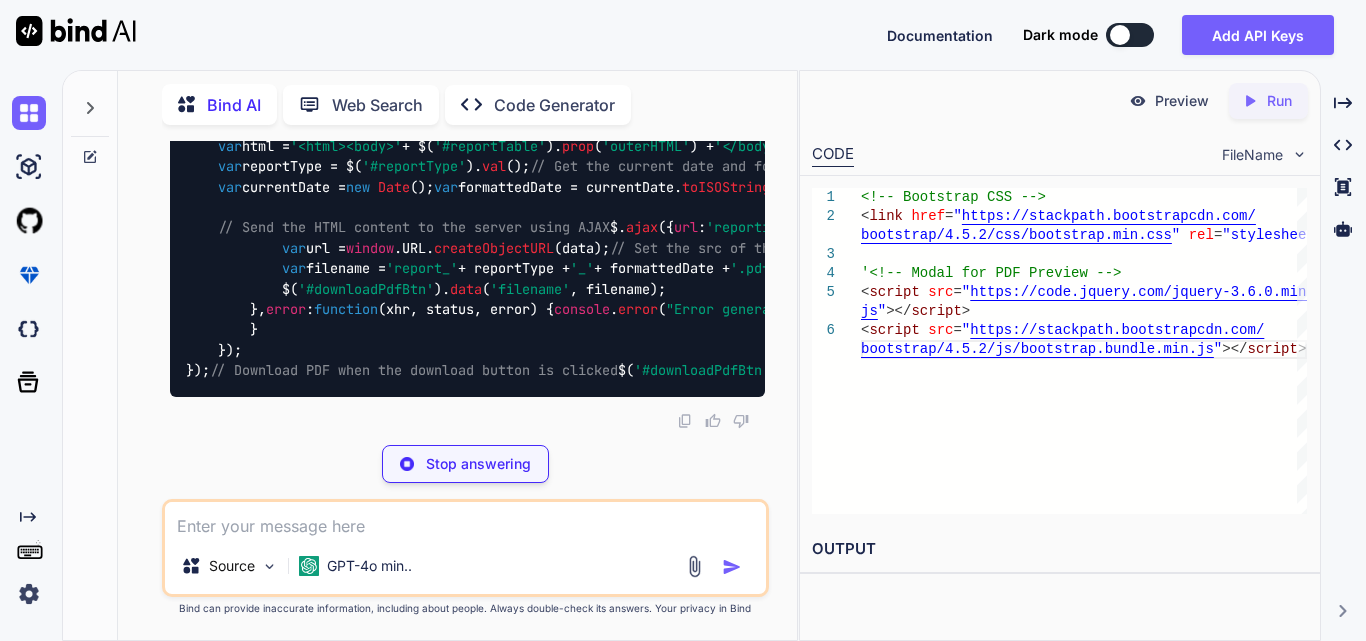 scroll, scrollTop: 80262, scrollLeft: 0, axis: vertical 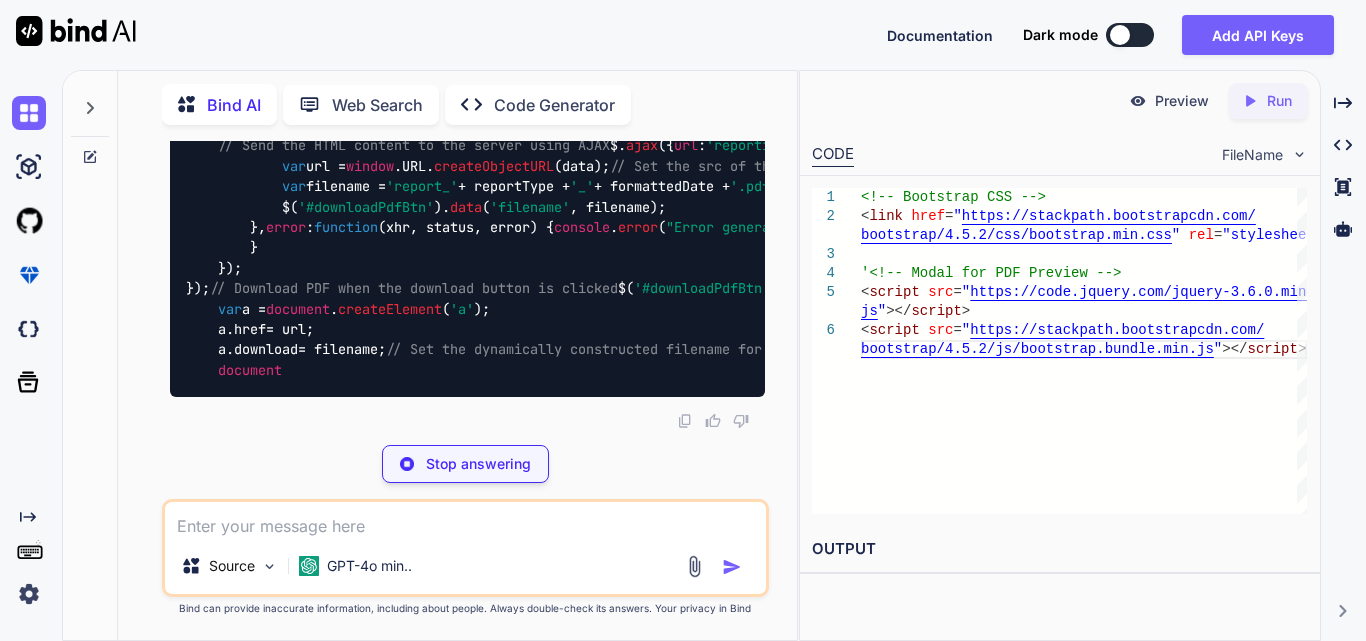 type 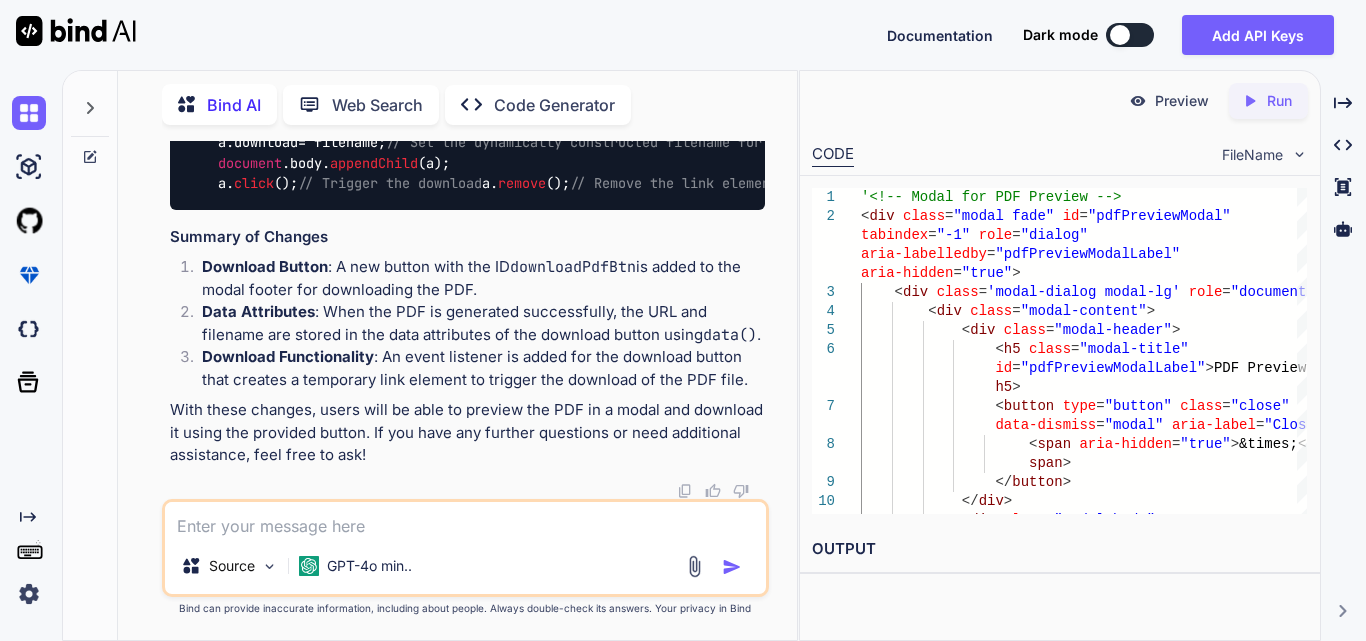 scroll, scrollTop: 80062, scrollLeft: 0, axis: vertical 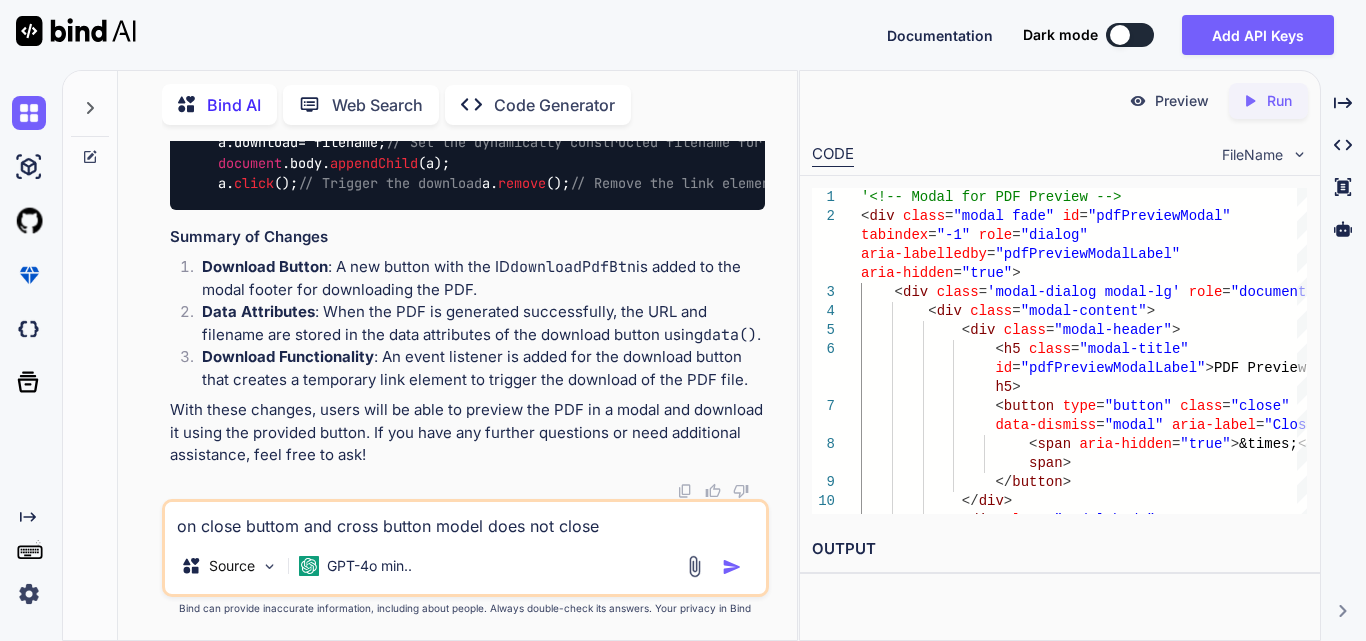 type on "on close buttom and cross button model does not close" 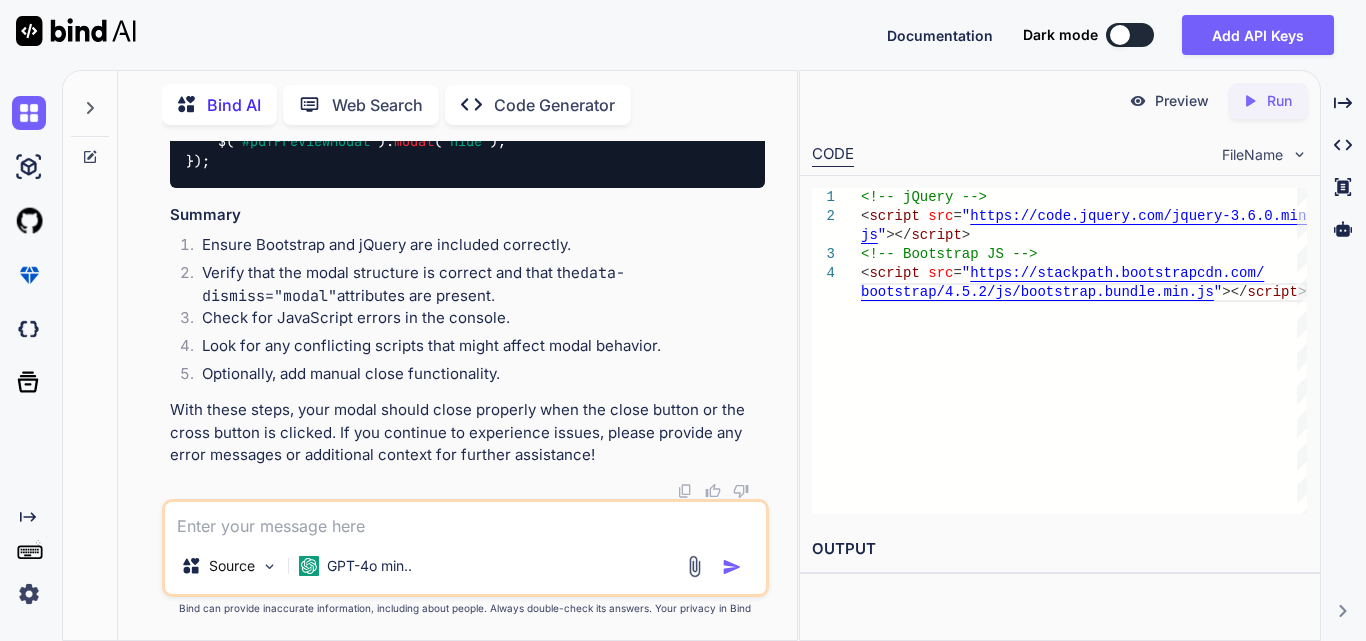 scroll, scrollTop: 82239, scrollLeft: 0, axis: vertical 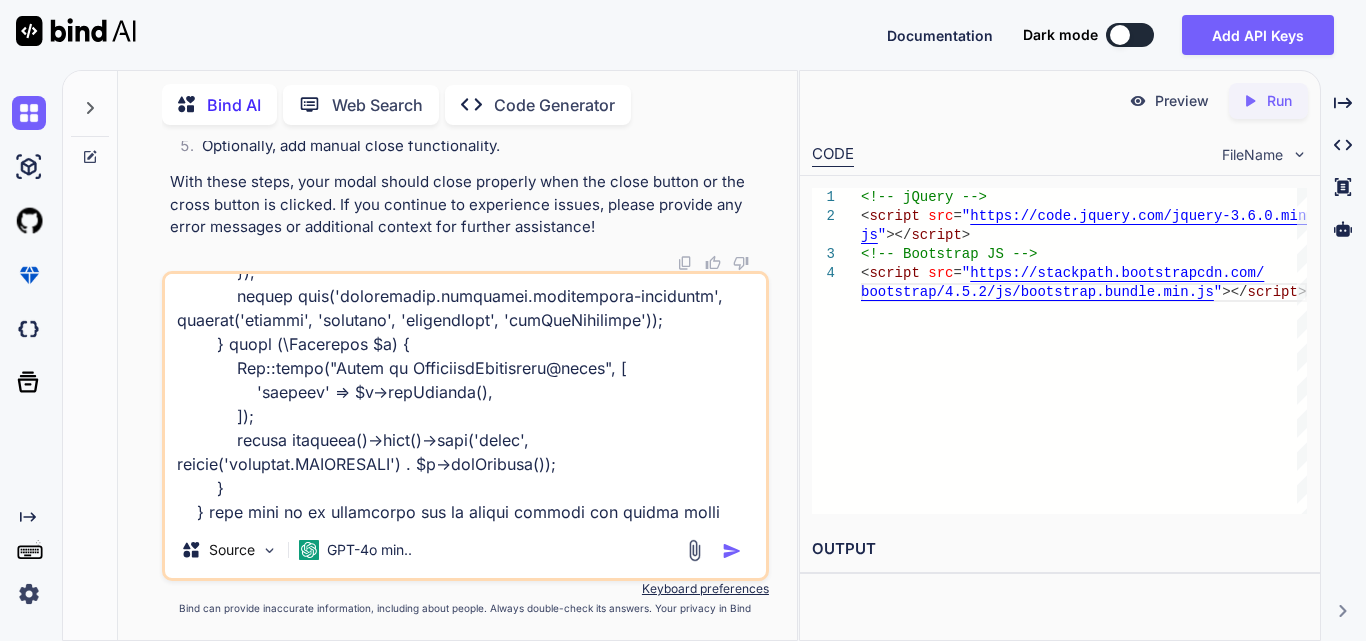 click at bounding box center (465, 398) 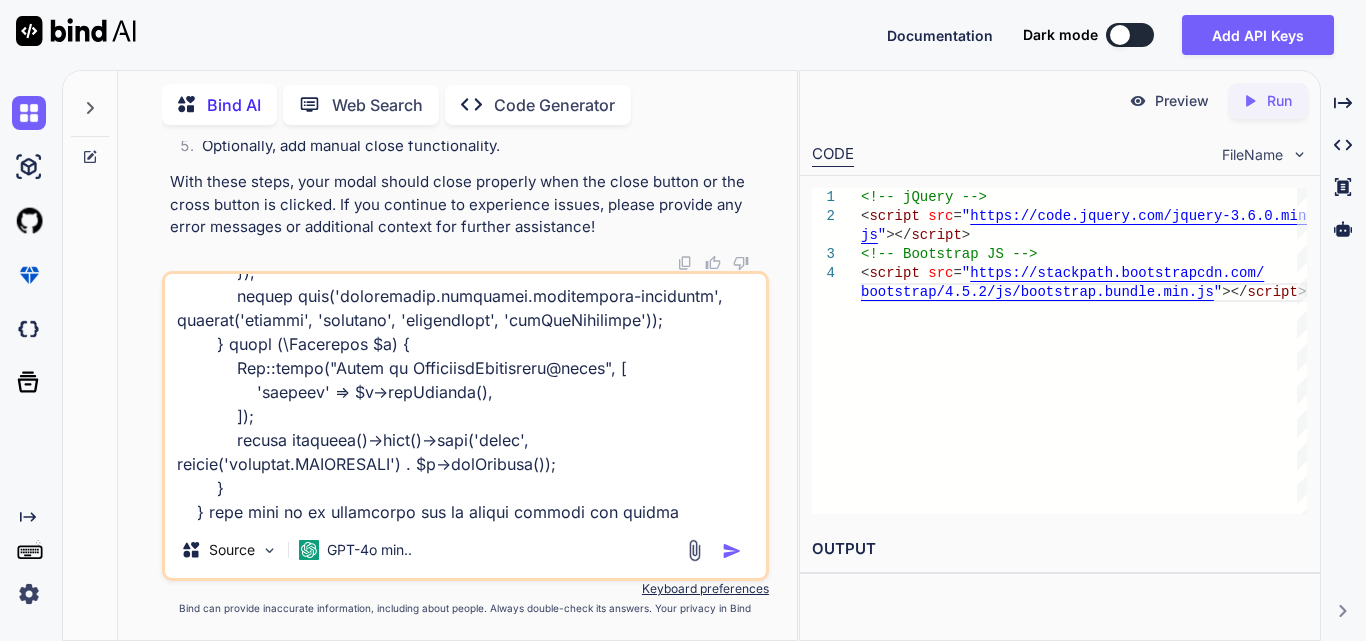scroll, scrollTop: 530, scrollLeft: 0, axis: vertical 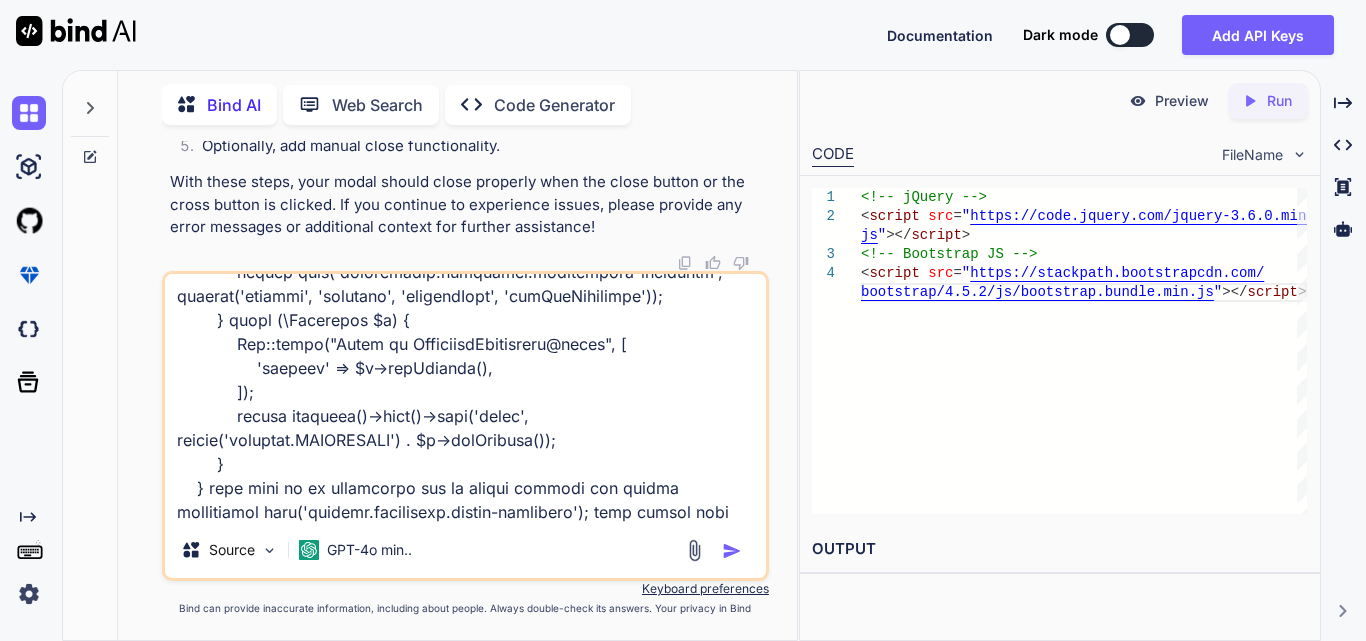 type on "public function index(Request $request)
{
try {
$clinics = Clinic::all();
$products = Product::all();
$productSize = ProductSize::all();
$locations = ClinicLocation::with('locationCity', 'locationState')
->where('status', config('constant.ACTIVE'))
->orderBy('address_line')
->get();
// Format the locations for easier use in the view
$getAllLocations = $locations->map(function ($location) {
return [
'id' => $location->id,
'address' => trim($location->address_line . ', ' .
$location->locationCity->name . ', ' .
$location->locationState->name . ', ' .
$location->zip_code . ', ' .
strtoupper($location->country))
];
});
return view('distributor.reporting.distributor-reporting', compact('clinic..." 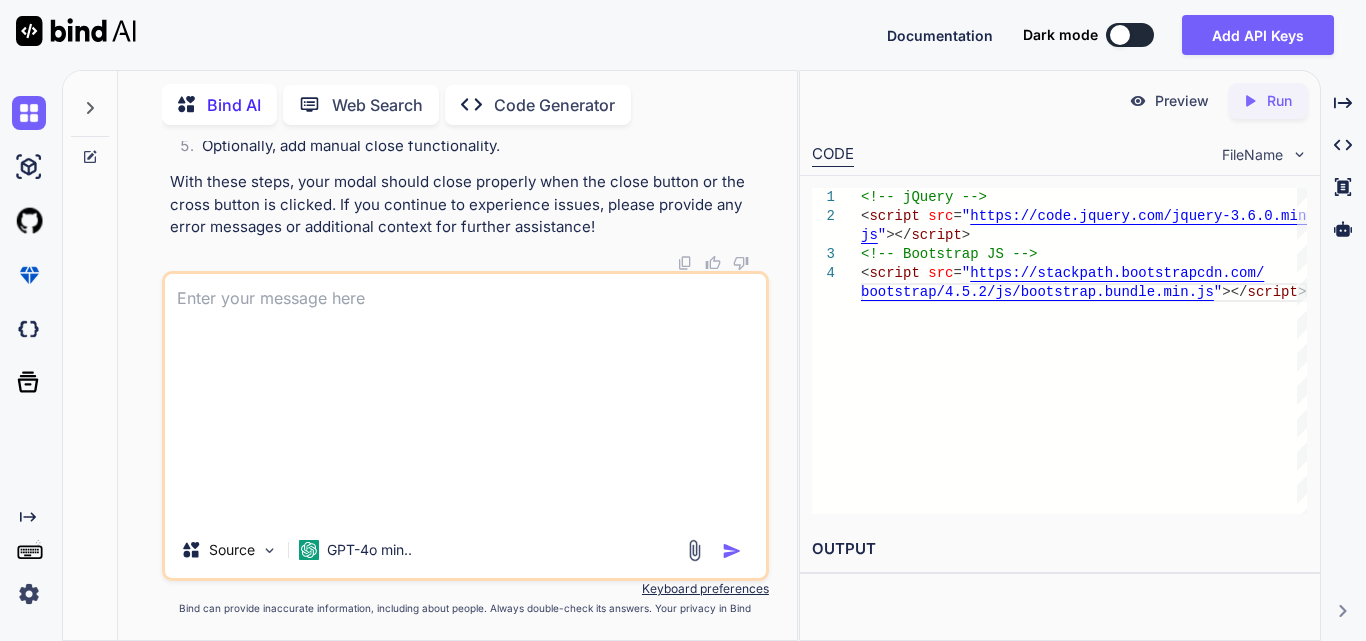 scroll, scrollTop: 0, scrollLeft: 0, axis: both 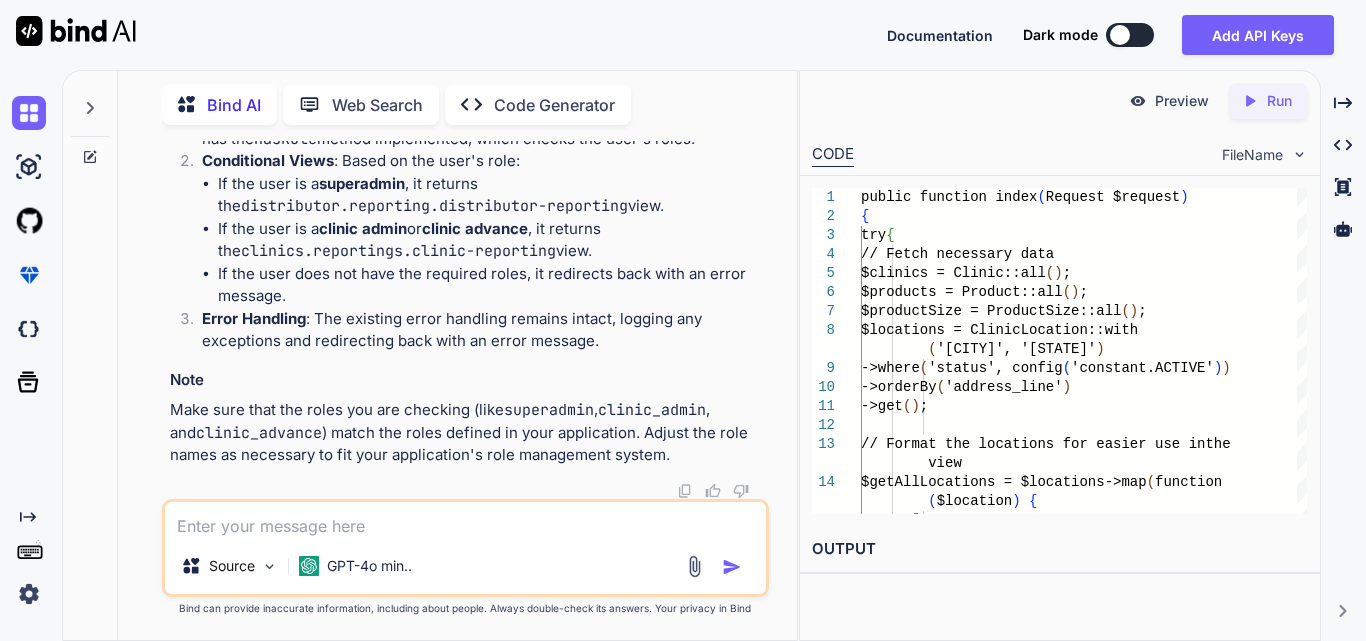 drag, startPoint x: 228, startPoint y: 282, endPoint x: 306, endPoint y: 399, distance: 140.6165 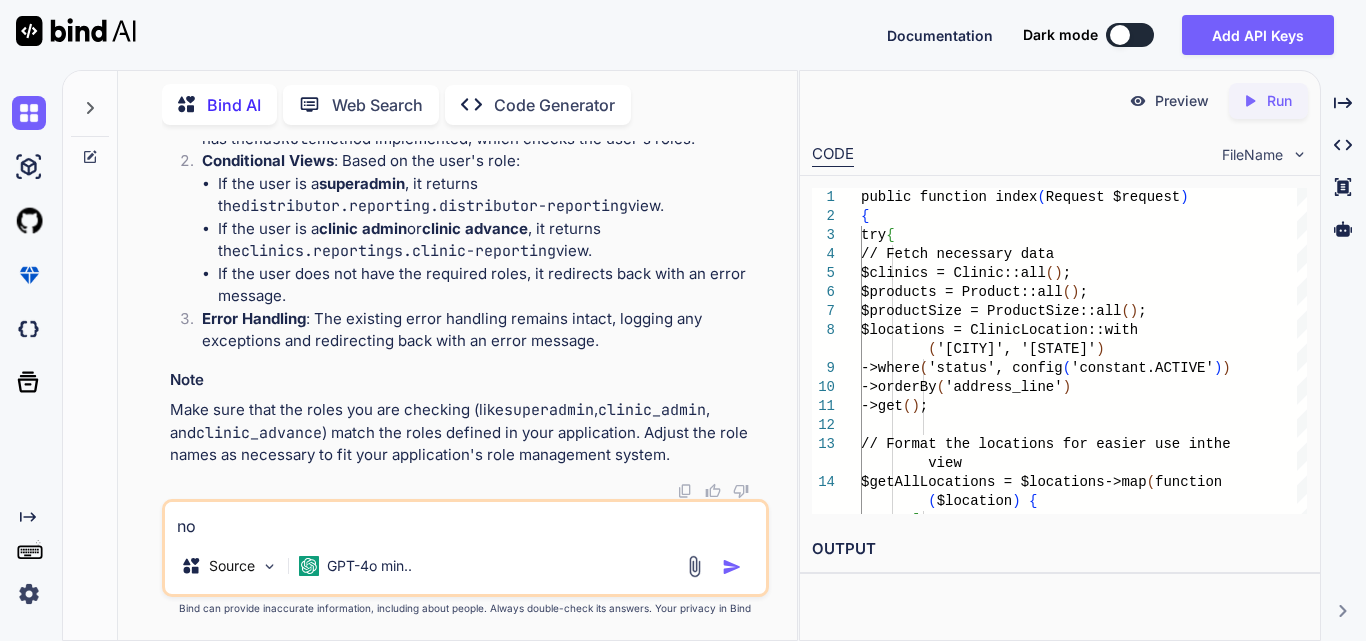 type on "n" 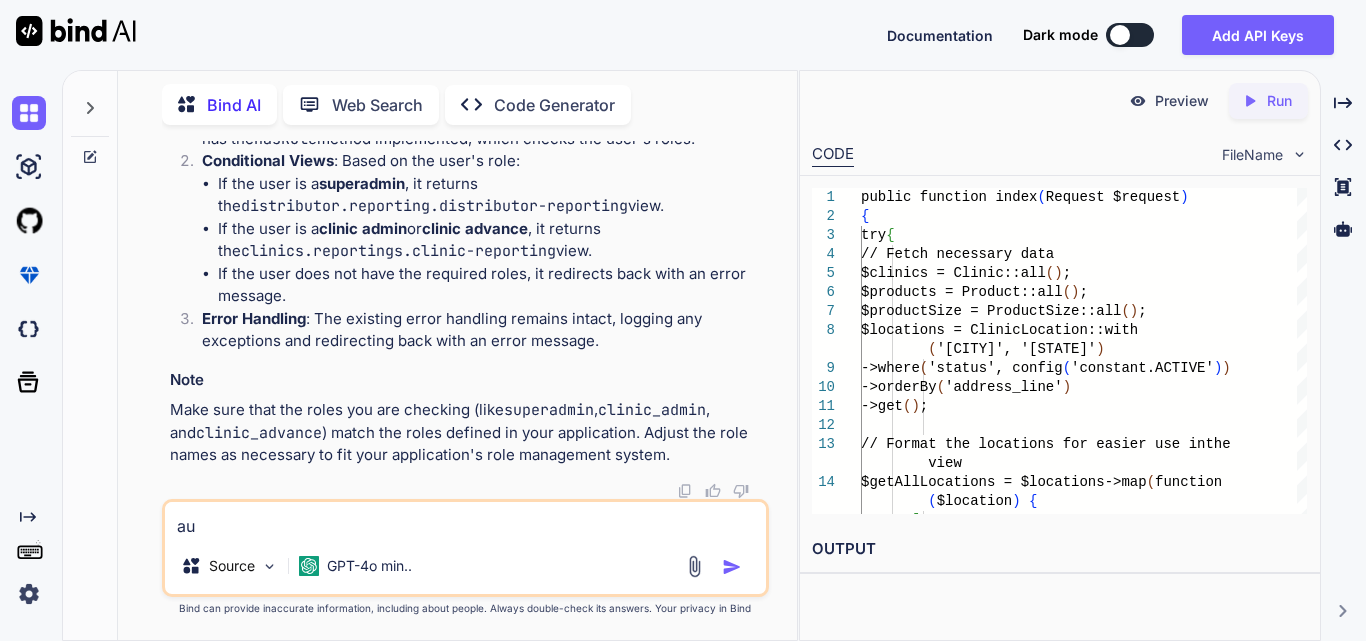 type on "a" 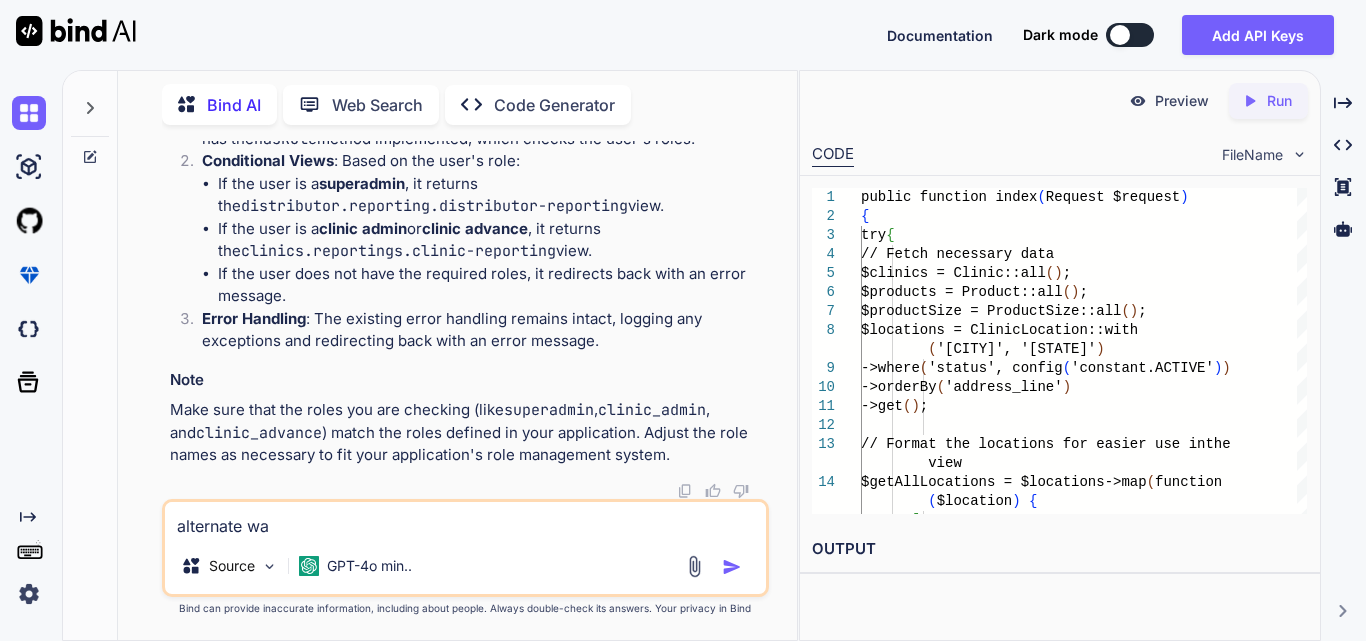 type on "alternate way" 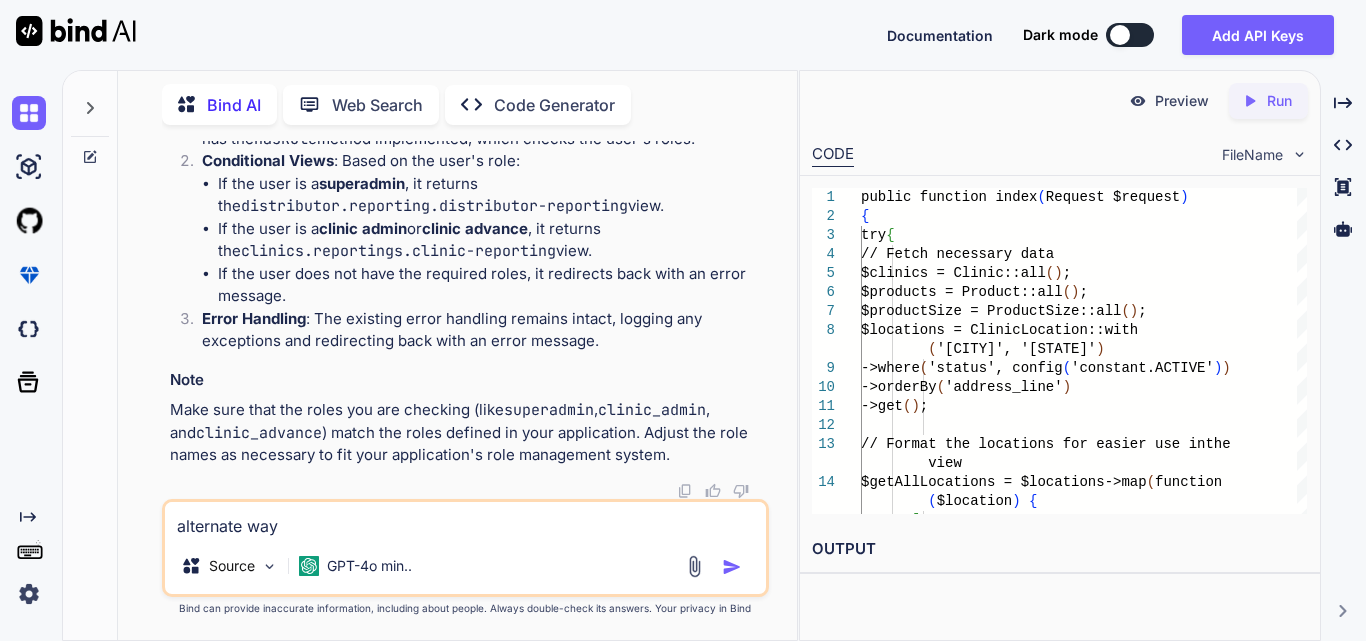 type 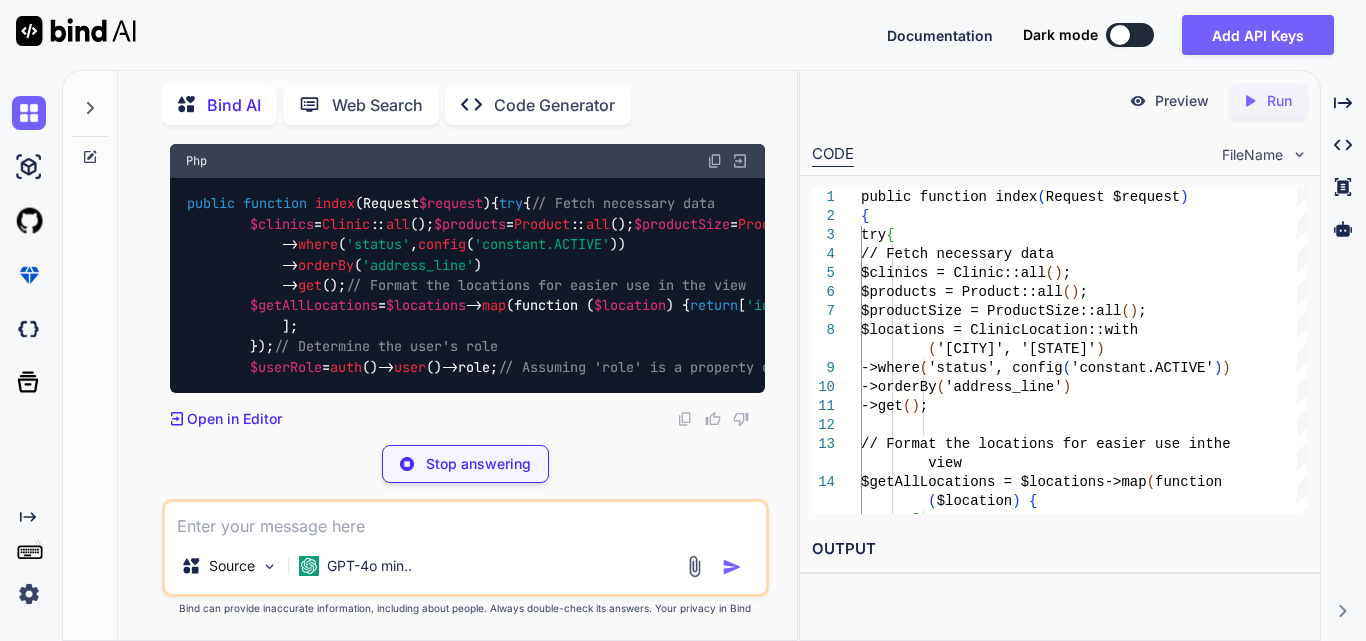 scroll, scrollTop: 86078, scrollLeft: 0, axis: vertical 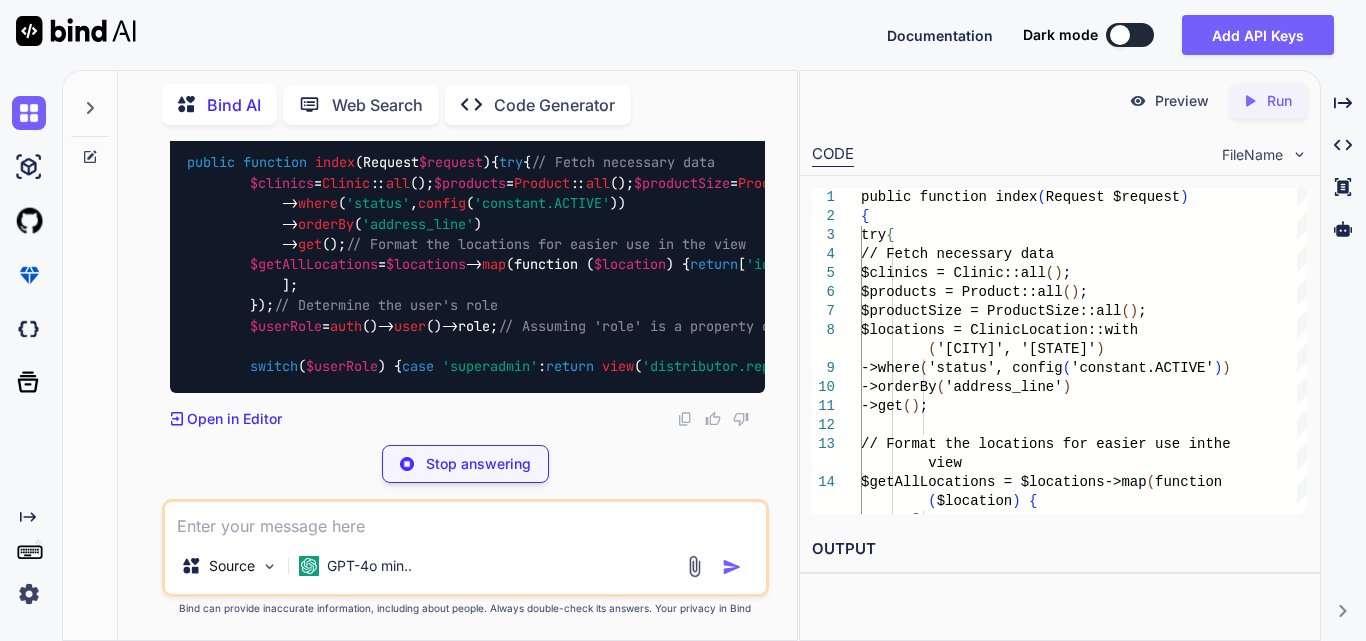 drag, startPoint x: 247, startPoint y: 369, endPoint x: 530, endPoint y: 367, distance: 283.00708 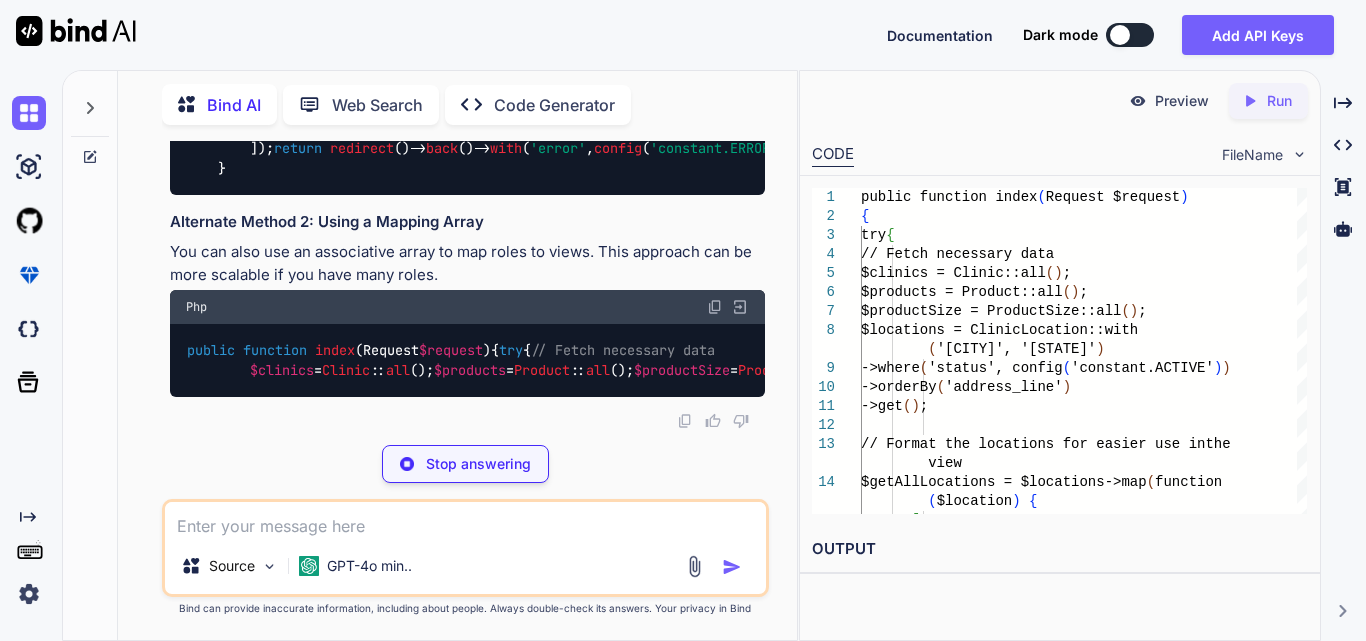 click on "public   function   index ( Request  $request )
{
try  {
// Fetch necessary data
$clinics  =  Clinic :: all ();
$products  =  Product :: all ();
$productSize  =  ProductSize :: all ();
$locations  =  ClinicLocation :: with ( 'locationCity' ,  'locationState' )
-> where ( 'status' ,  config ( 'constant.ACTIVE' ))
-> orderBy ( 'address_line' )
-> get ();
// Format the locations for easier use in the view
$getAllLocations  =  $locations -> map (function ( $location ) {
return  [
'id'  =>  $location ->id,
'address'  =>  trim ( $location ->address_line .  ', '  .
$location ->locationCity->name .  ', '  .
$location ->locationState->name .  ', '  .
$location ->zip_code .  ', '  .
strtoupper ( $location ->country))
];
});
// Determine the user's role  (" at bounding box center (467, 26) 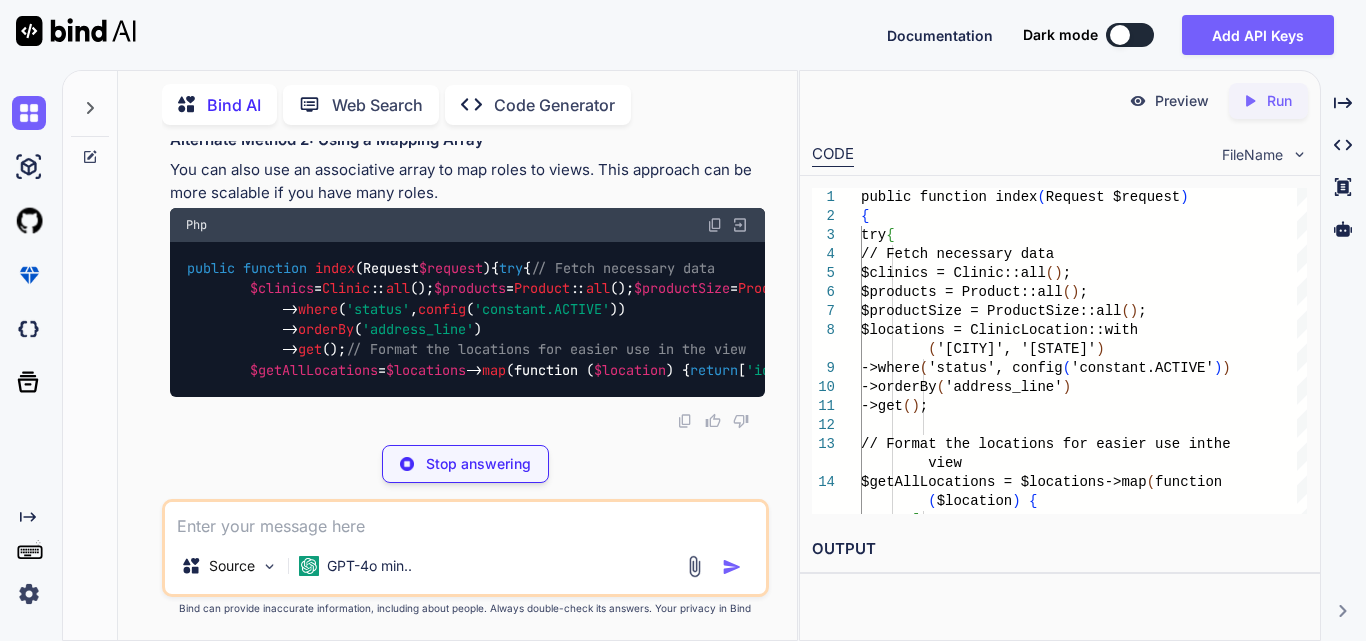 drag, startPoint x: 253, startPoint y: 363, endPoint x: 522, endPoint y: 354, distance: 269.1505 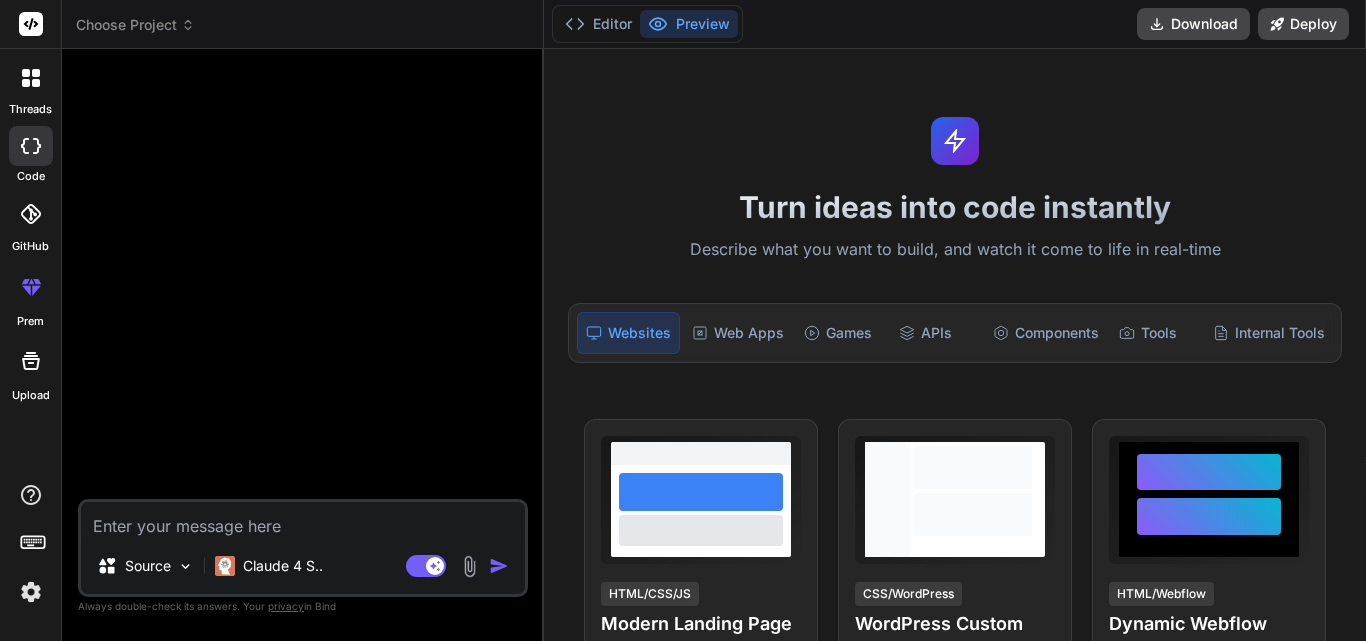 type on "x" 